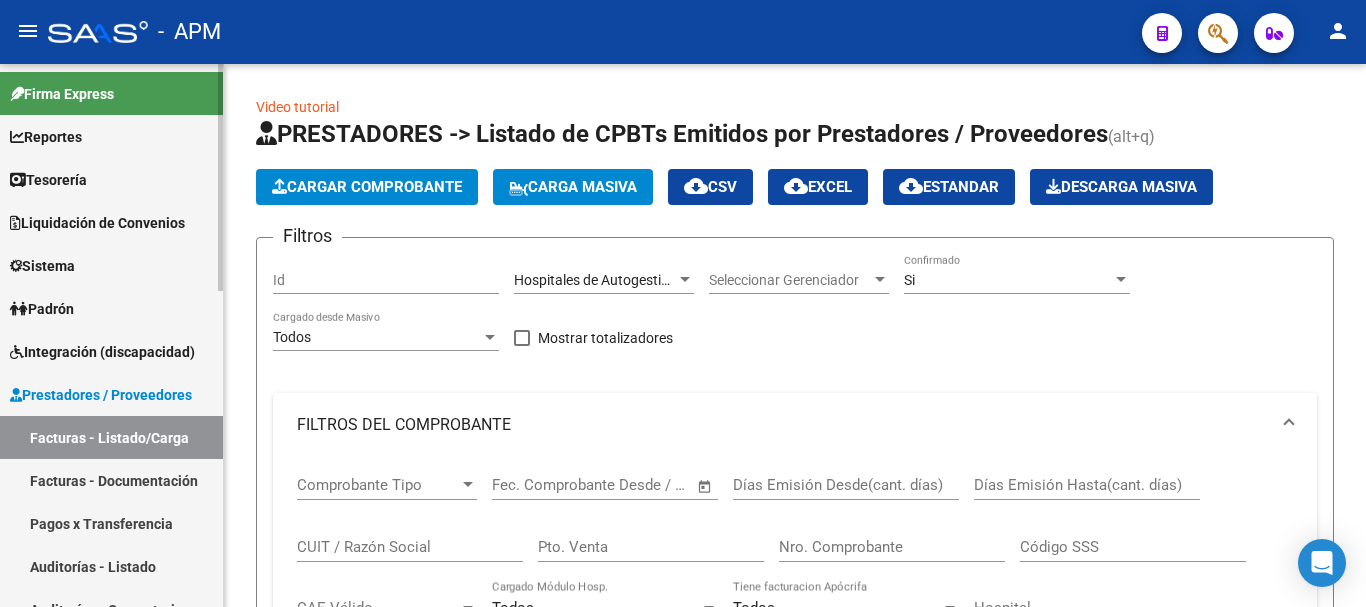 scroll, scrollTop: 0, scrollLeft: 0, axis: both 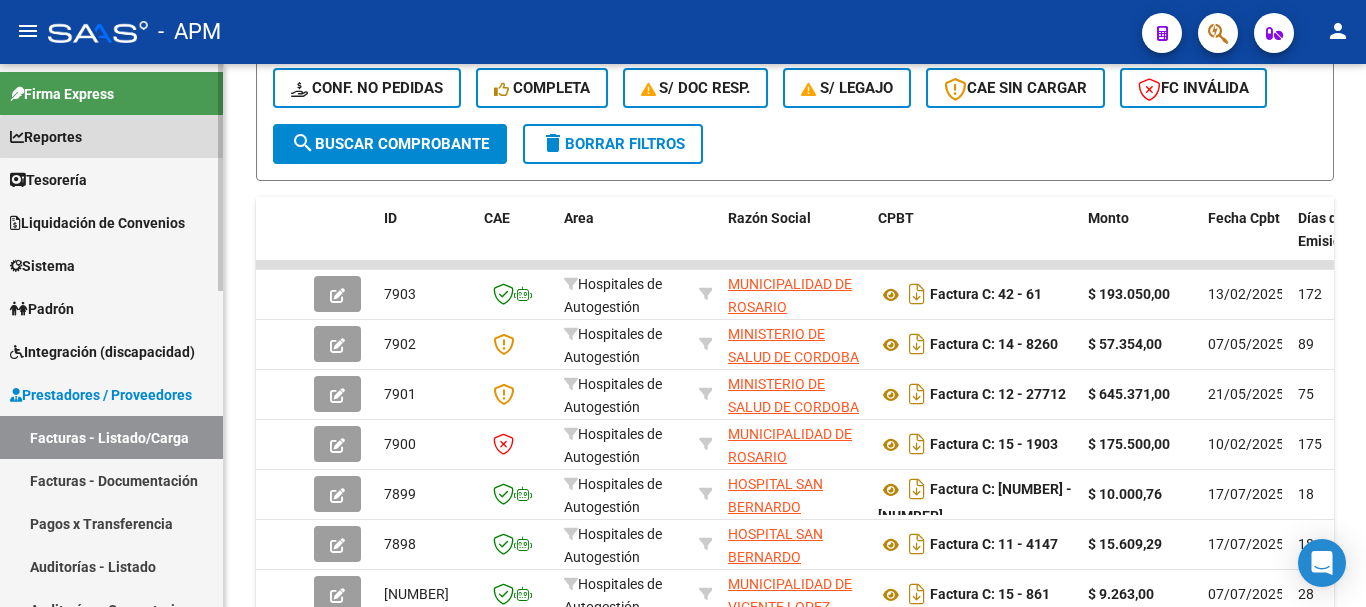 click on "Reportes" at bounding box center [111, 136] 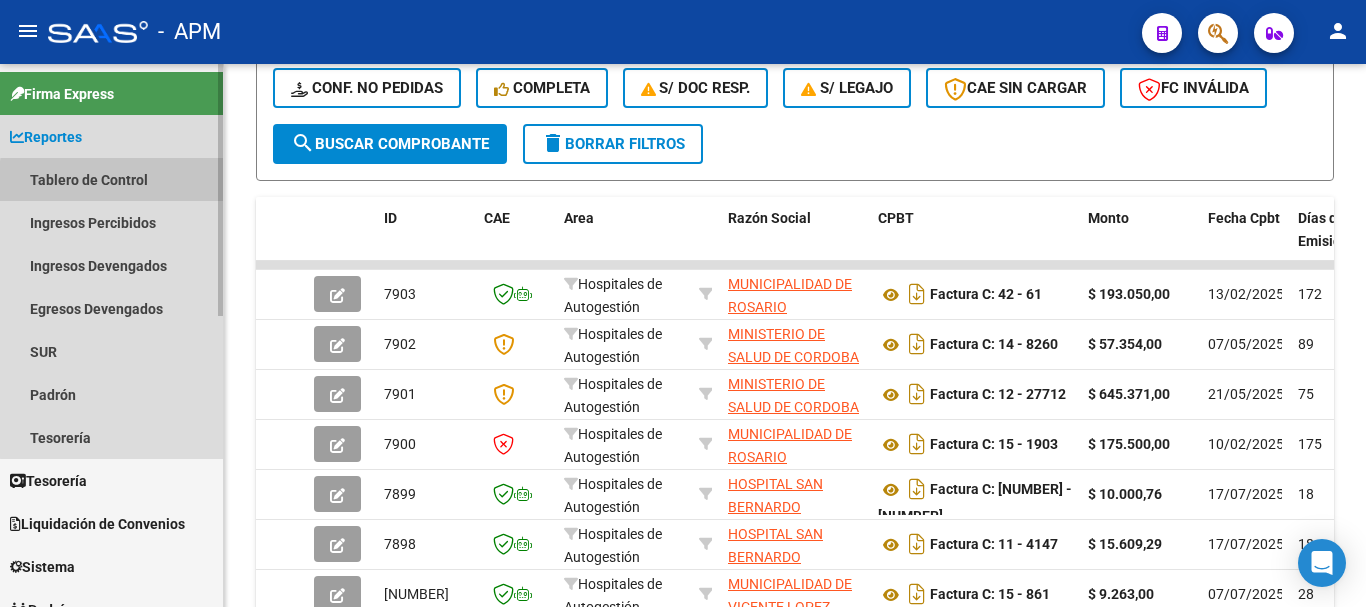 click on "Tablero de Control" at bounding box center [111, 179] 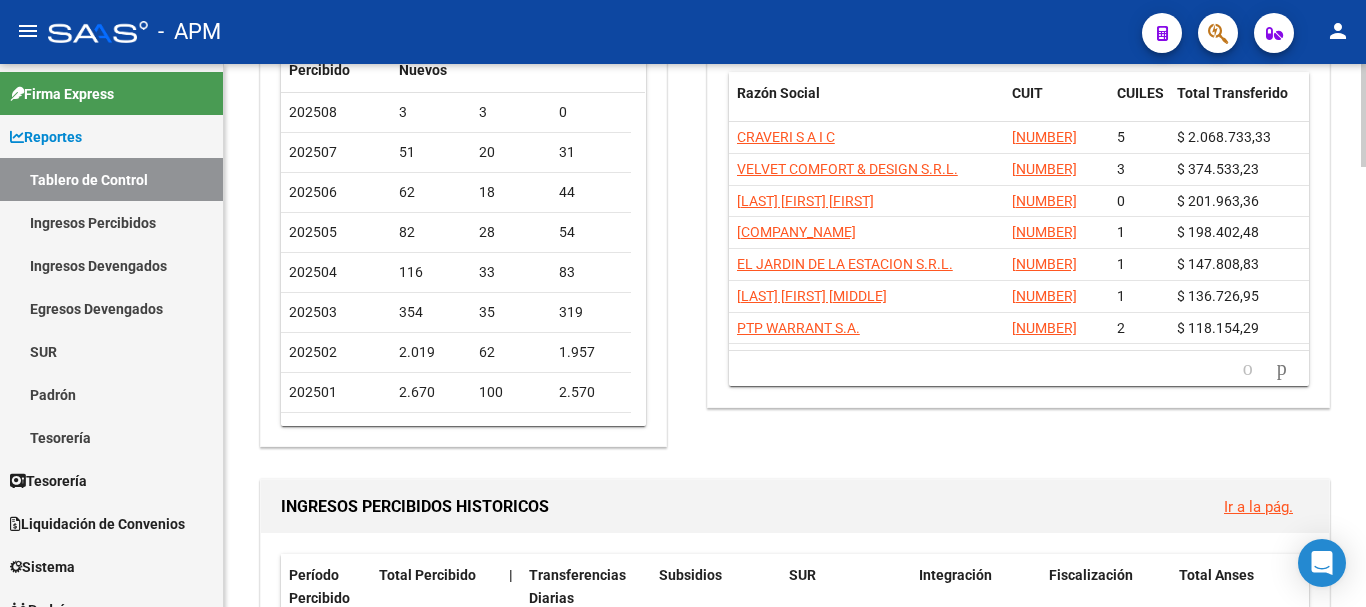 scroll, scrollTop: 0, scrollLeft: 0, axis: both 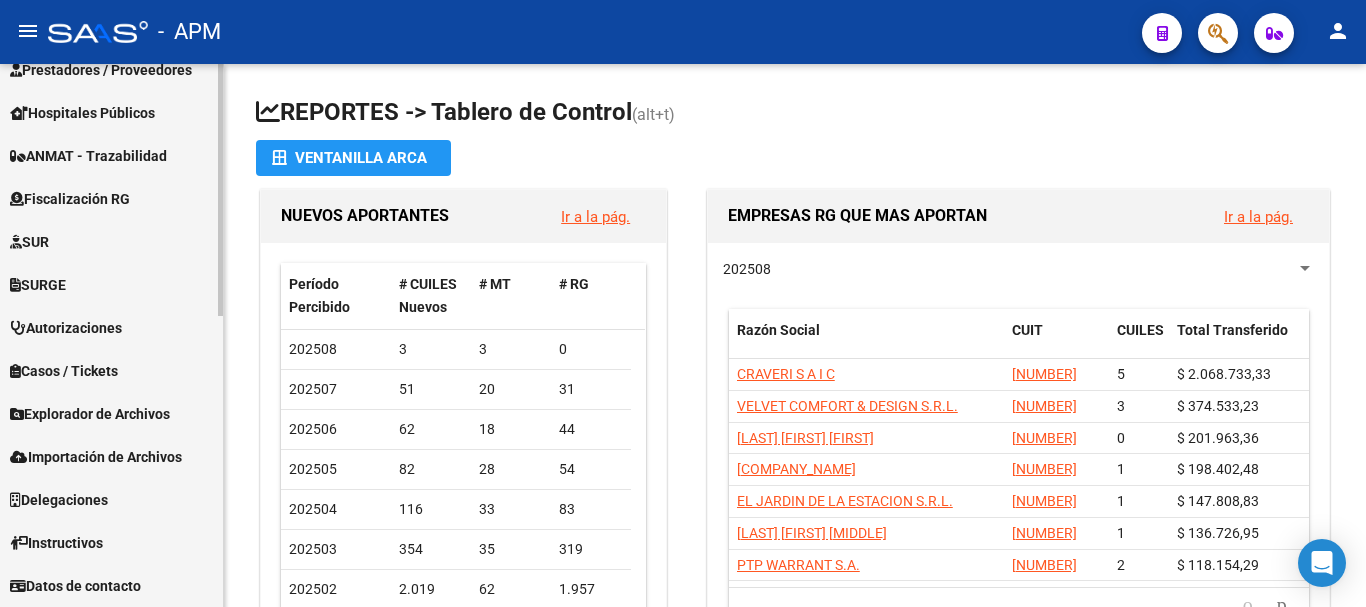 click on "Importación de Archivos" at bounding box center [111, 456] 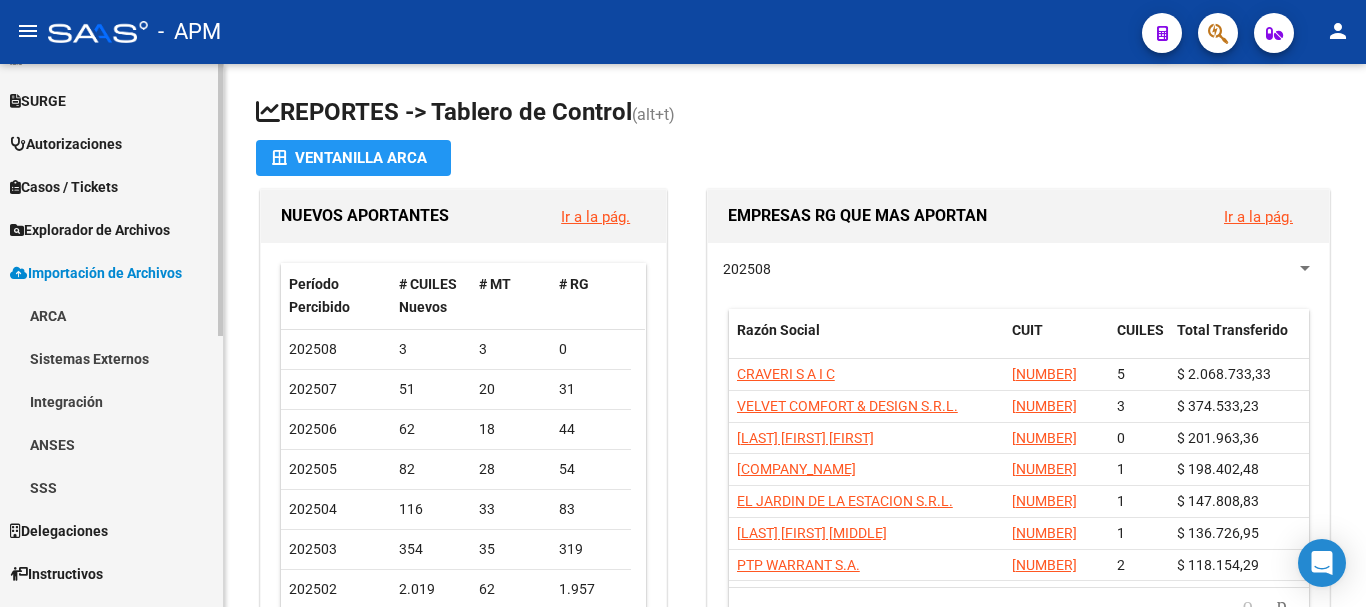 scroll, scrollTop: 540, scrollLeft: 0, axis: vertical 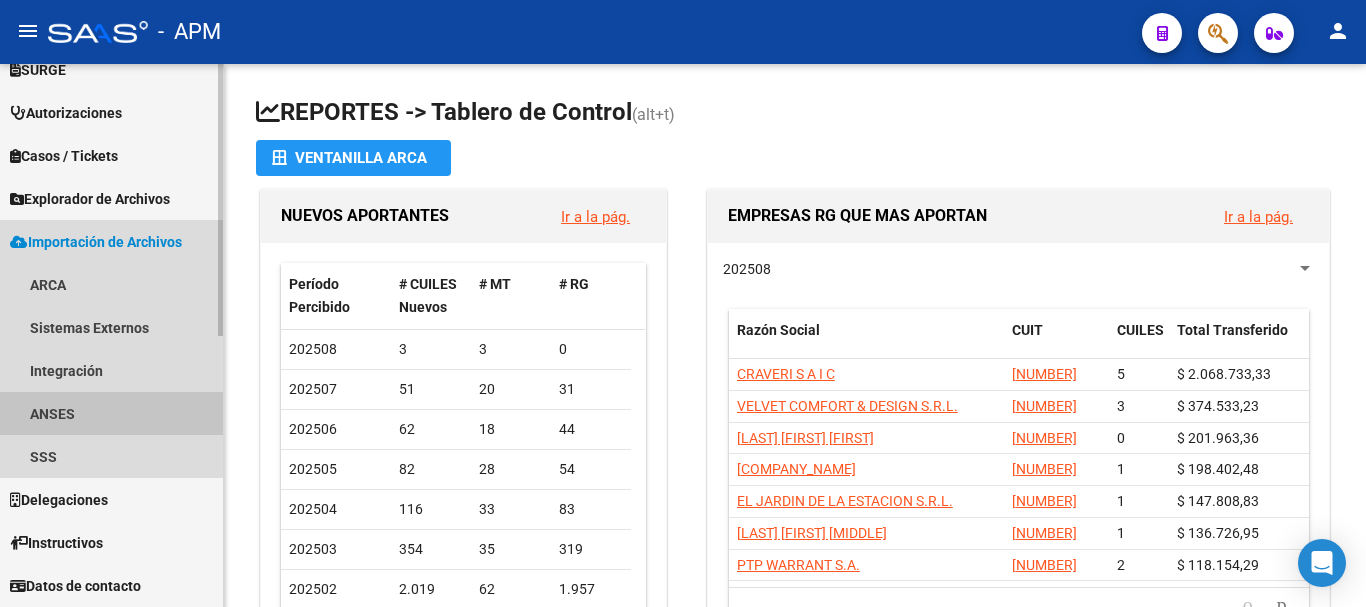 click on "ANSES" at bounding box center [111, 413] 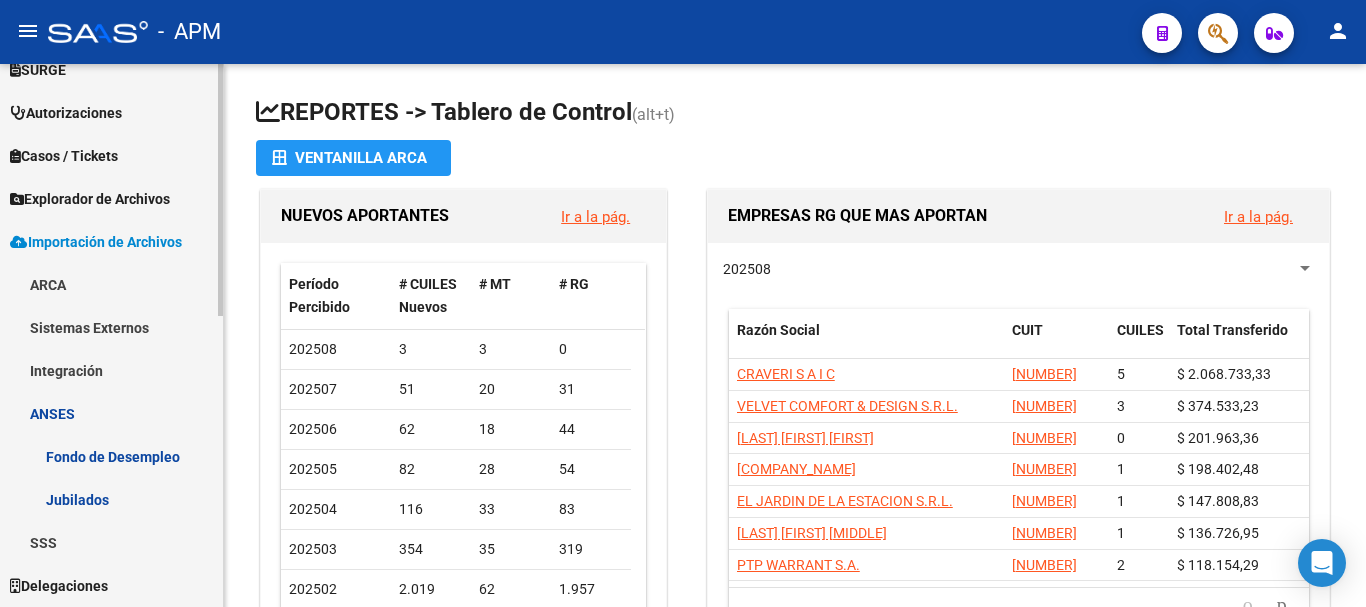 click on "SSS" at bounding box center (111, 542) 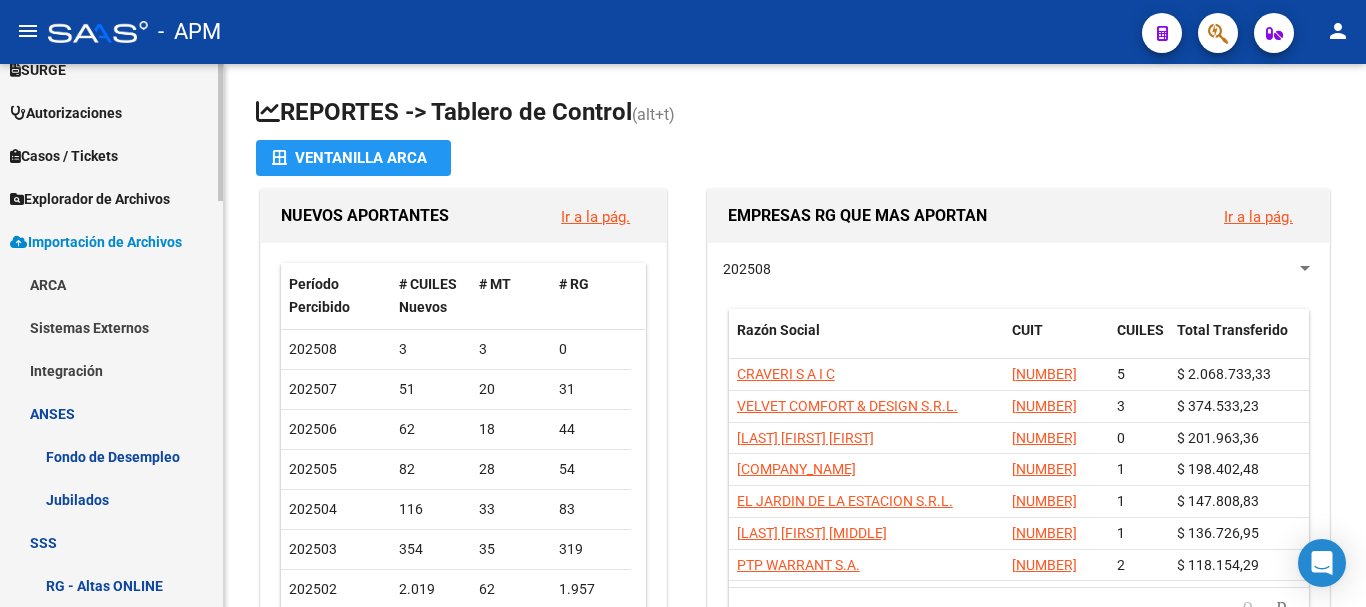 click on "Jubilados" at bounding box center [111, 499] 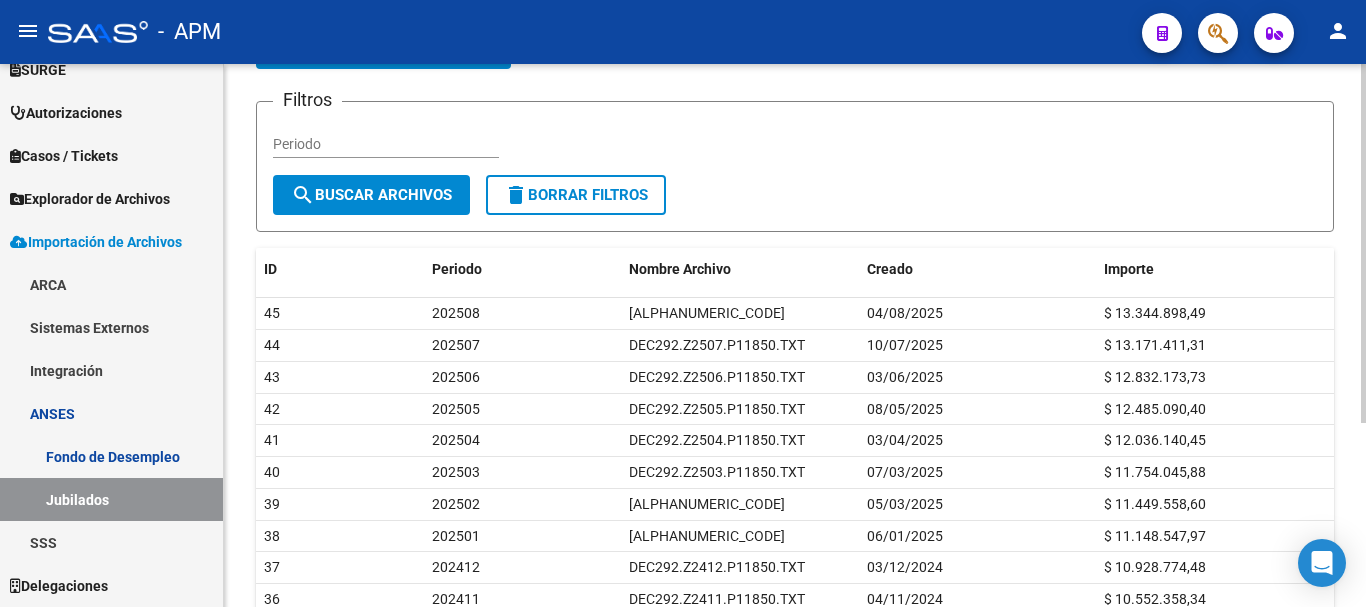 scroll, scrollTop: 0, scrollLeft: 0, axis: both 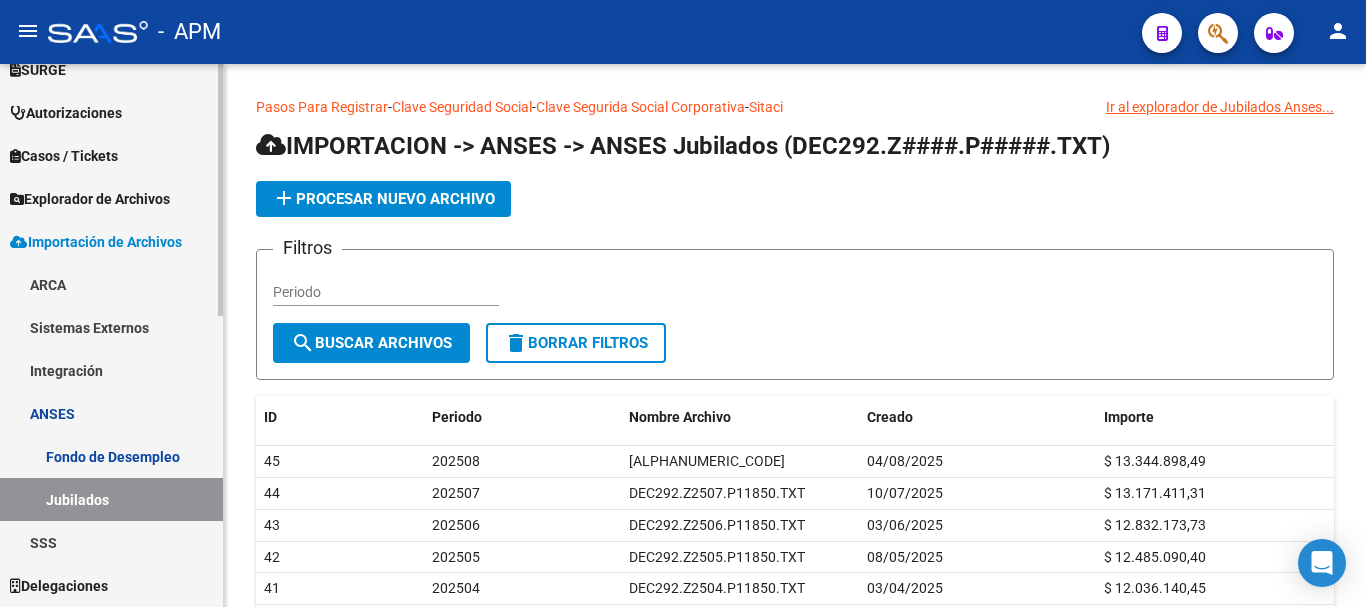 click on "Explorador de Archivos" at bounding box center [90, 199] 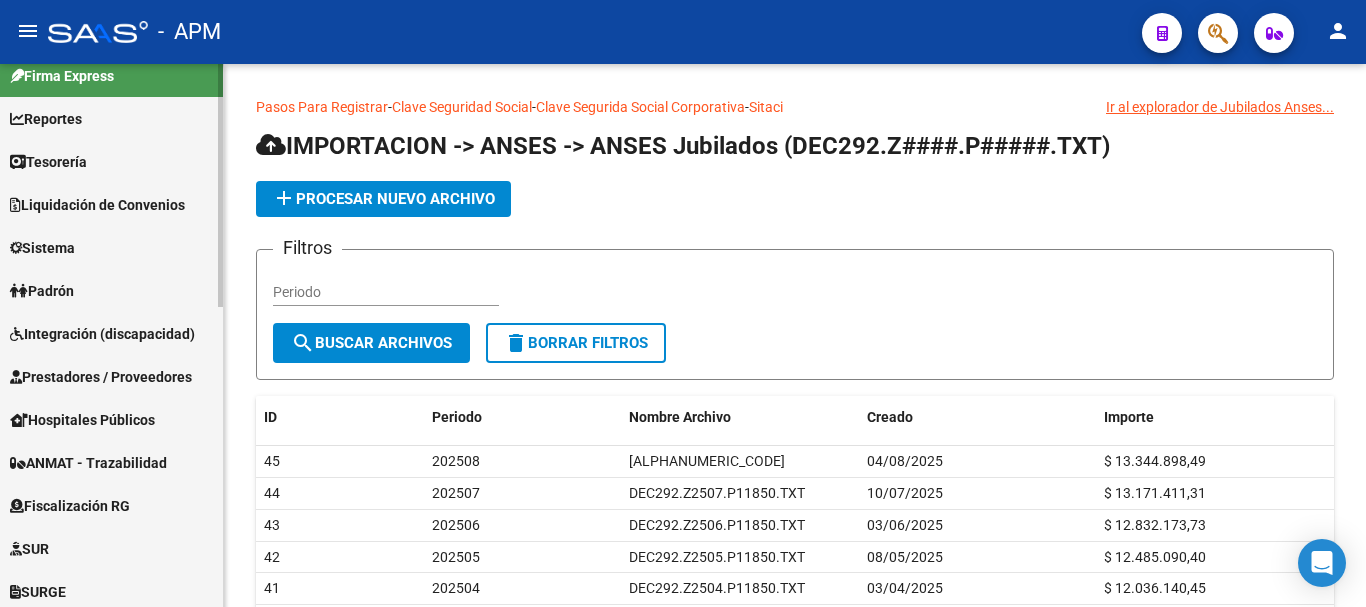 scroll, scrollTop: 0, scrollLeft: 0, axis: both 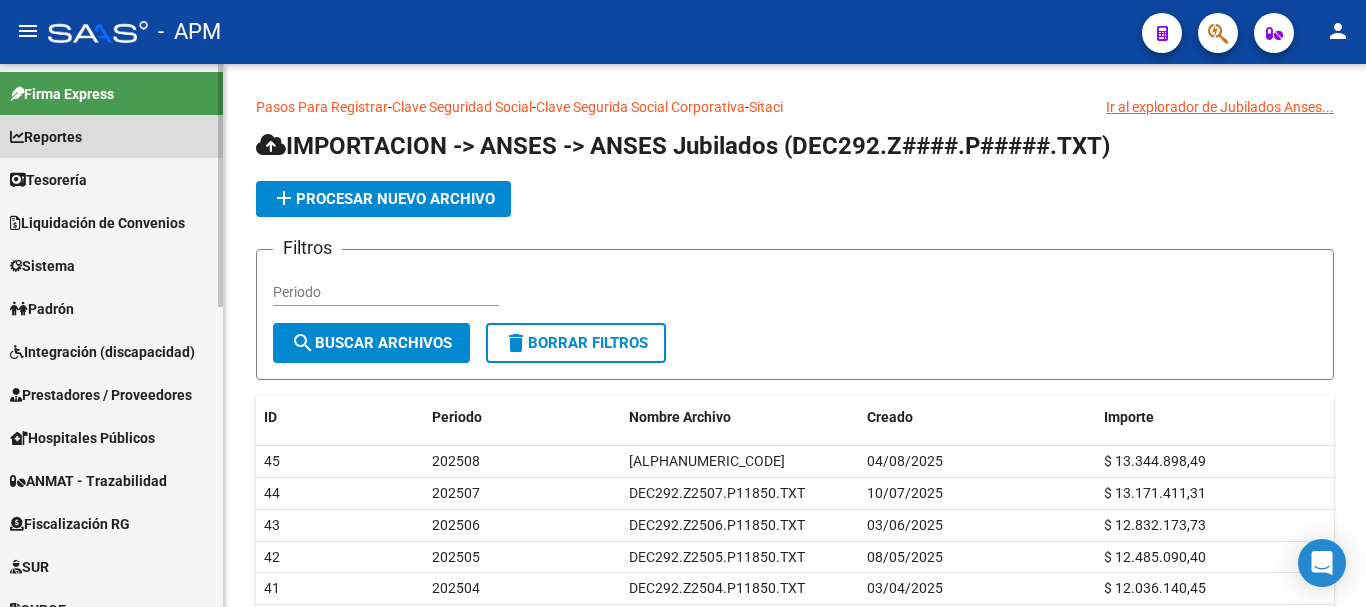 click on "Reportes" at bounding box center (111, 136) 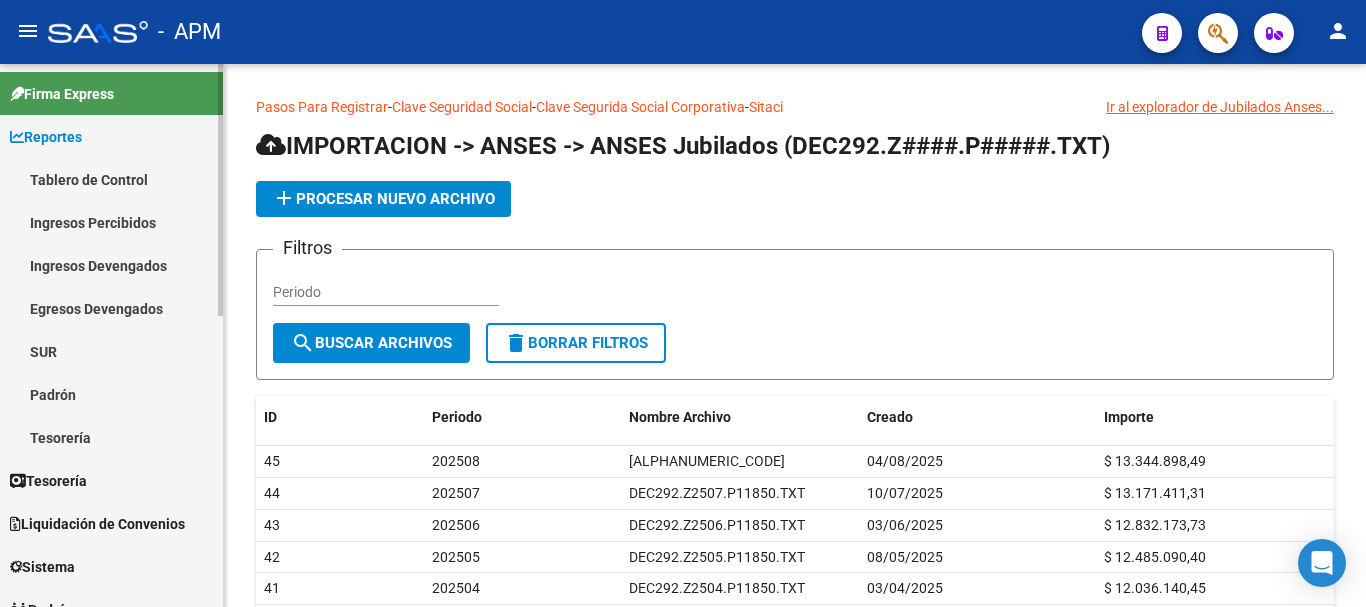 click on "Tablero de Control" at bounding box center (111, 179) 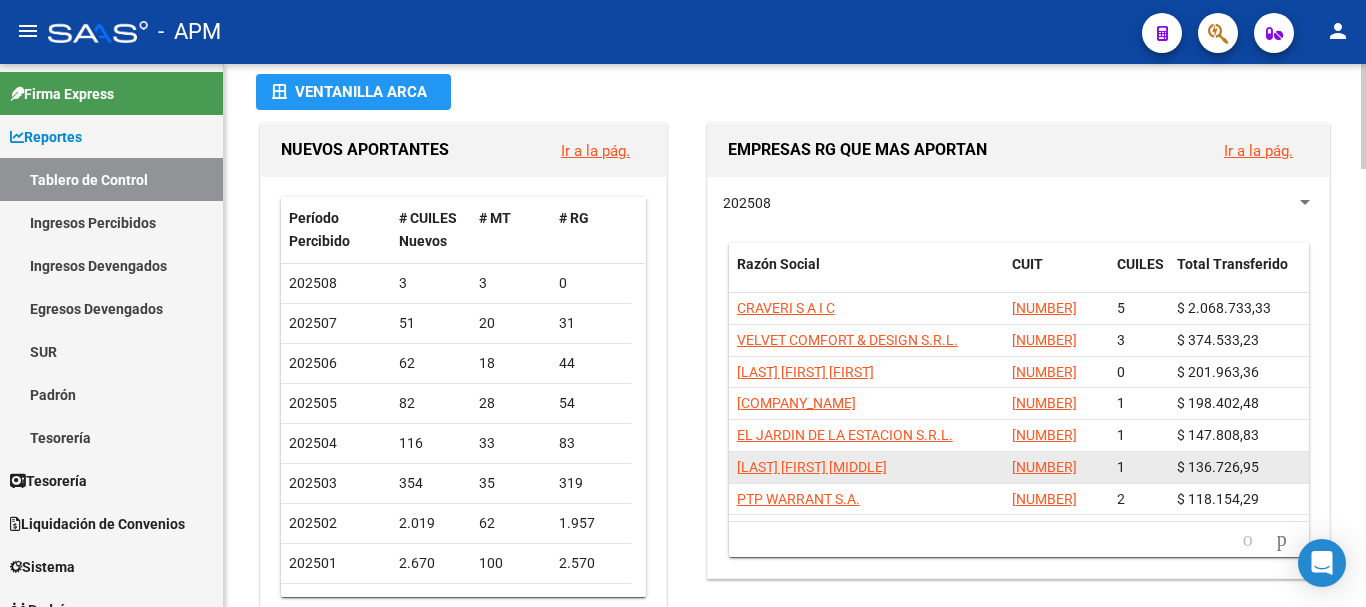 scroll, scrollTop: 100, scrollLeft: 0, axis: vertical 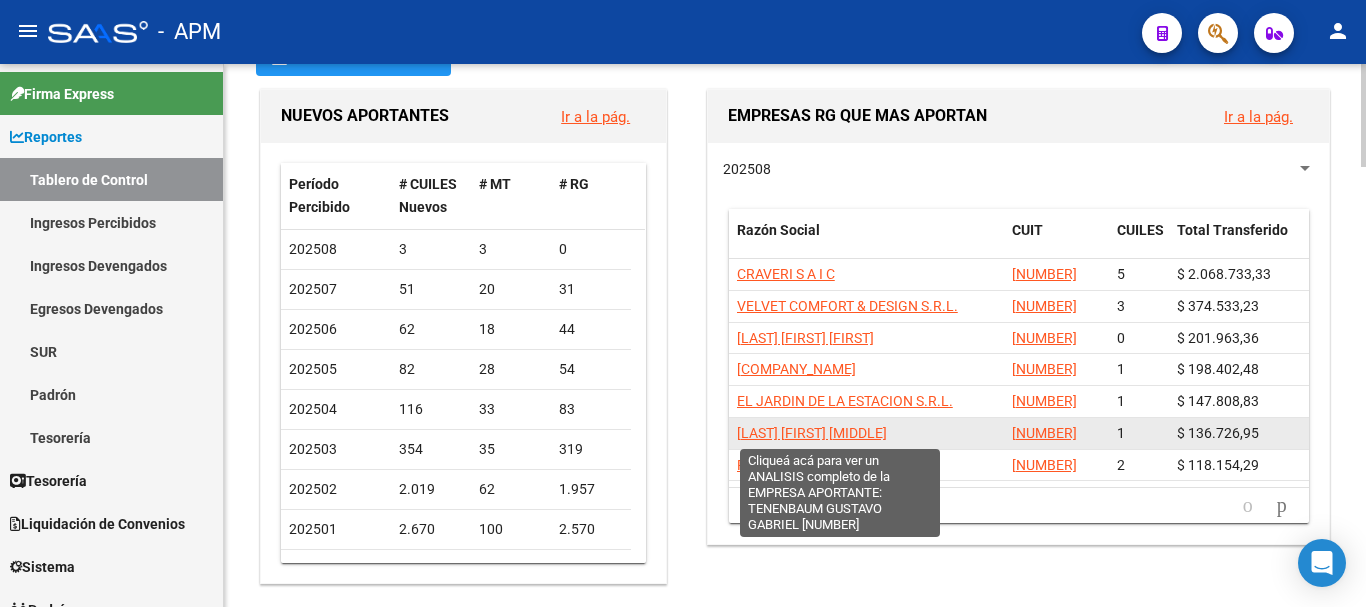 click on "[LAST] [FIRST] [MIDDLE]" 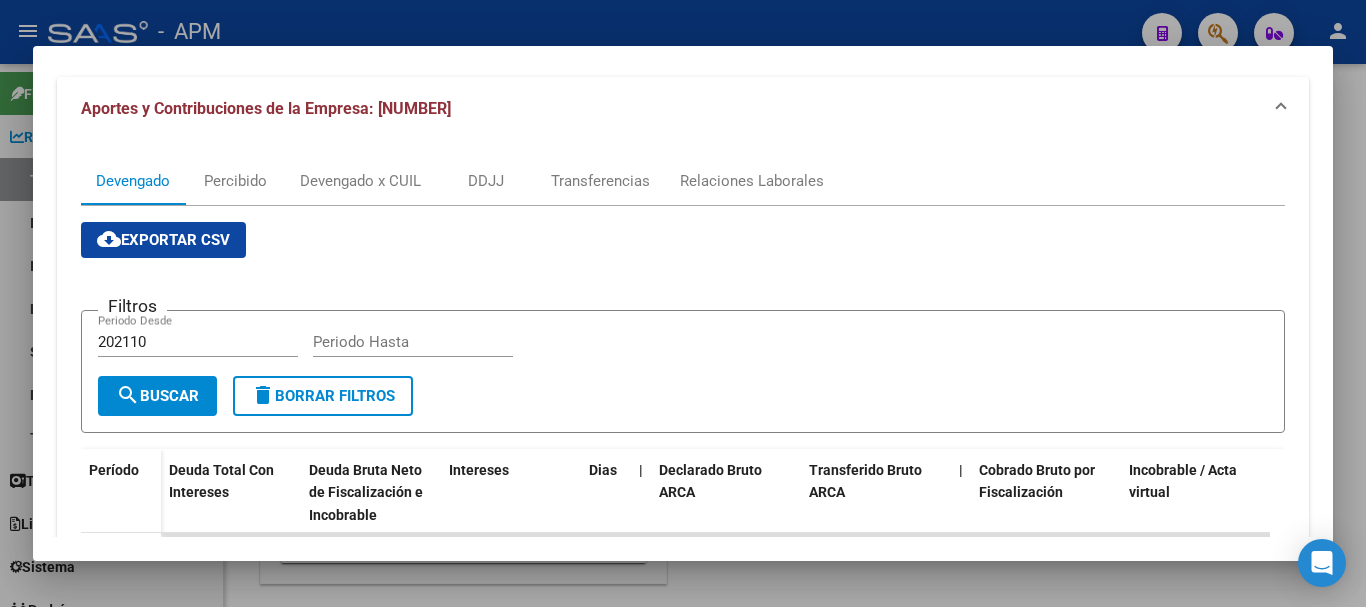 scroll, scrollTop: 200, scrollLeft: 0, axis: vertical 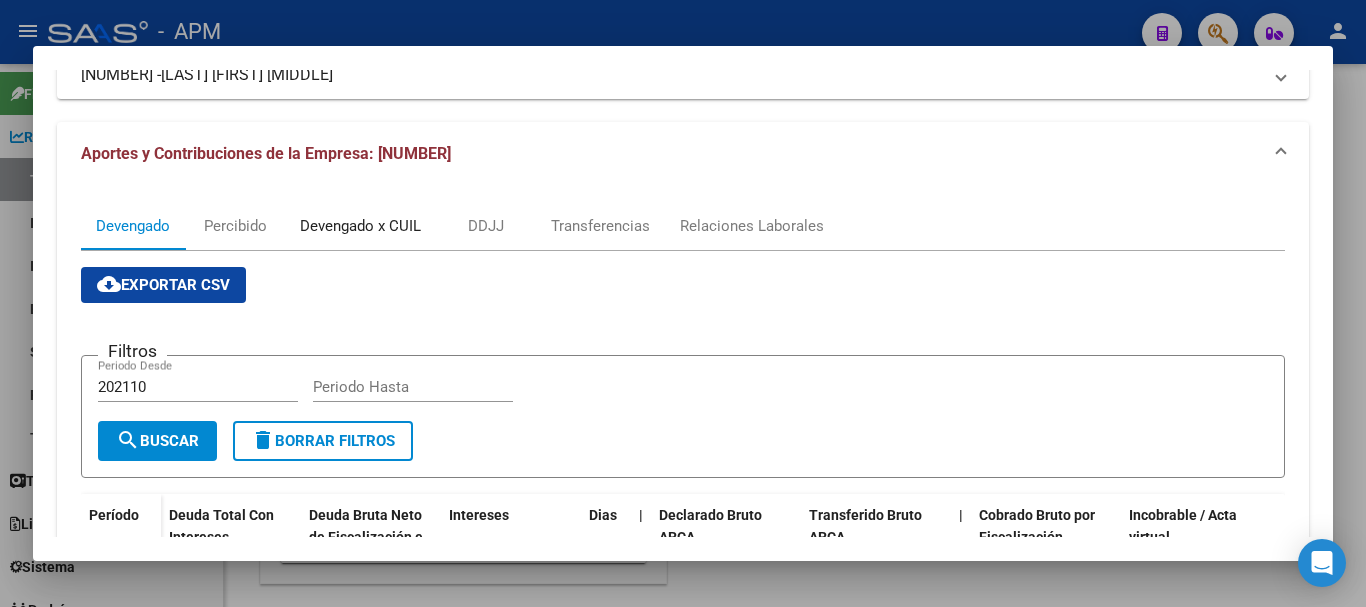 click on "Devengado x CUIL" at bounding box center [360, 226] 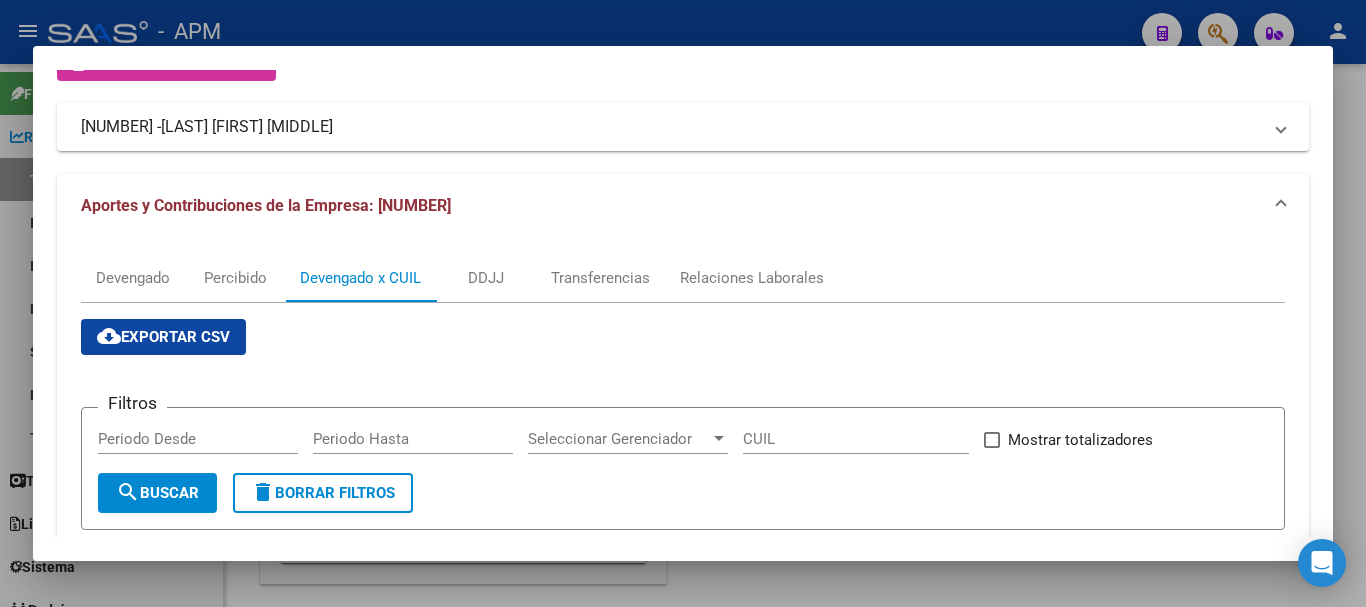 scroll, scrollTop: 100, scrollLeft: 0, axis: vertical 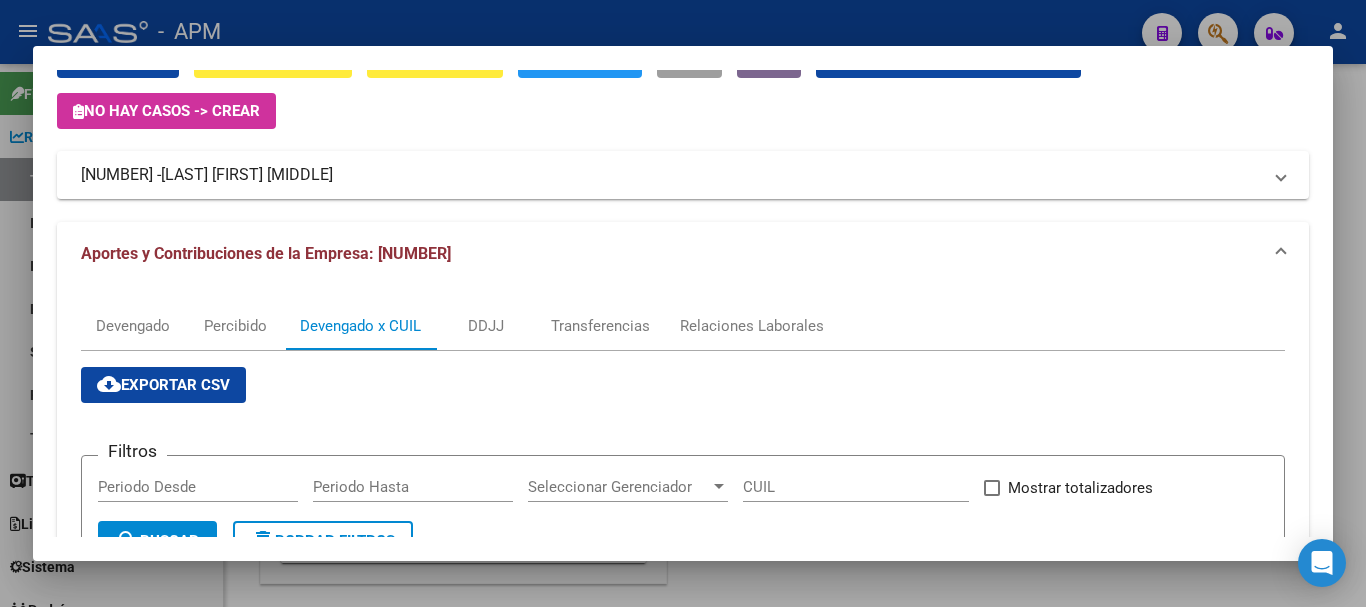 click at bounding box center (683, 303) 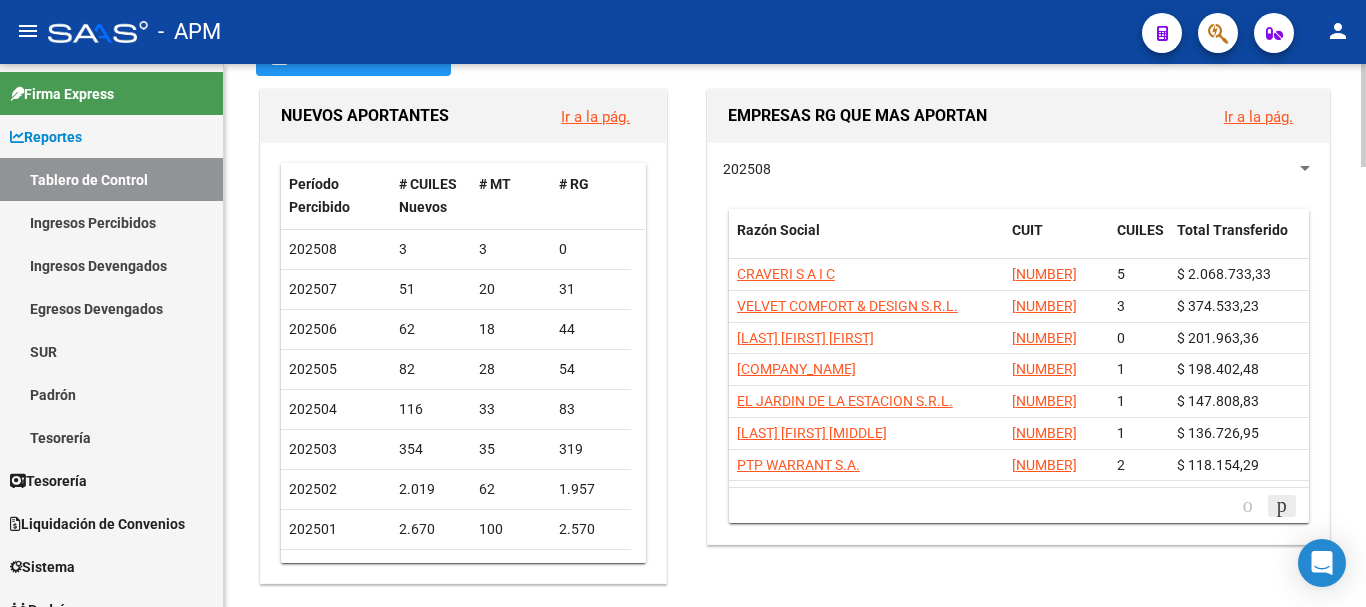 click 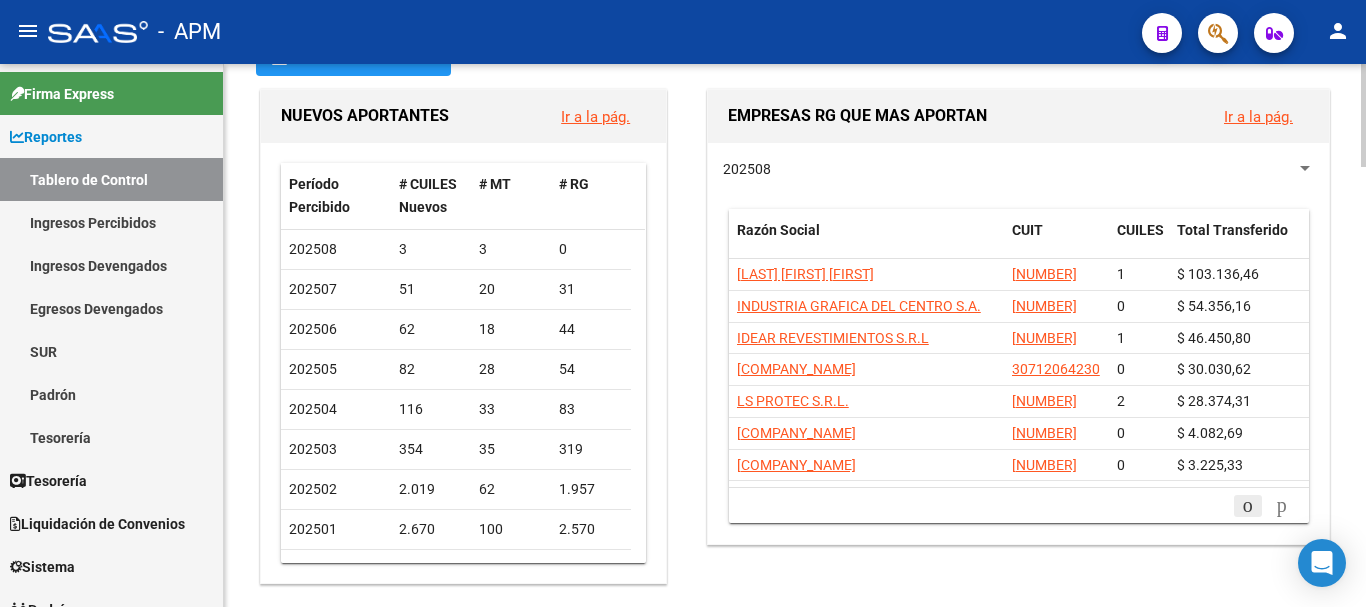 click 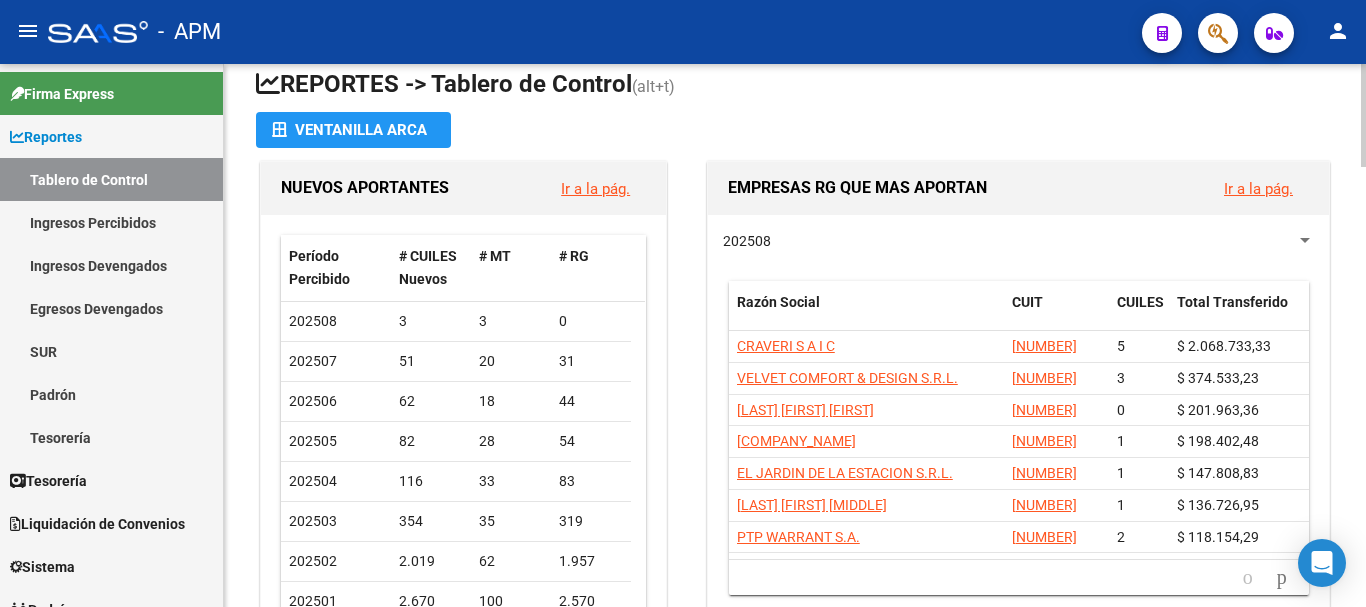 scroll, scrollTop: 0, scrollLeft: 0, axis: both 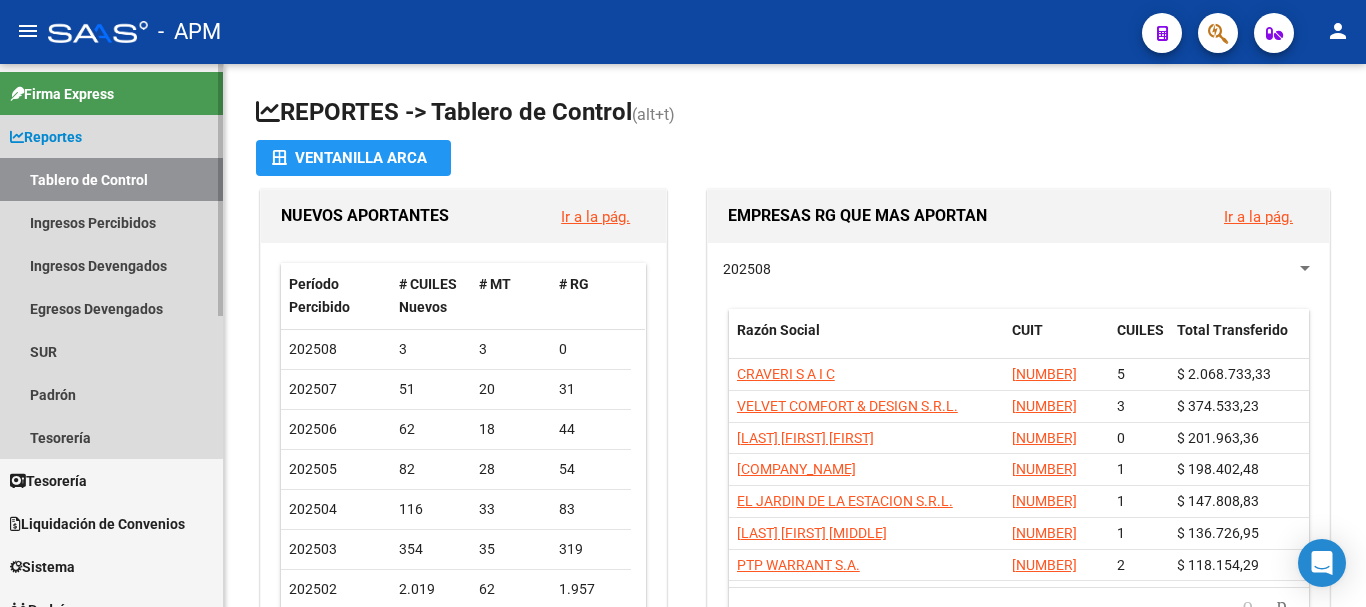 click on "Reportes" at bounding box center [46, 137] 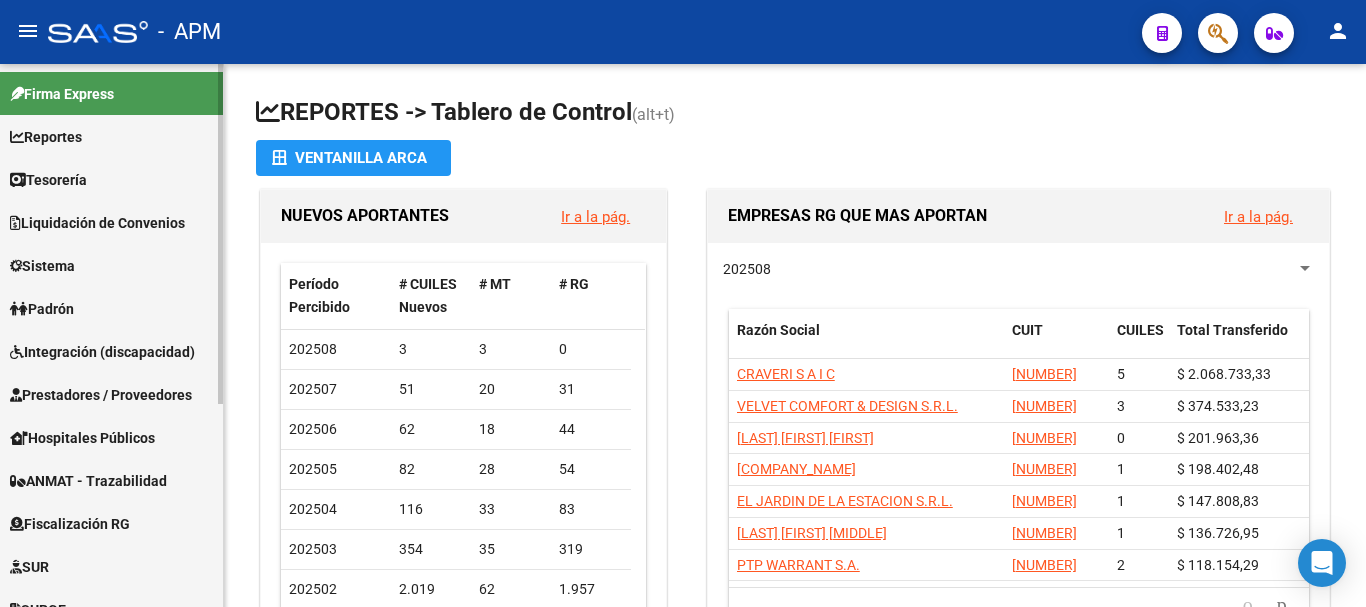 click on "Reportes" at bounding box center (46, 137) 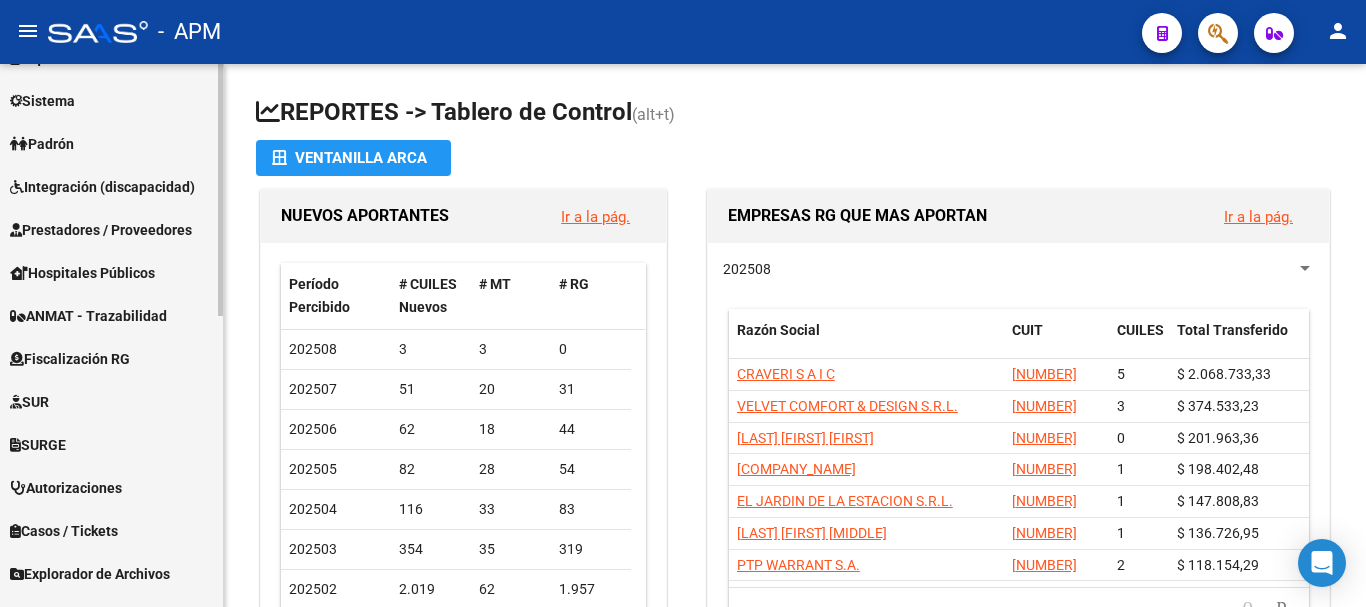 scroll, scrollTop: 500, scrollLeft: 0, axis: vertical 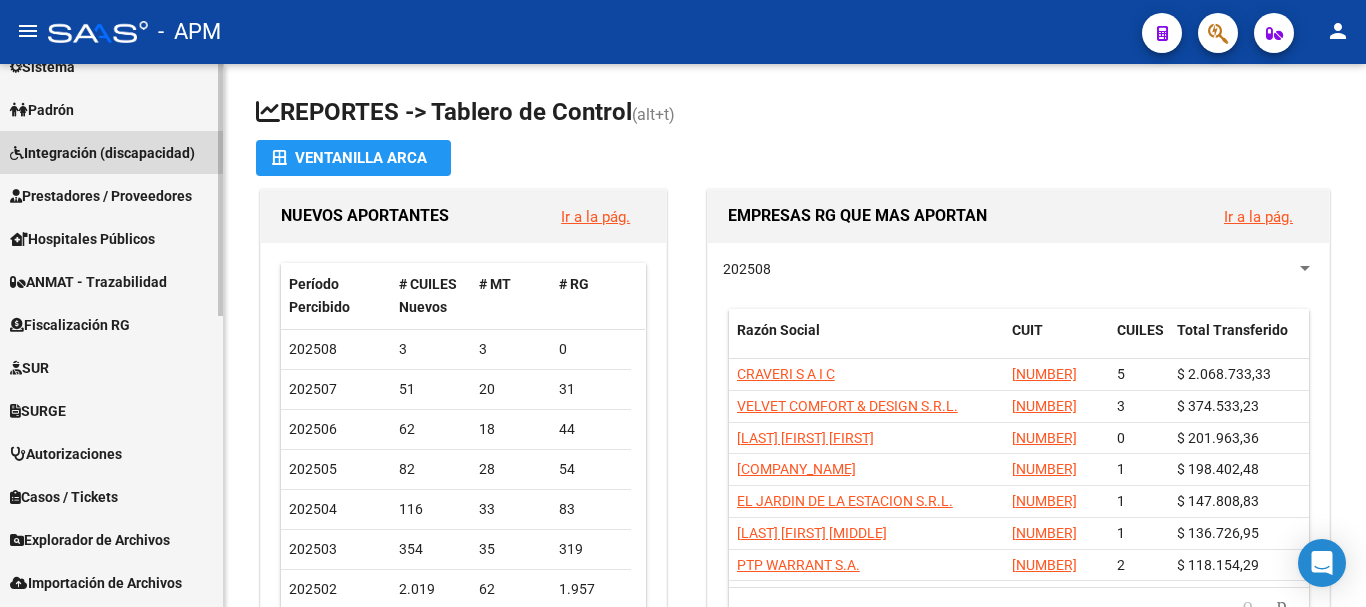 click on "Integración (discapacidad)" at bounding box center (102, 153) 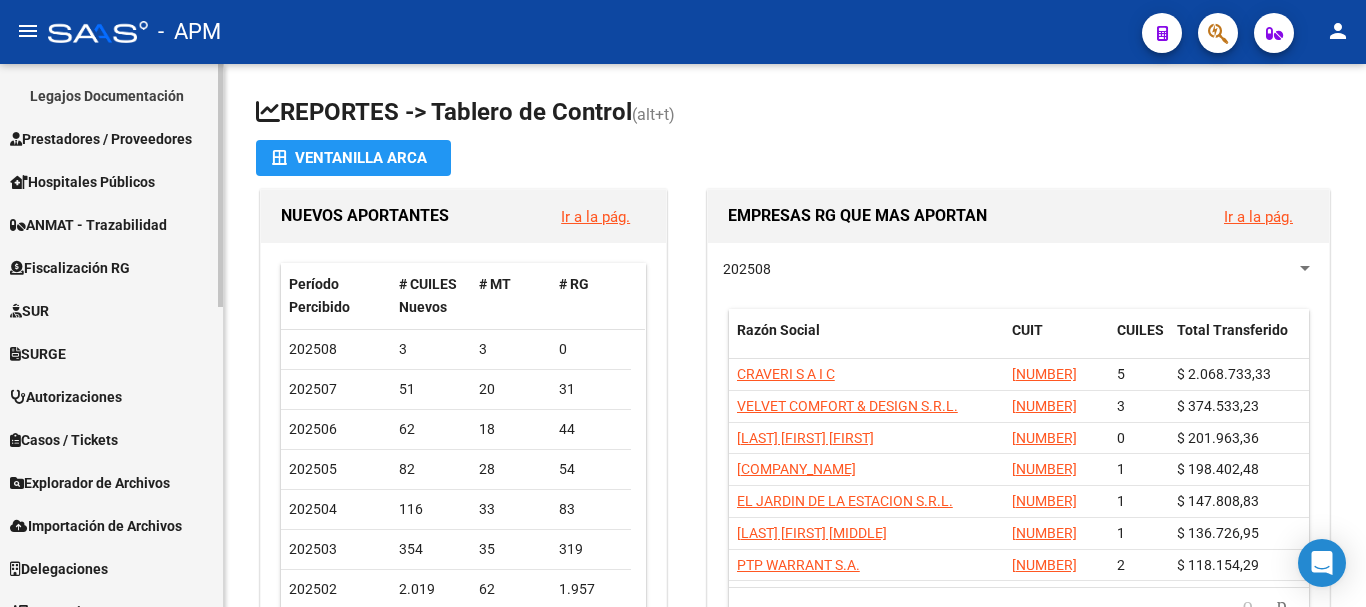 scroll, scrollTop: 669, scrollLeft: 0, axis: vertical 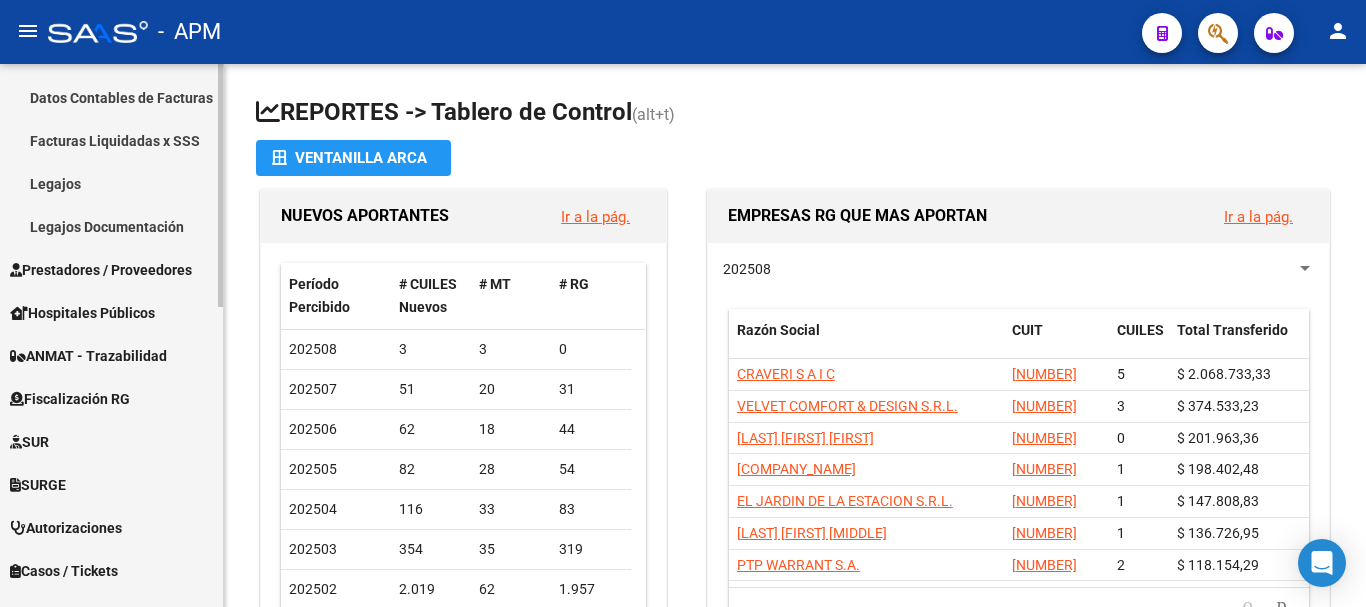 click on "Prestadores / Proveedores" at bounding box center (101, 270) 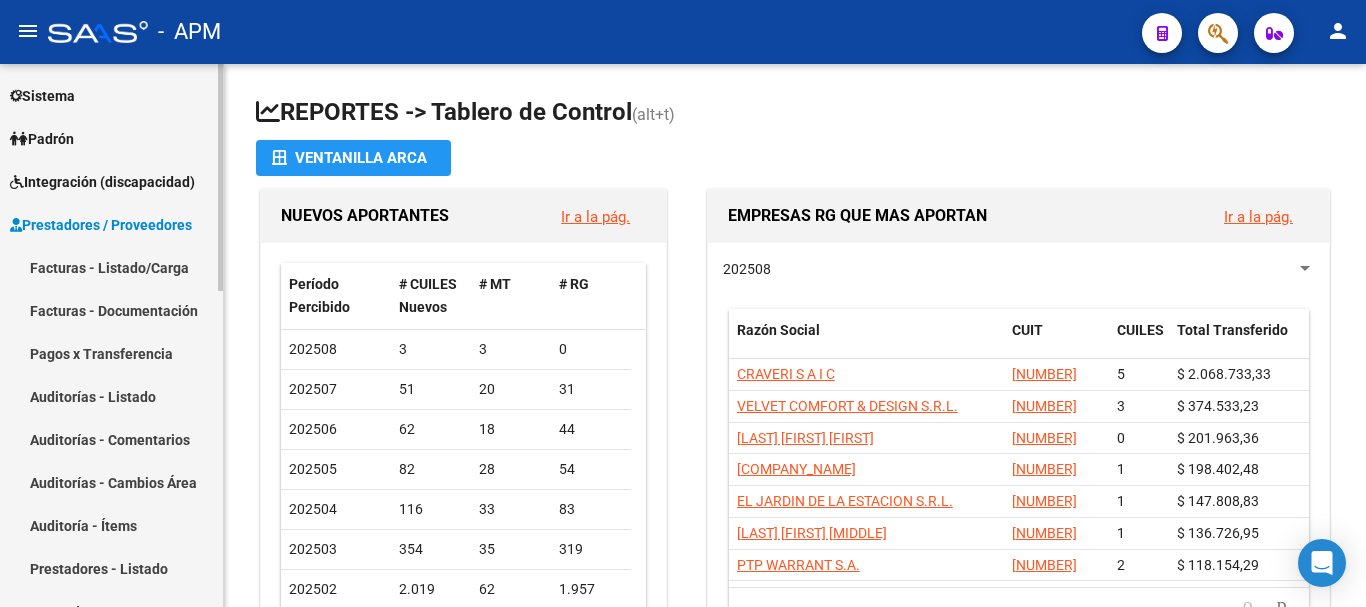 scroll, scrollTop: 169, scrollLeft: 0, axis: vertical 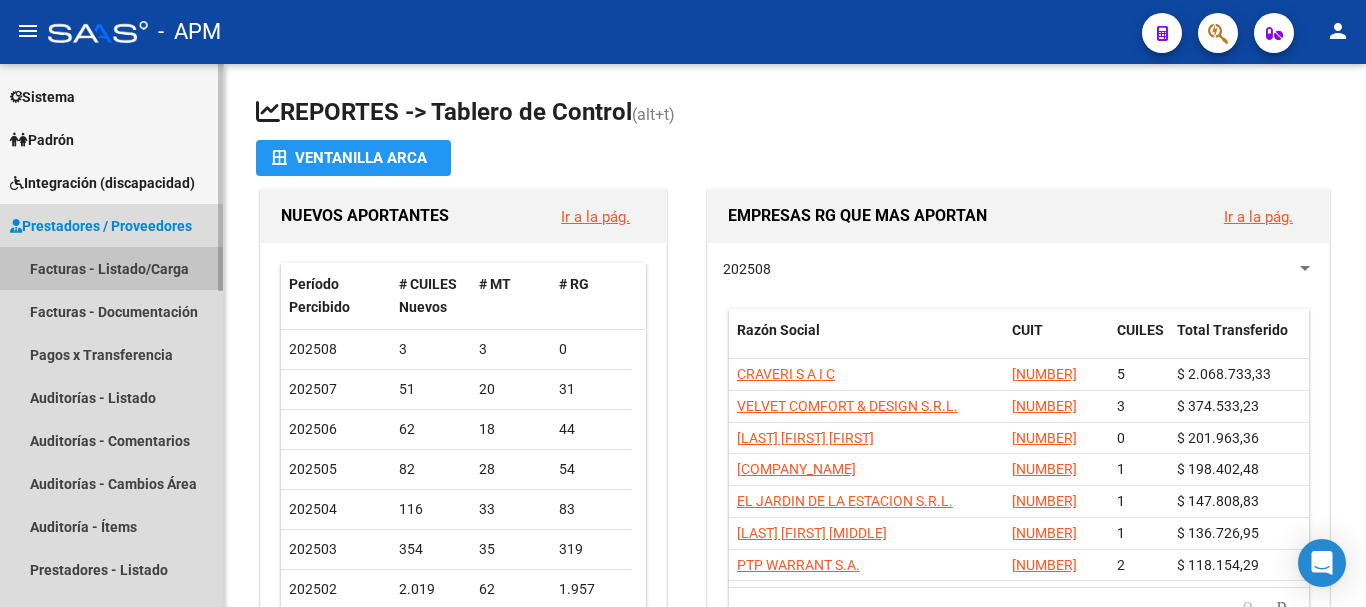 click on "Facturas - Listado/Carga" at bounding box center (111, 268) 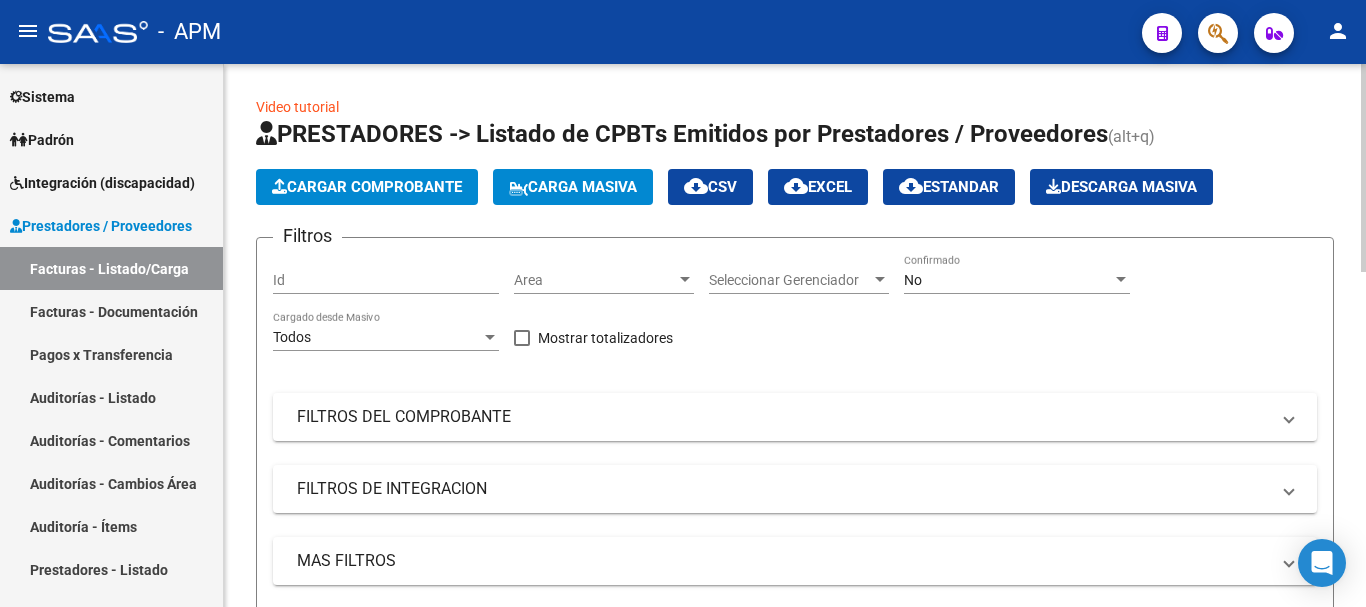 click on "No Confirmado" 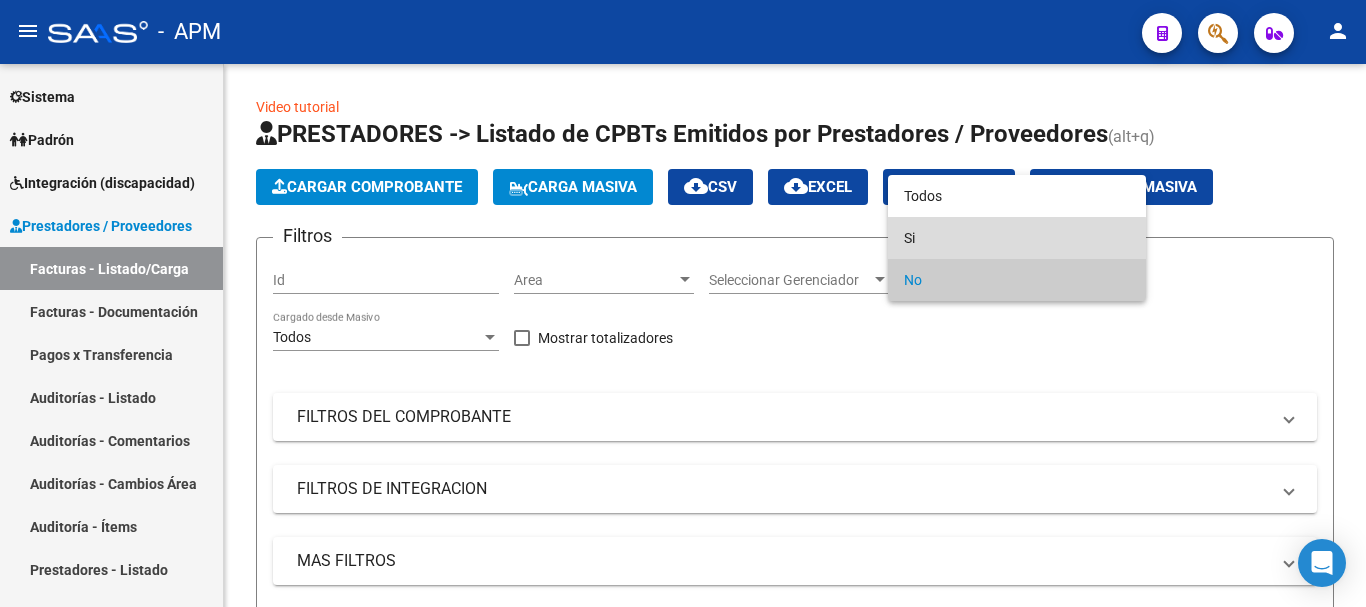 click on "Si" at bounding box center (1017, 238) 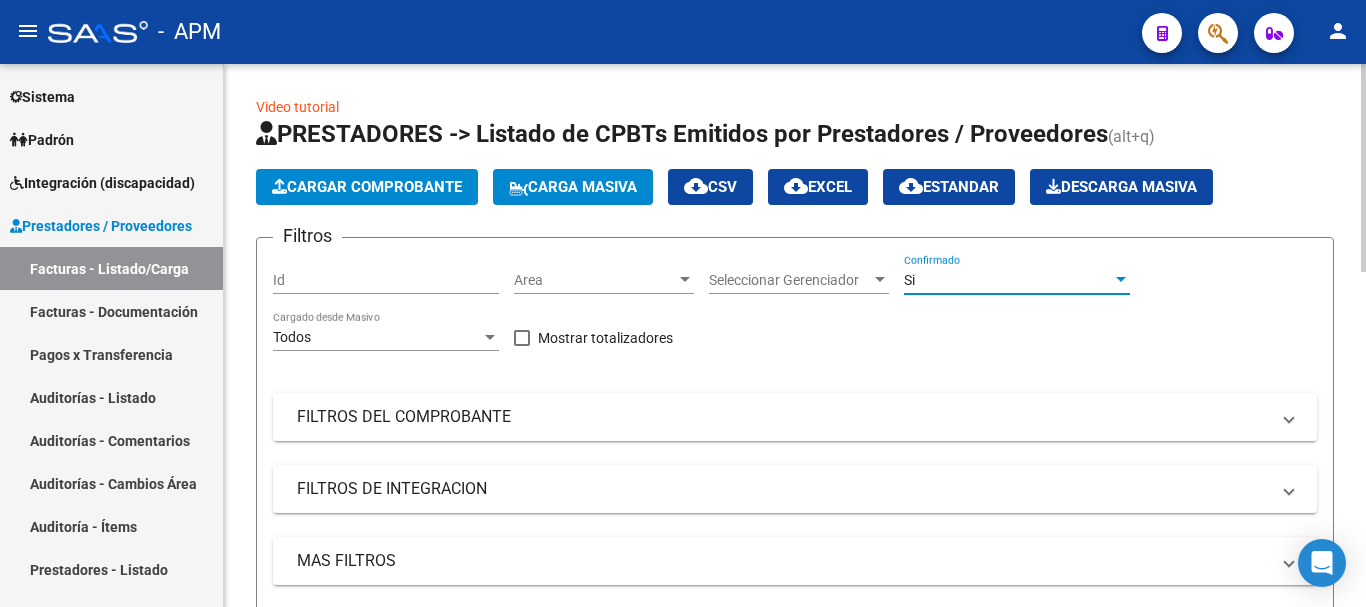 click on "FILTROS DEL COMPROBANTE" at bounding box center [783, 417] 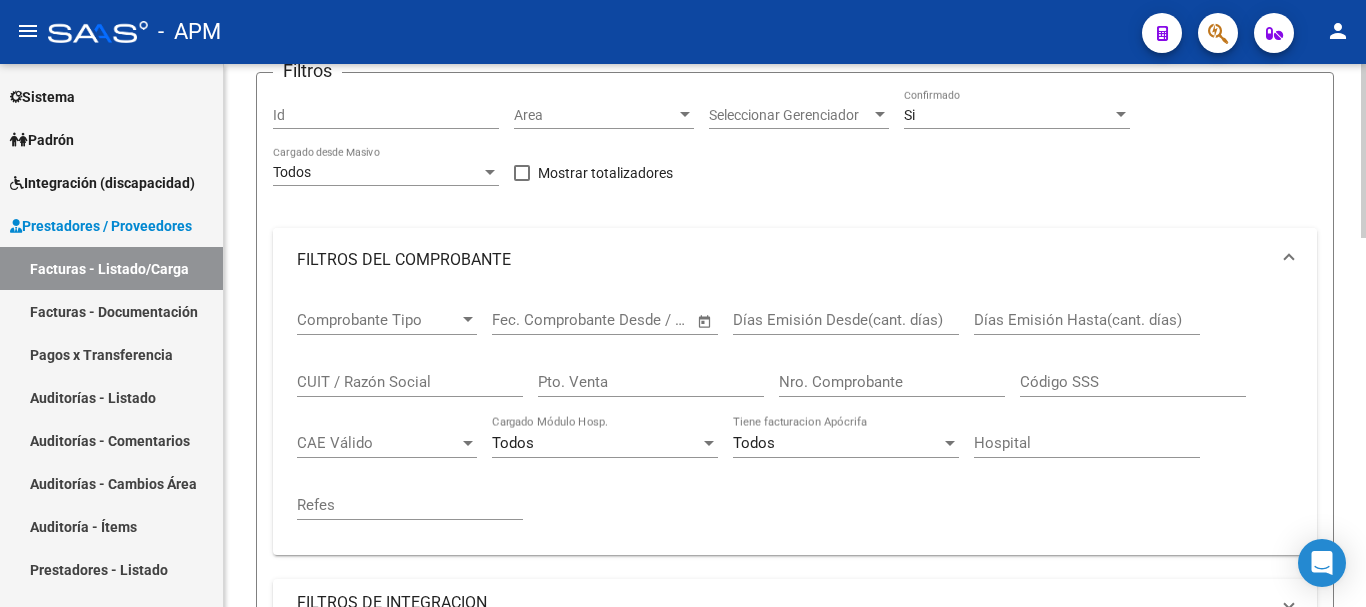 scroll, scrollTop: 200, scrollLeft: 0, axis: vertical 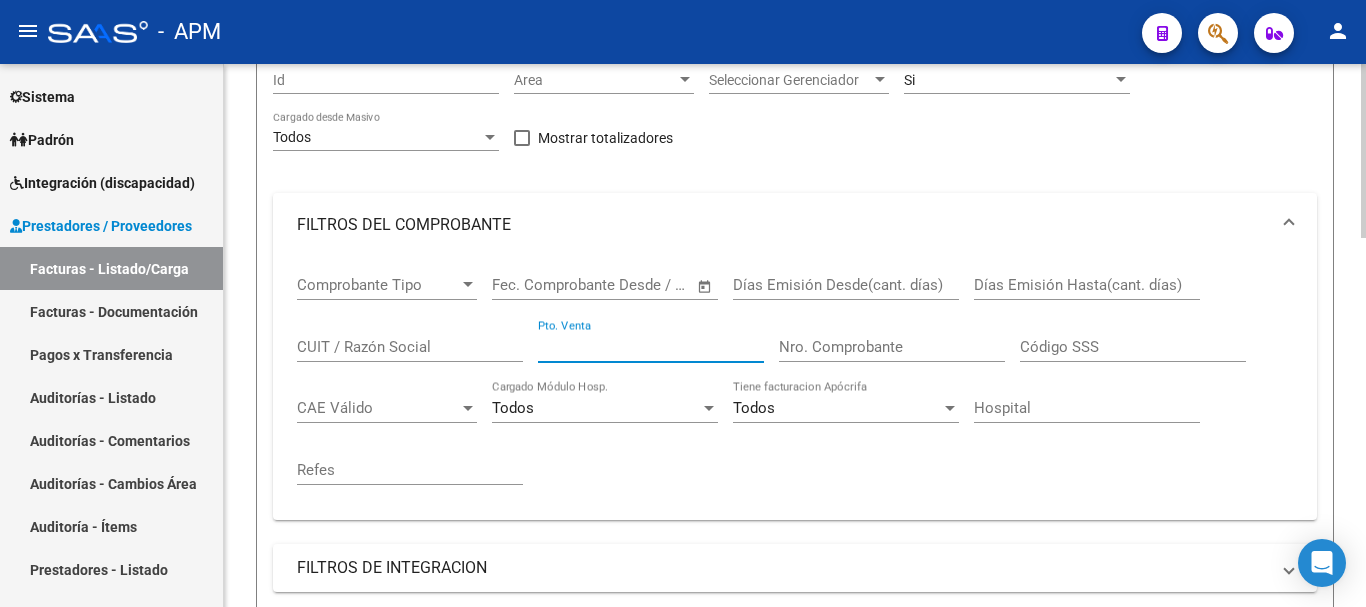 click on "Pto. Venta" at bounding box center [651, 347] 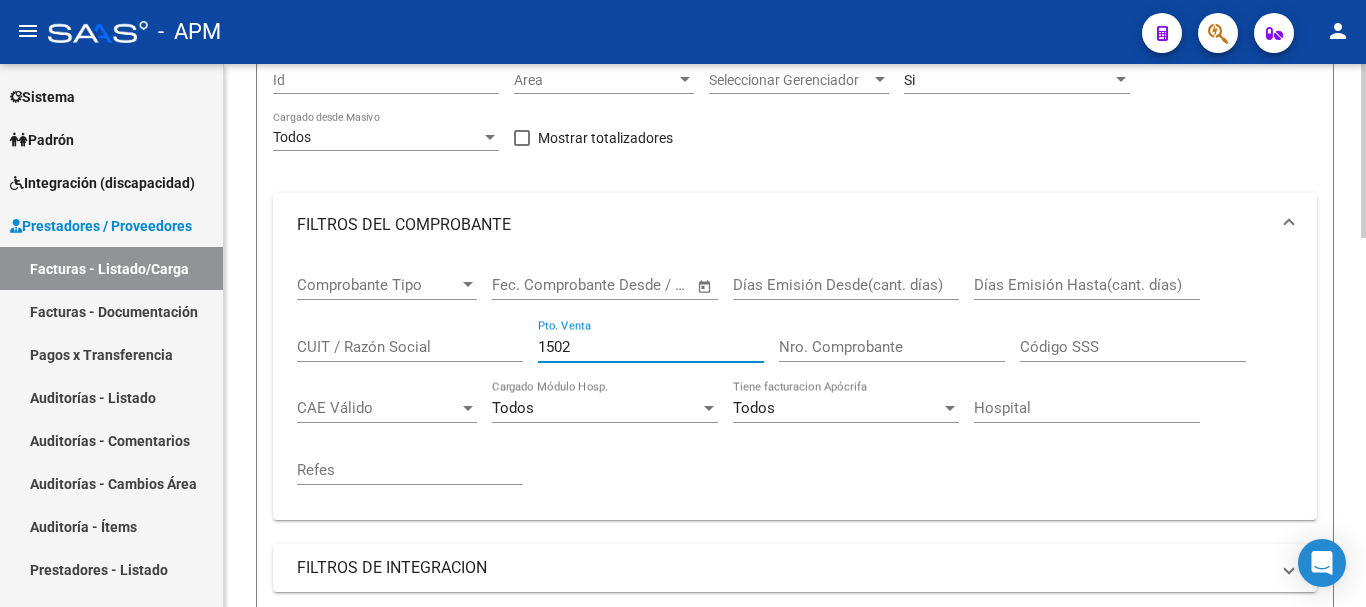 type on "1502" 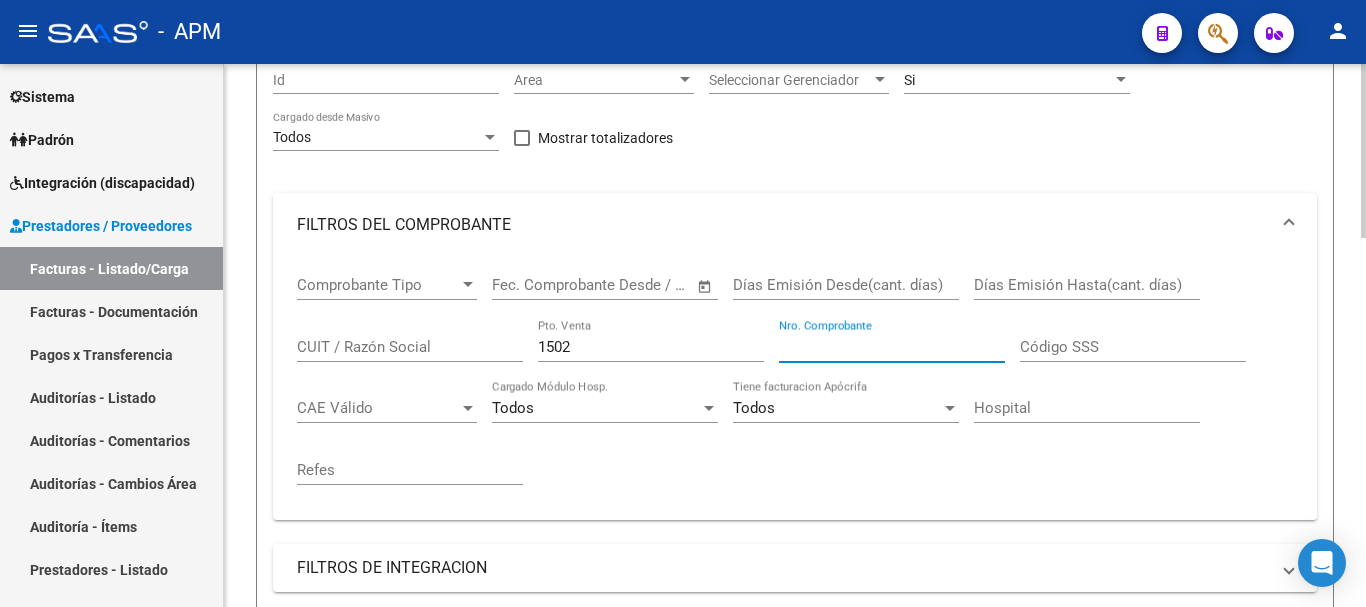 click on "Nro. Comprobante" at bounding box center [892, 347] 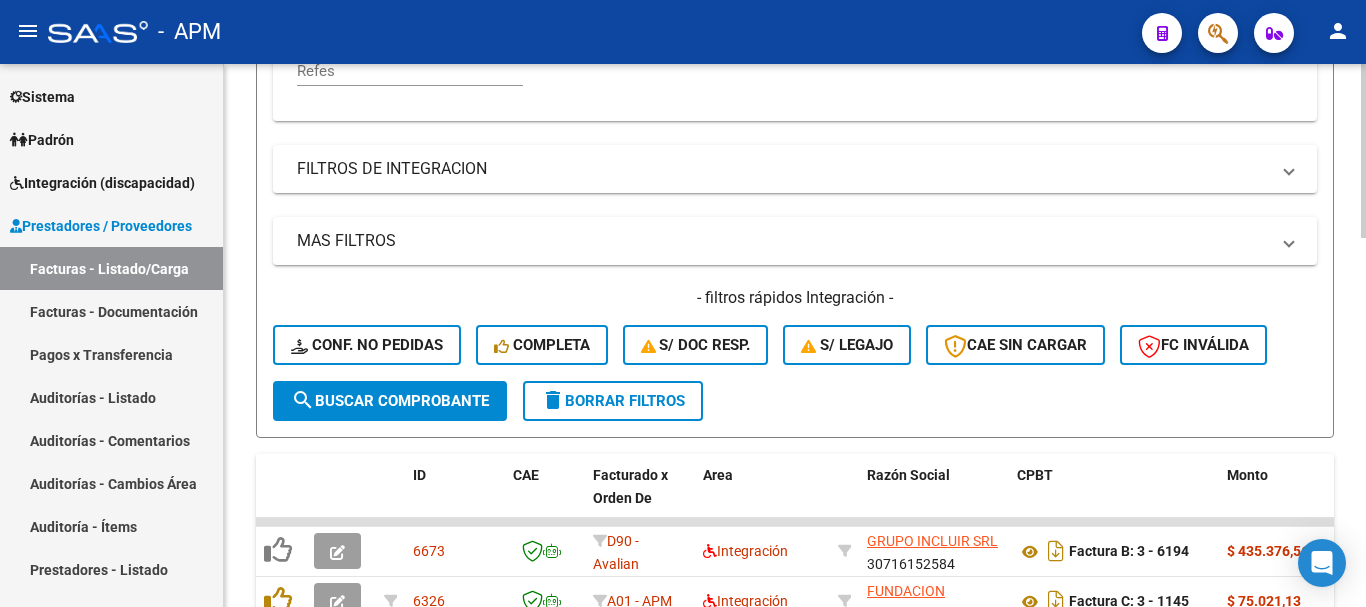 scroll, scrollTop: 600, scrollLeft: 0, axis: vertical 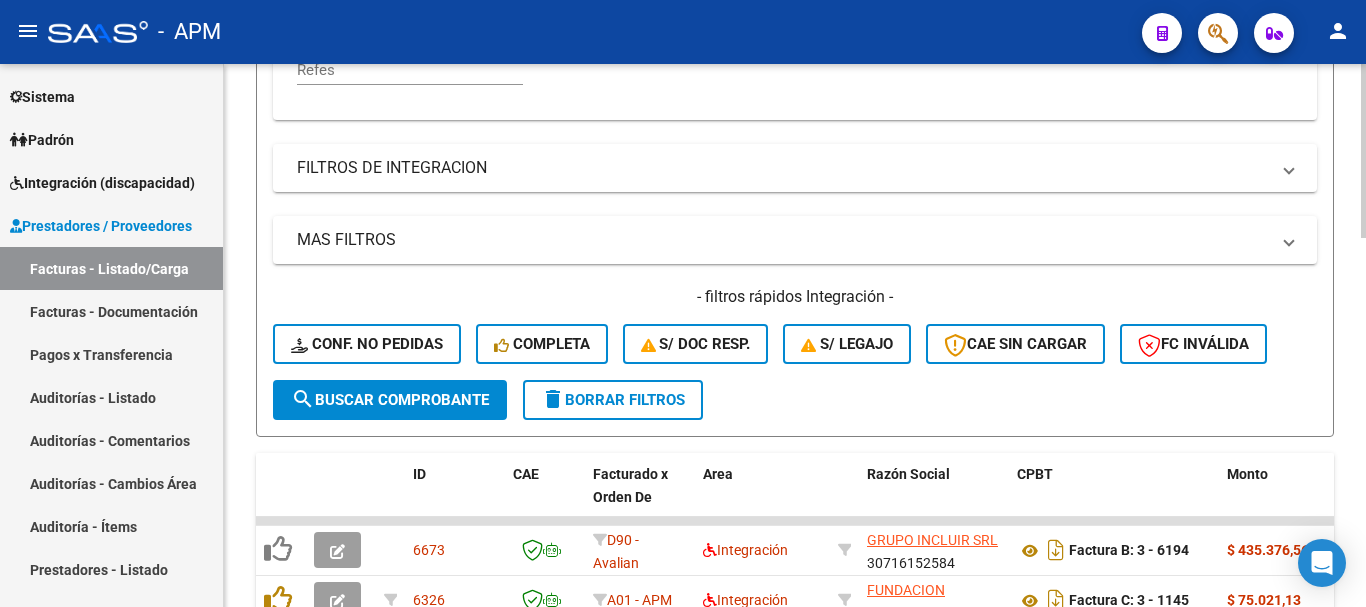 click on "search  Buscar Comprobante" 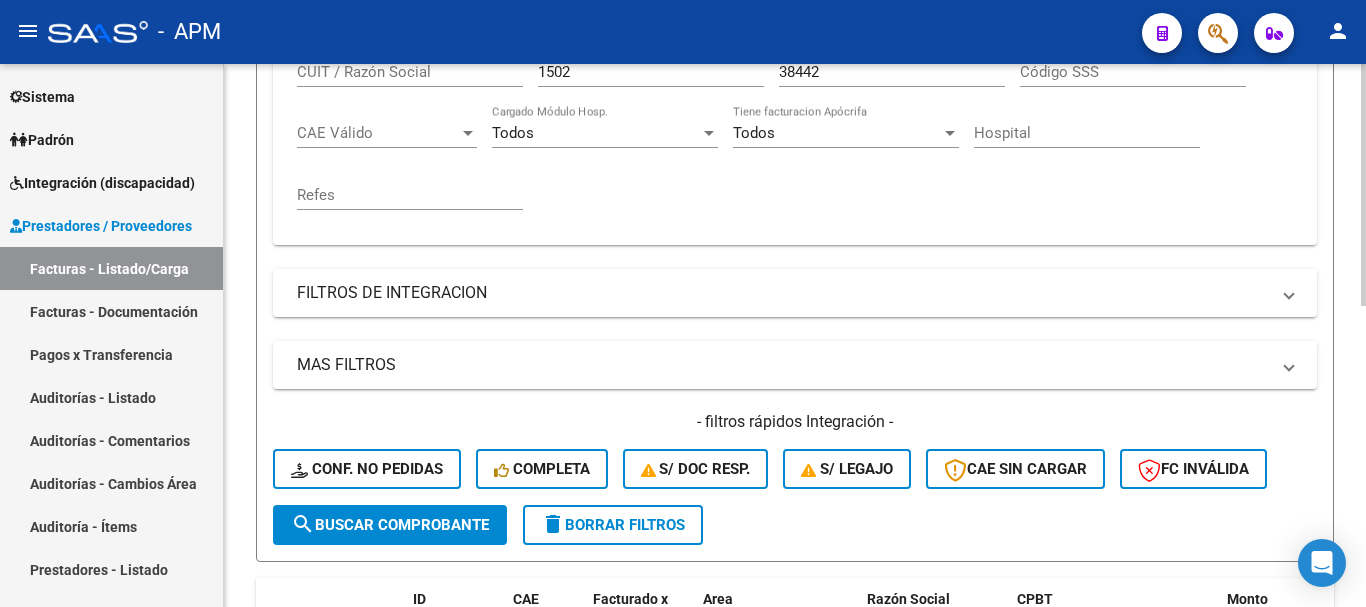 scroll, scrollTop: 75, scrollLeft: 0, axis: vertical 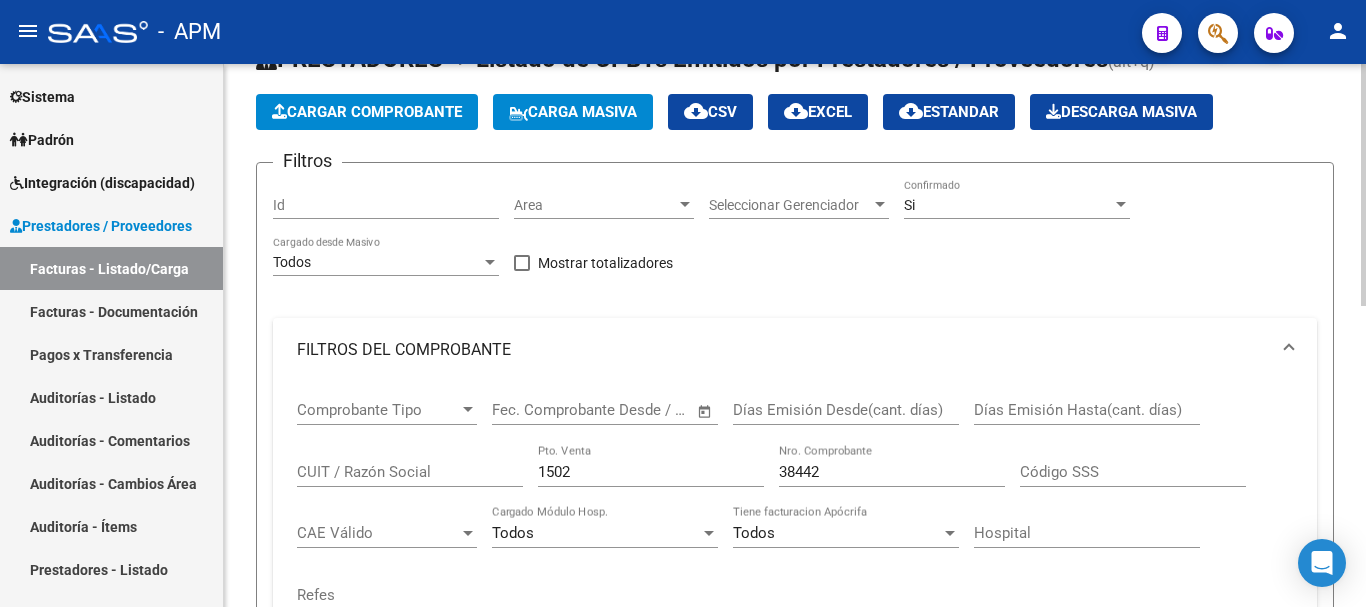 click on "[NUMBER] Nro. Comprobante" 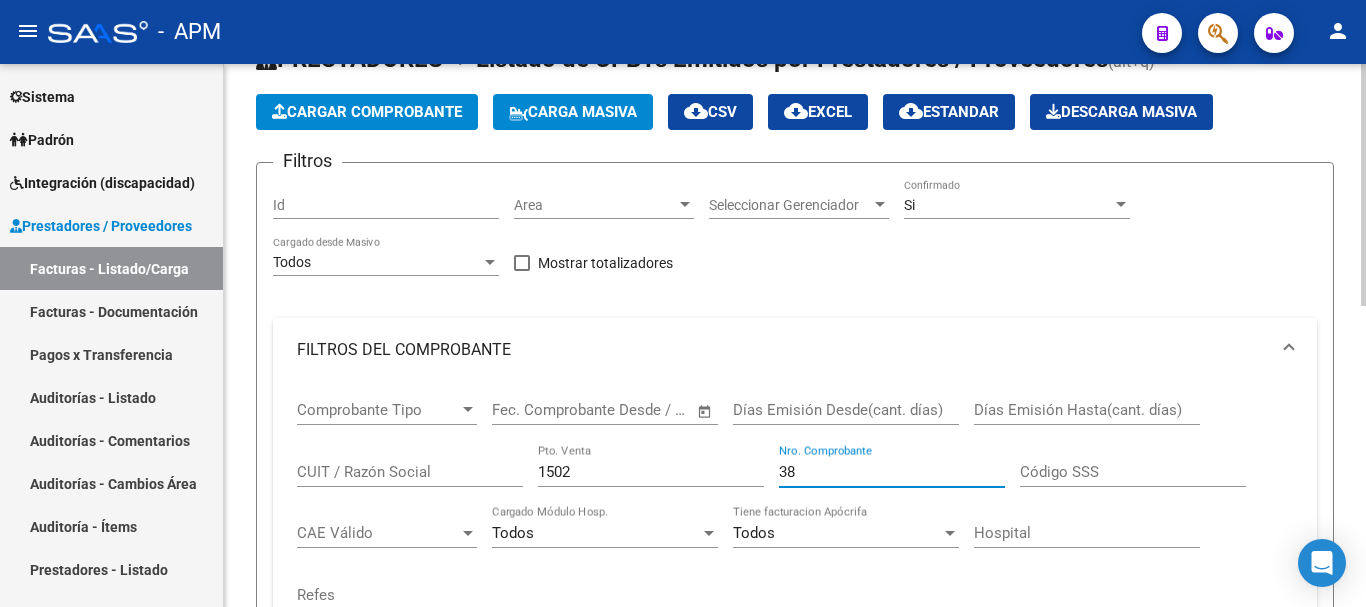 type on "3" 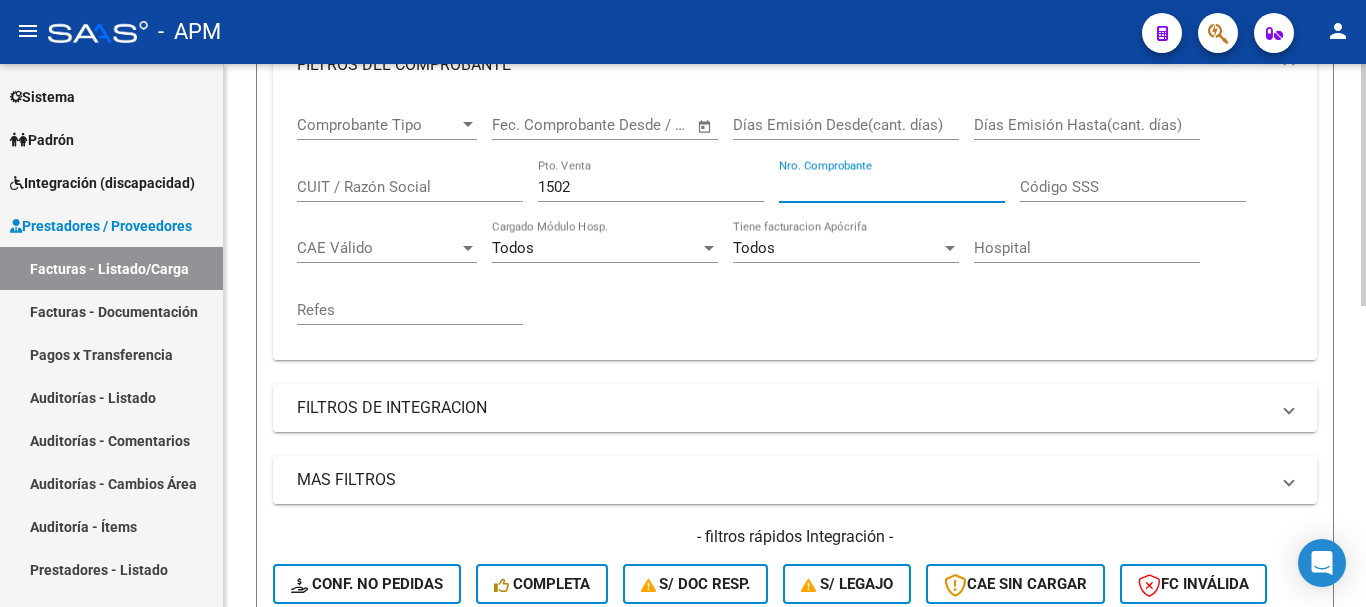 scroll, scrollTop: 575, scrollLeft: 0, axis: vertical 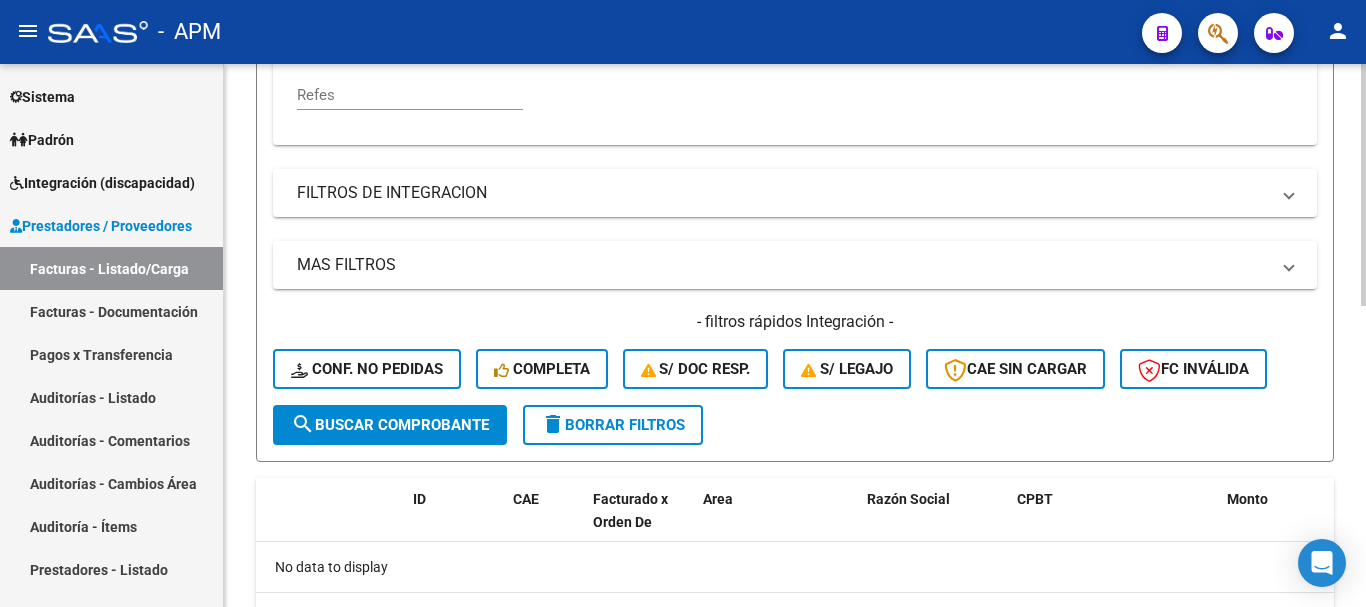 type 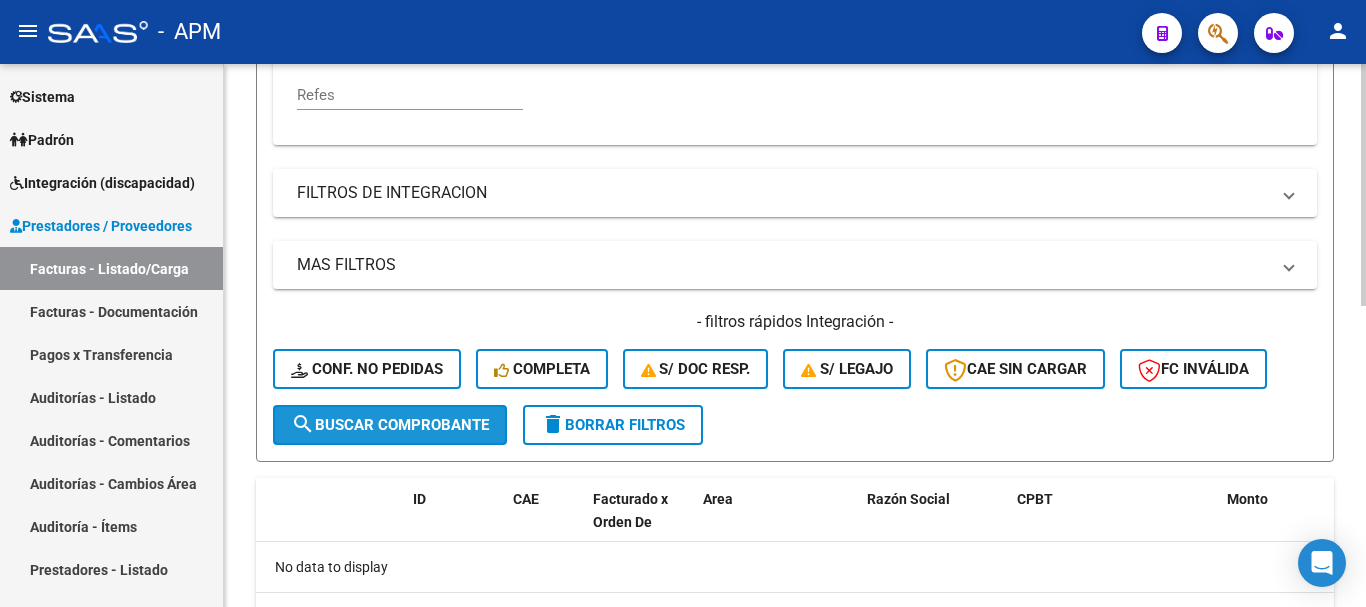 click on "search  Buscar Comprobante" 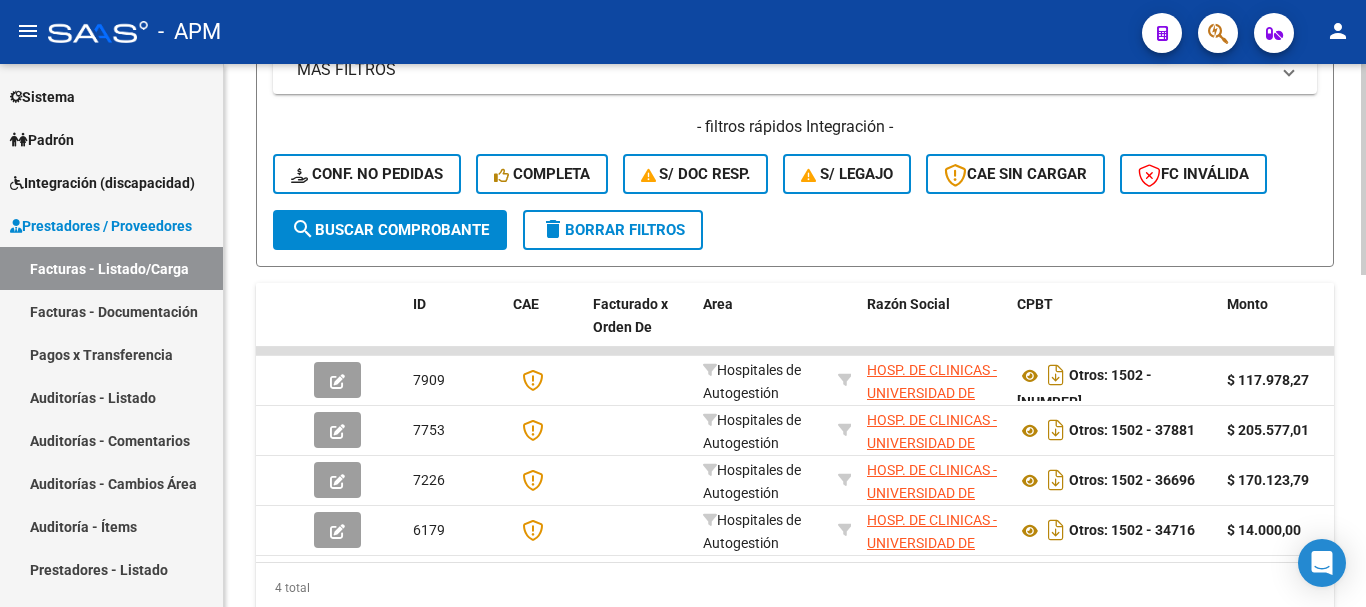 scroll, scrollTop: 775, scrollLeft: 0, axis: vertical 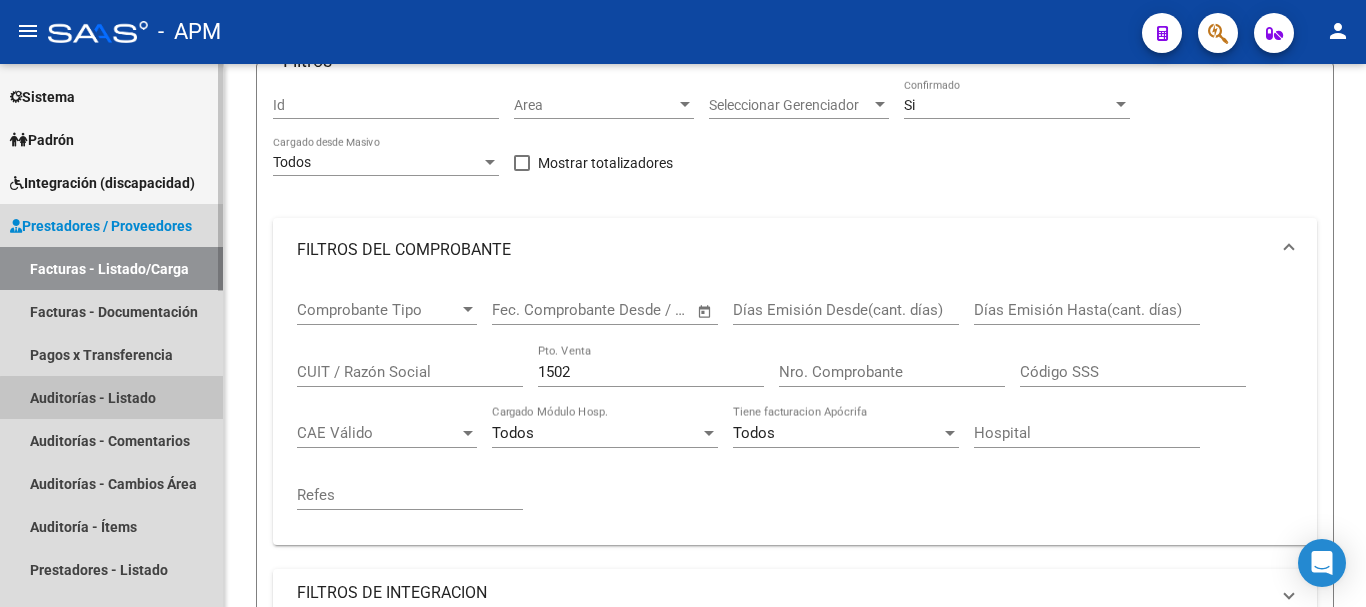 click on "Auditorías - Listado" at bounding box center [111, 397] 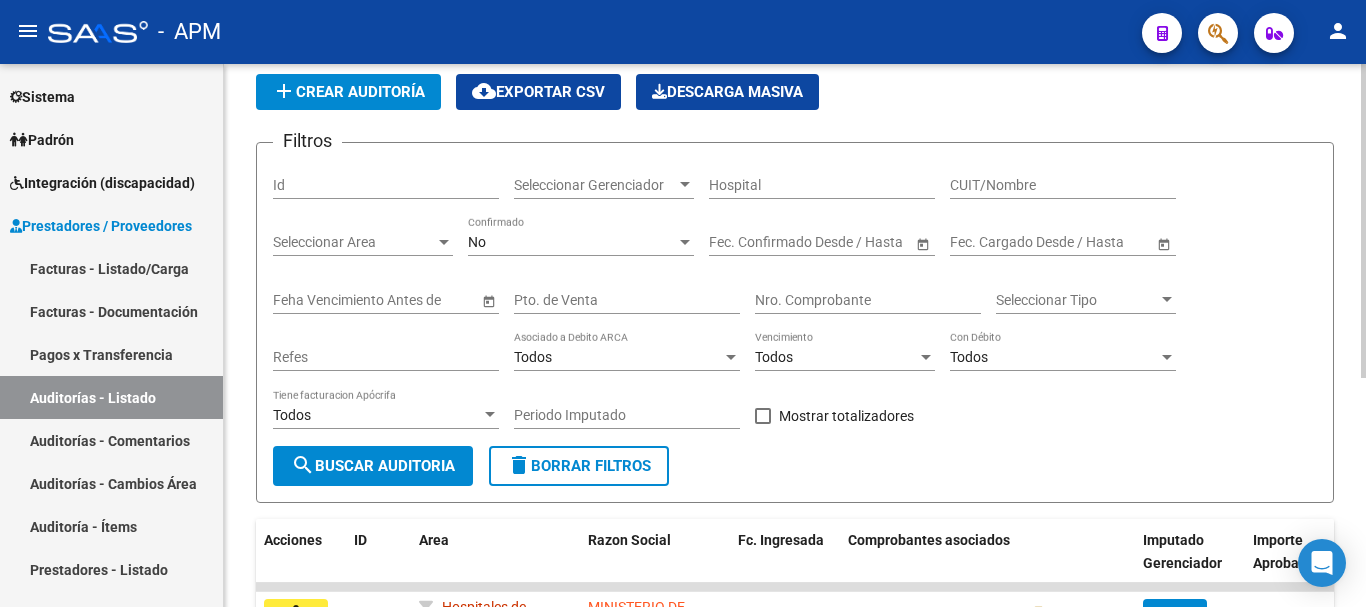 scroll, scrollTop: 0, scrollLeft: 0, axis: both 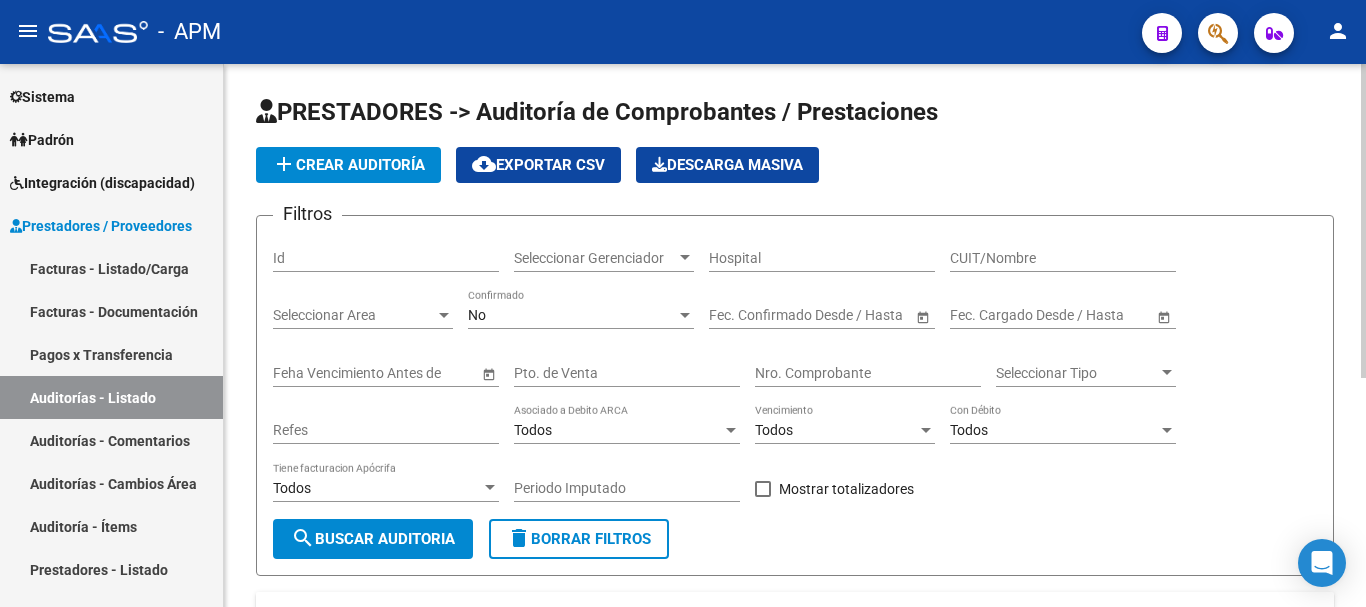 click on "No Confirmado" 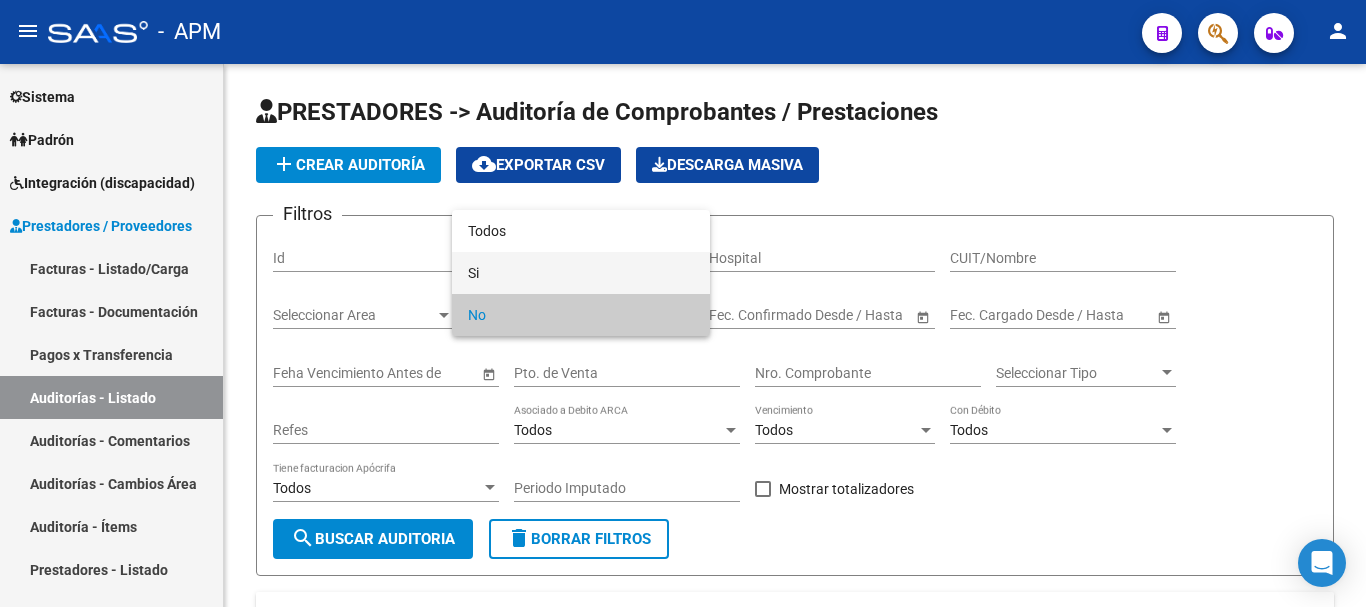 click on "Si" at bounding box center [581, 273] 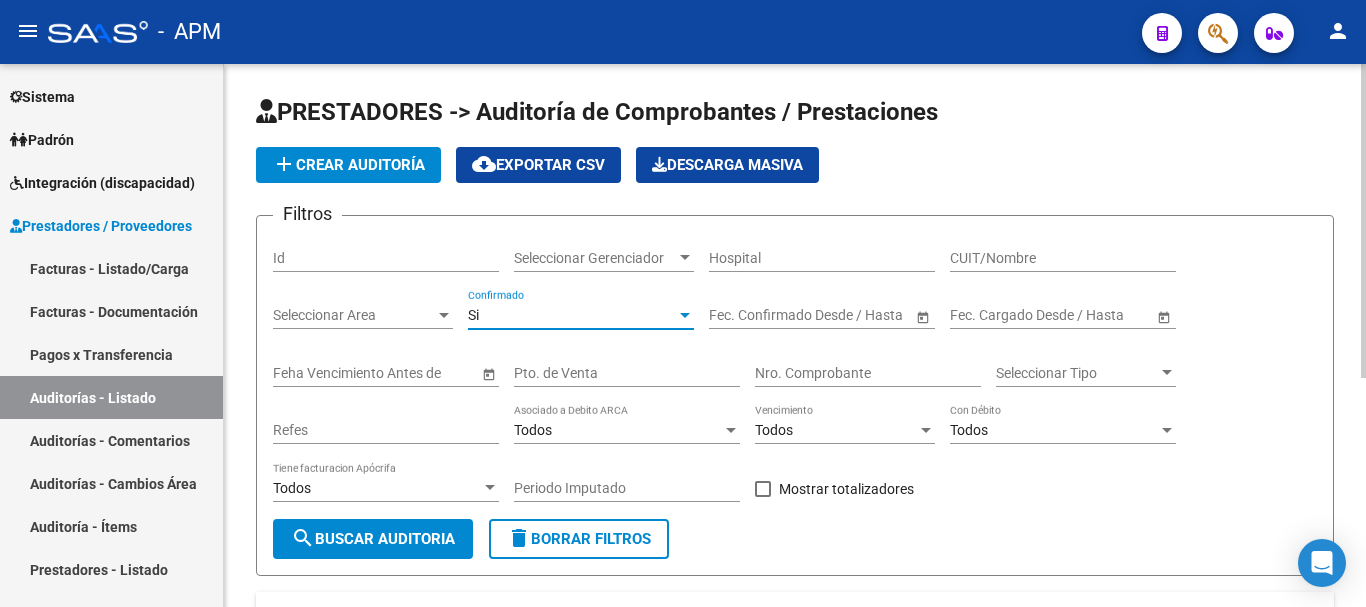 click 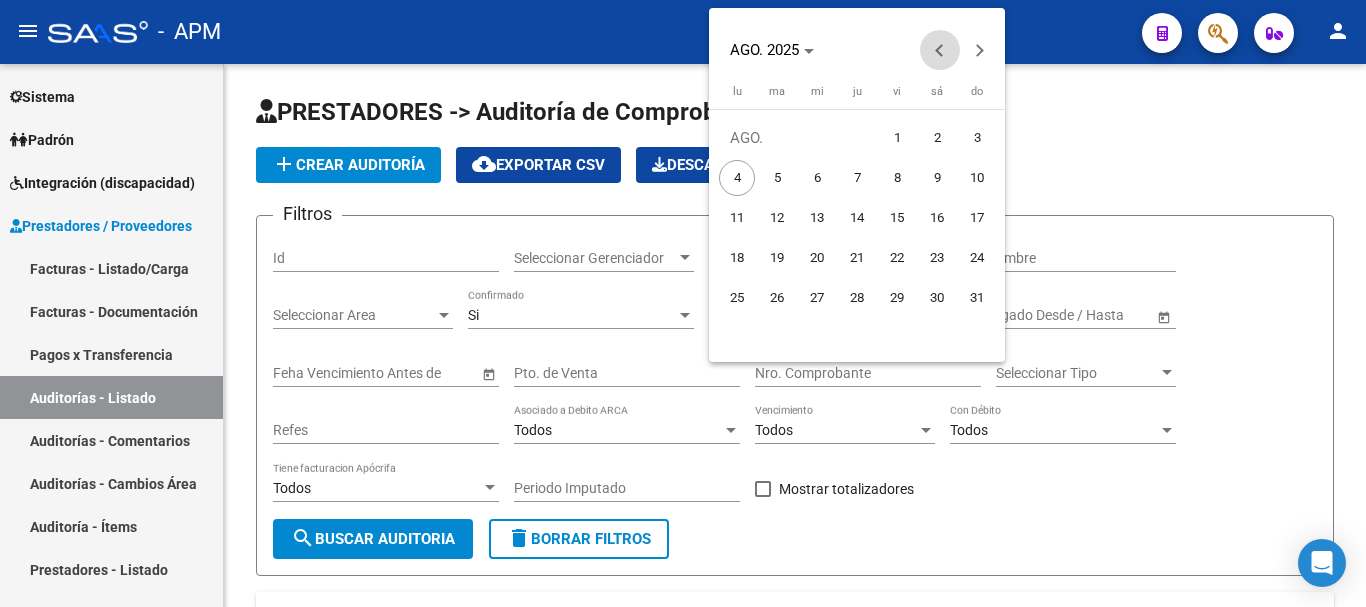 click at bounding box center [940, 50] 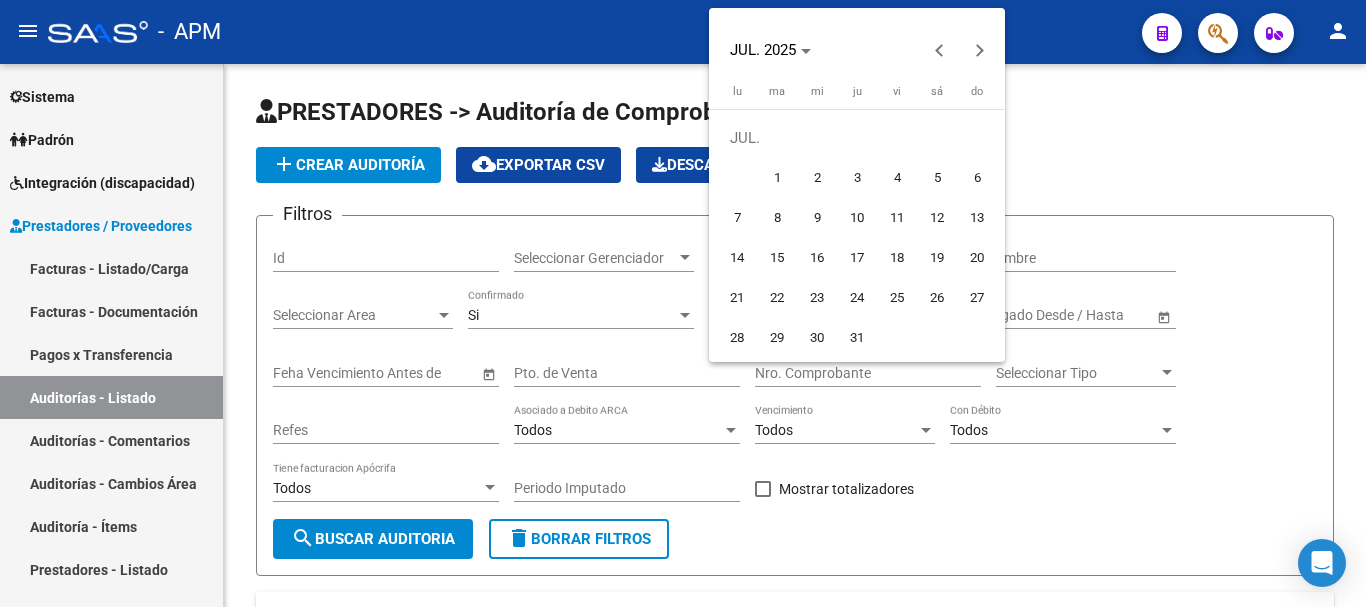 click on "1" at bounding box center [777, 178] 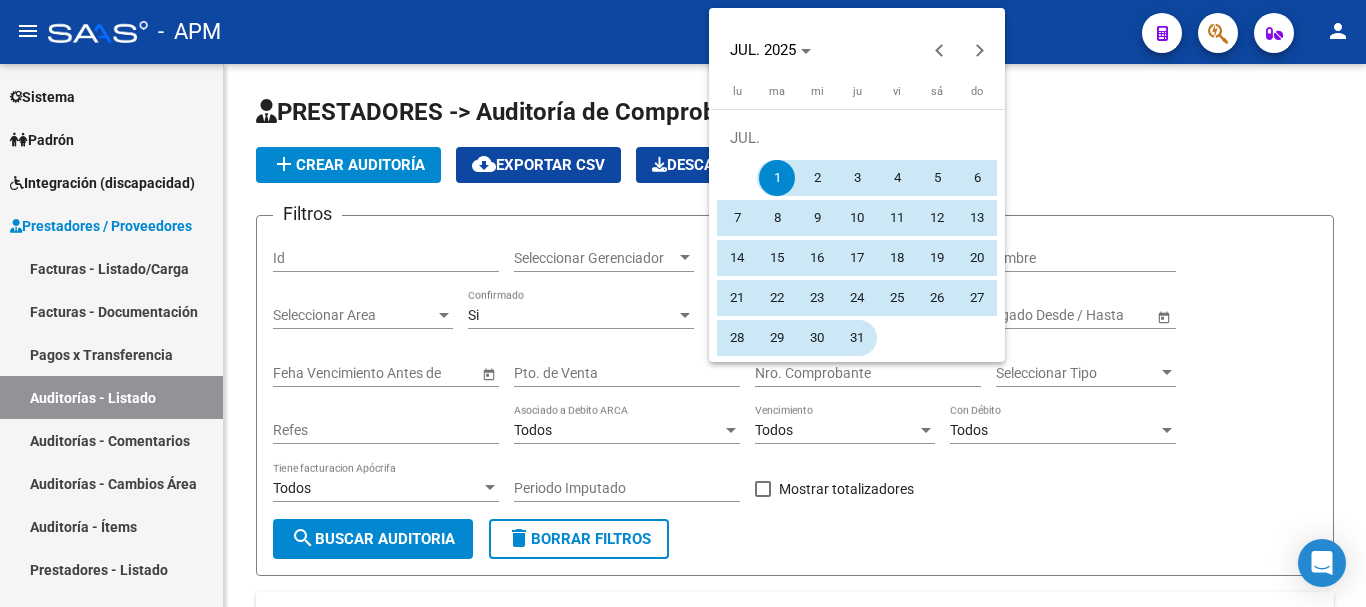 drag, startPoint x: 859, startPoint y: 322, endPoint x: 785, endPoint y: 343, distance: 76.922035 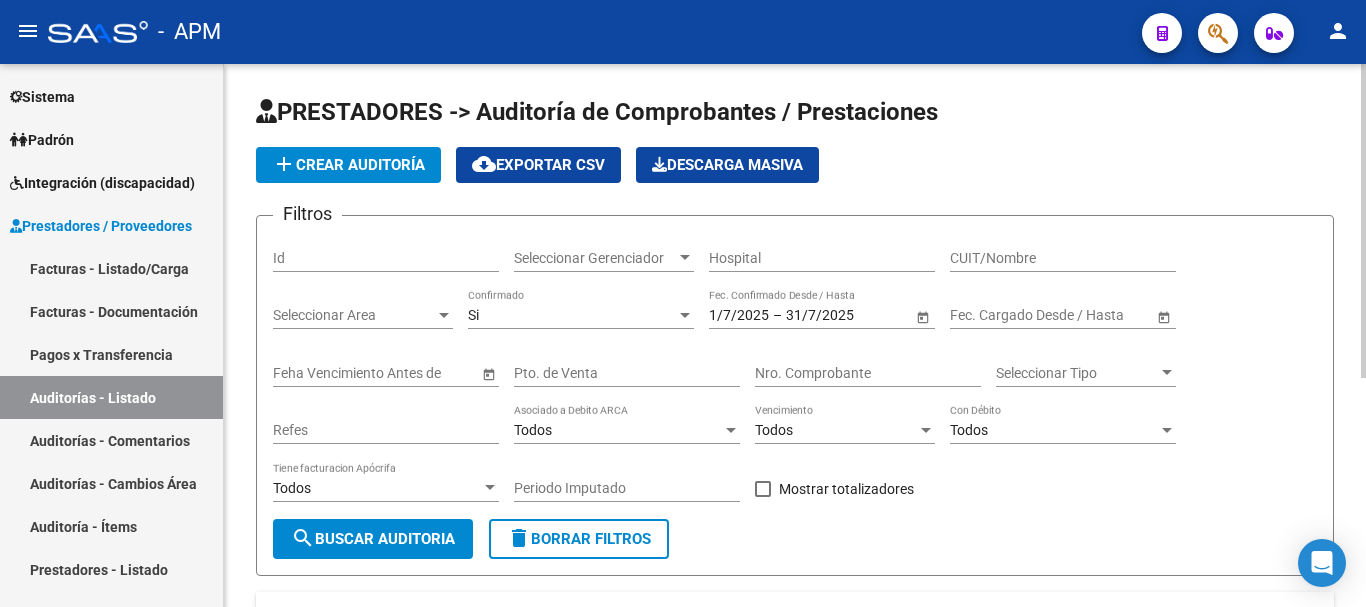 click on "search  Buscar Auditoria" 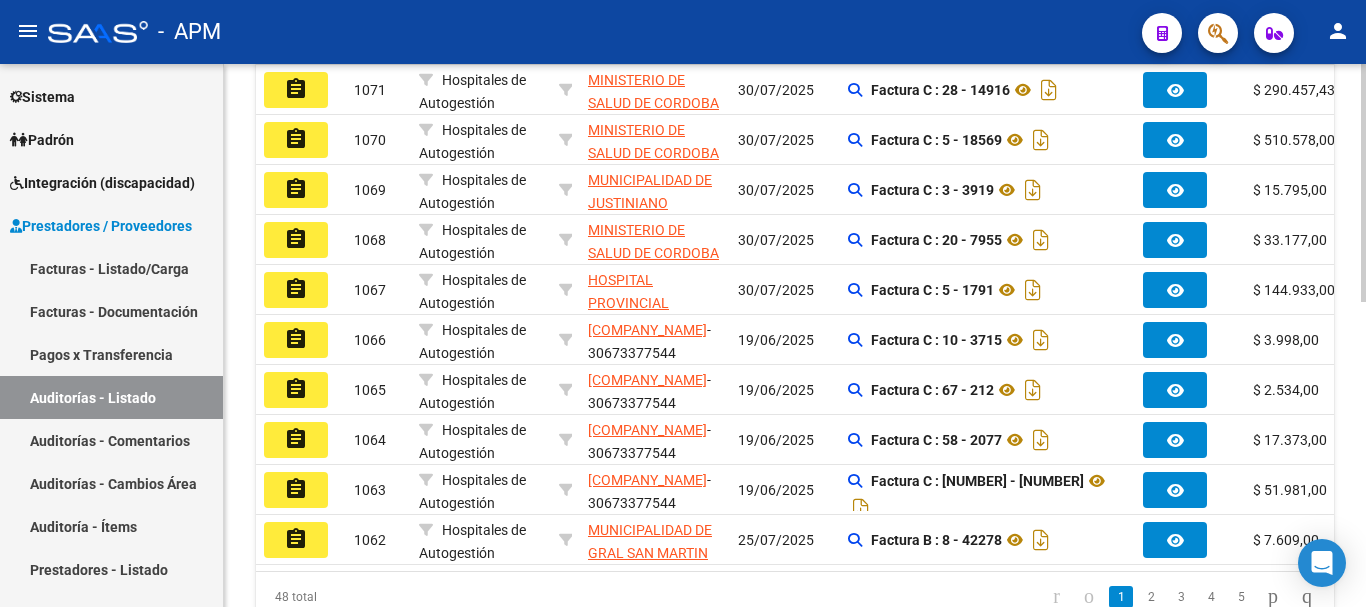 scroll, scrollTop: 695, scrollLeft: 0, axis: vertical 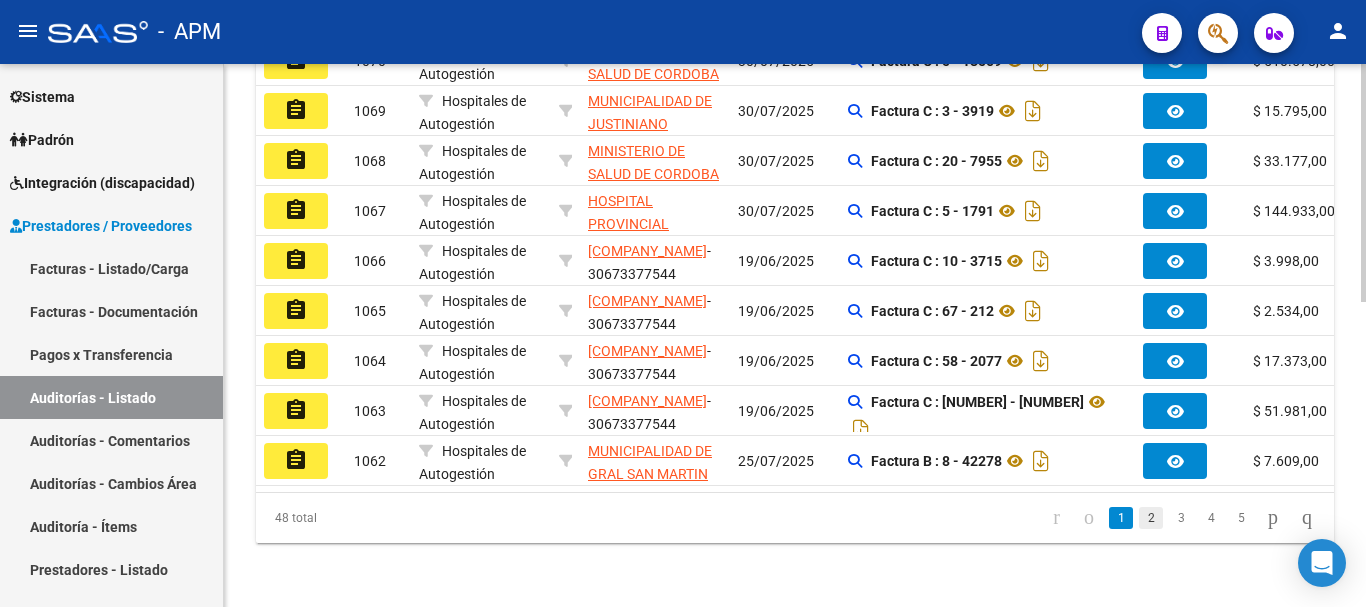 click on "2" 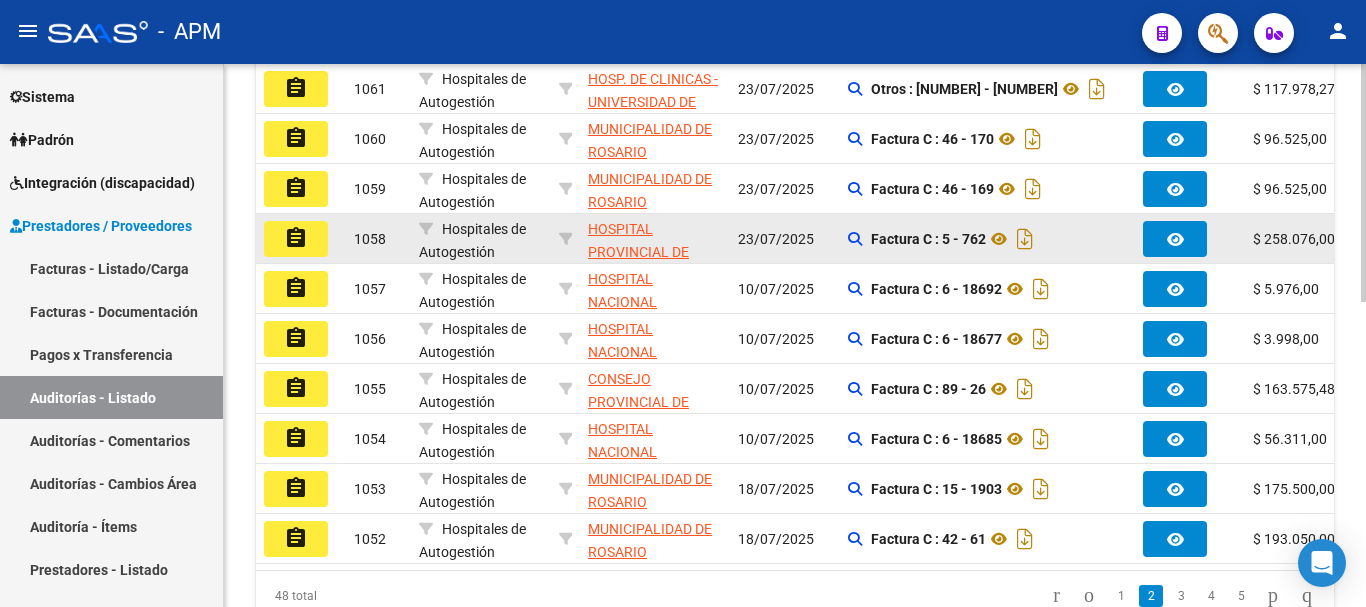 scroll, scrollTop: 695, scrollLeft: 0, axis: vertical 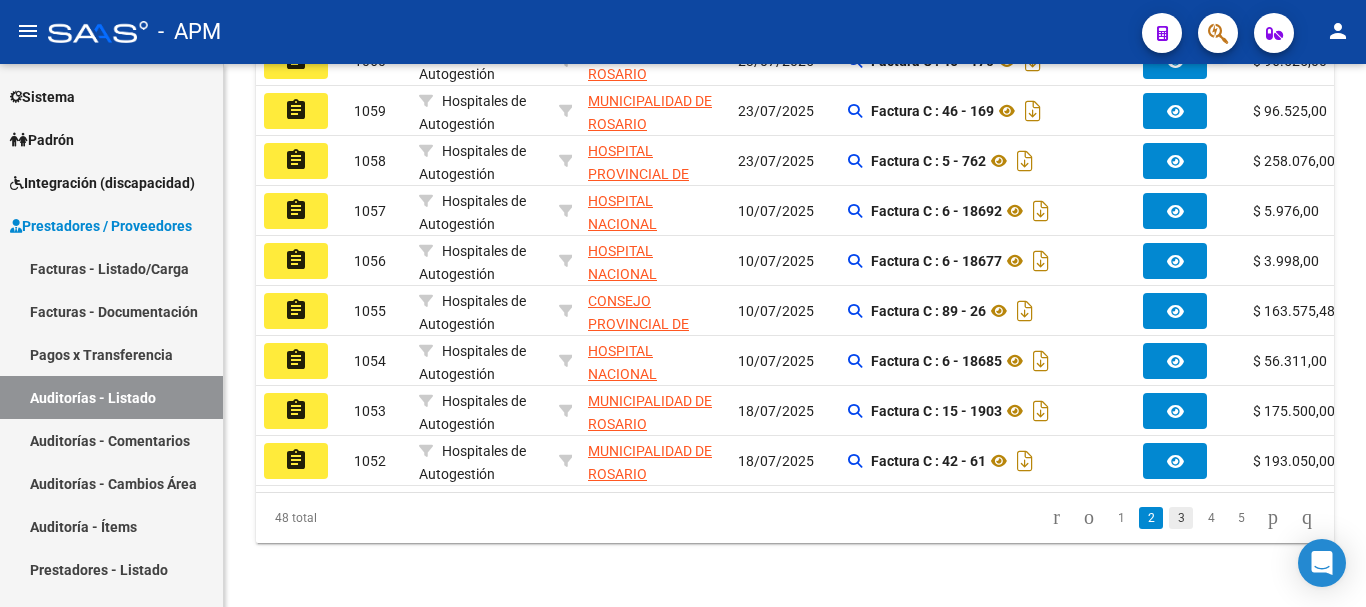 click on "3" 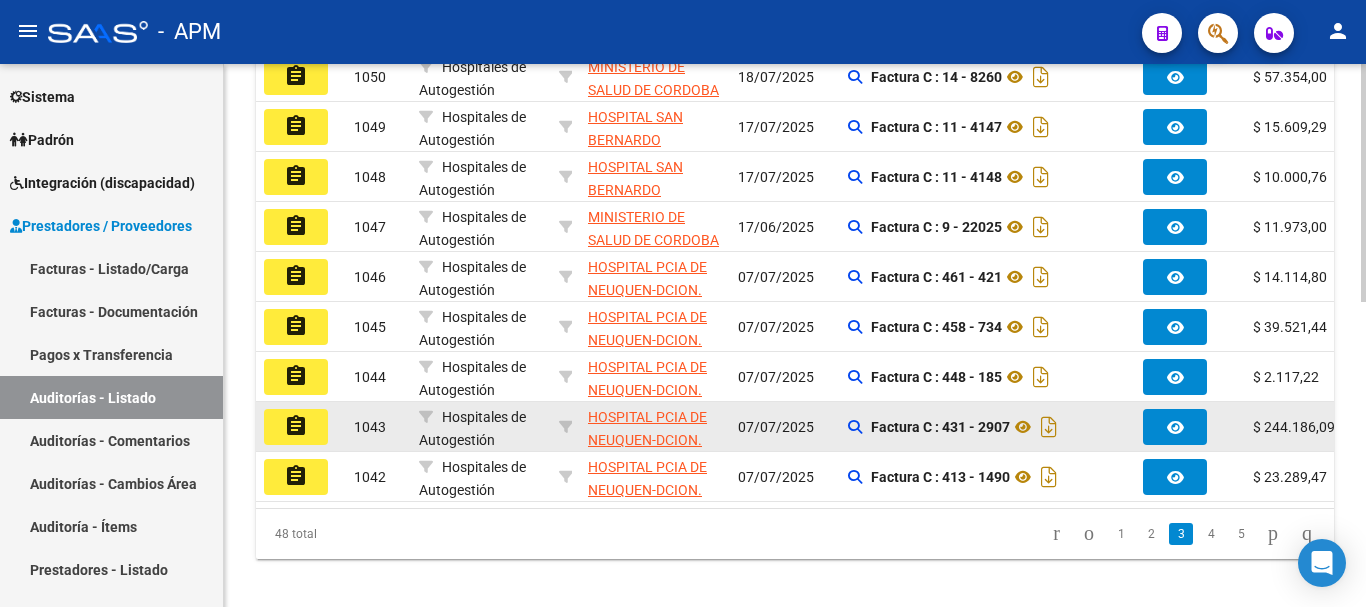 scroll, scrollTop: 695, scrollLeft: 0, axis: vertical 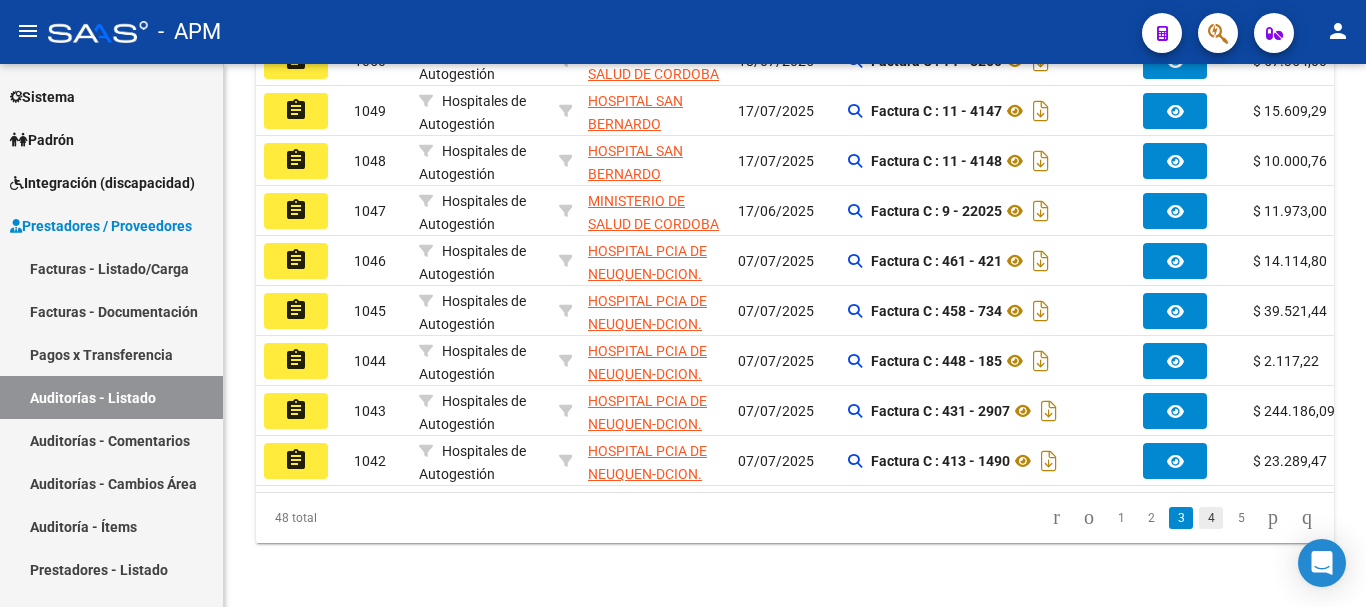 click on "4" 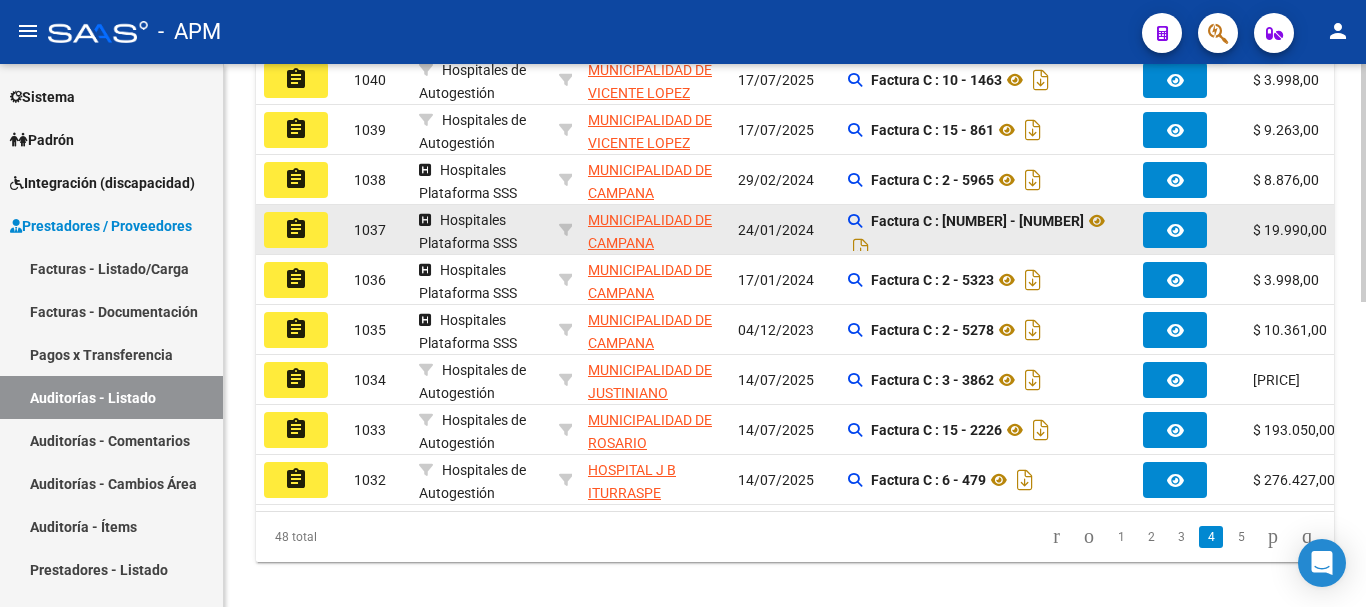 scroll, scrollTop: 695, scrollLeft: 0, axis: vertical 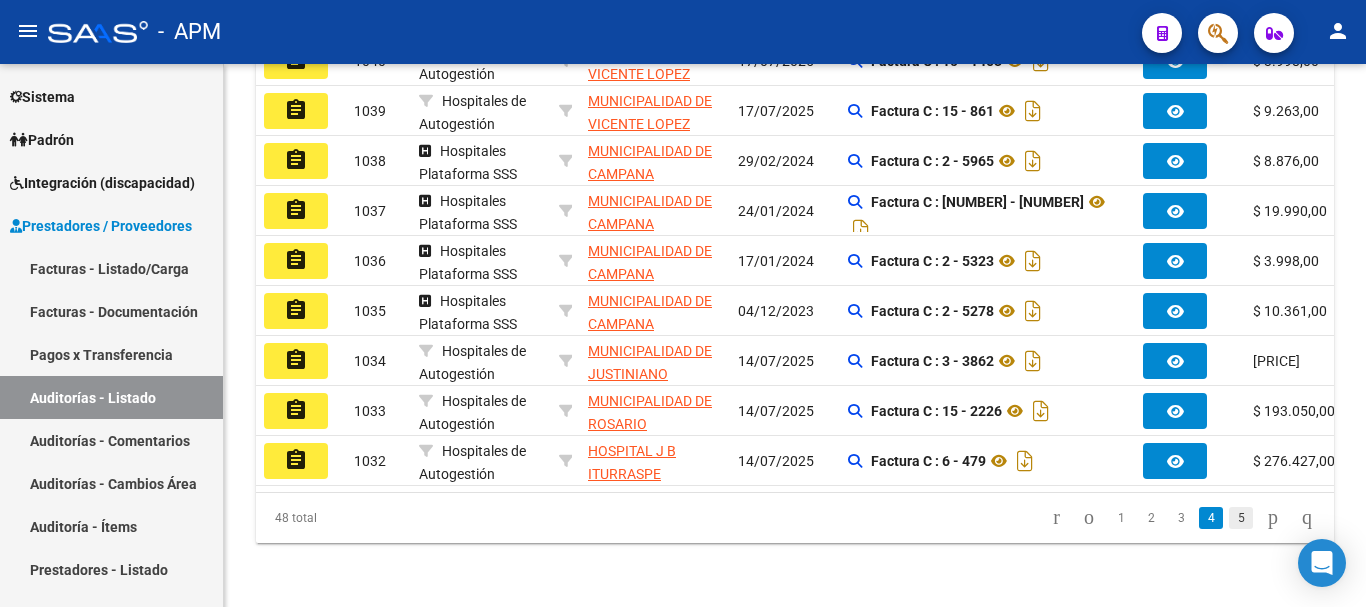 click on "5" 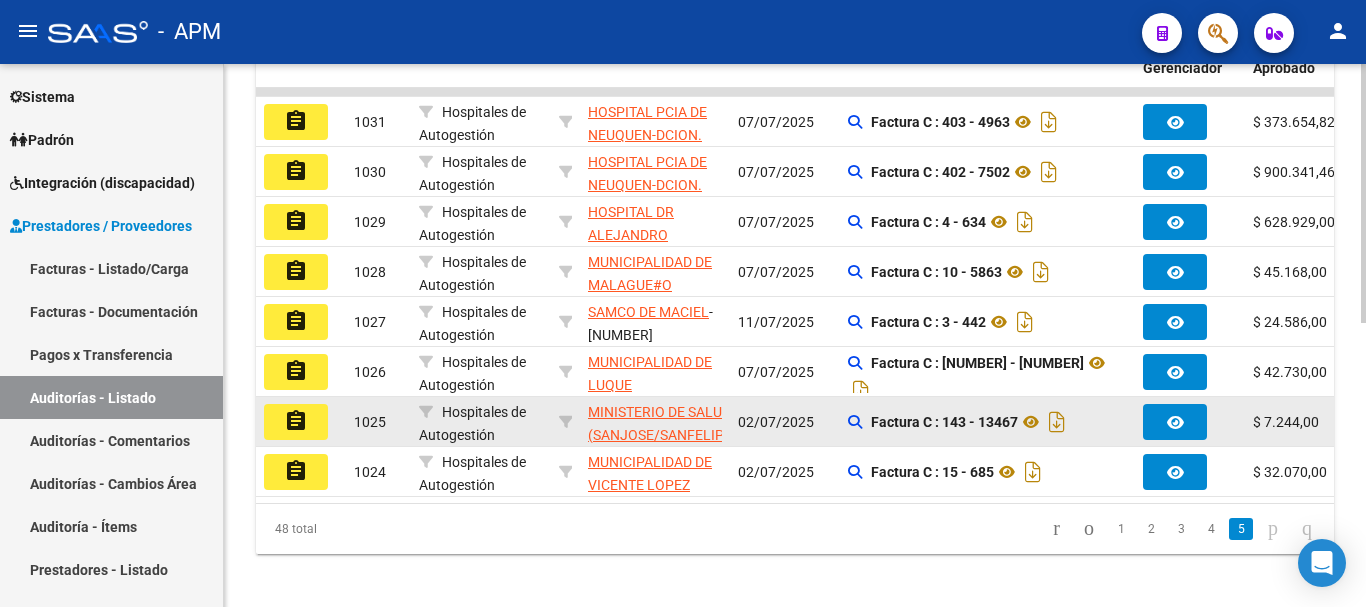 scroll, scrollTop: 595, scrollLeft: 0, axis: vertical 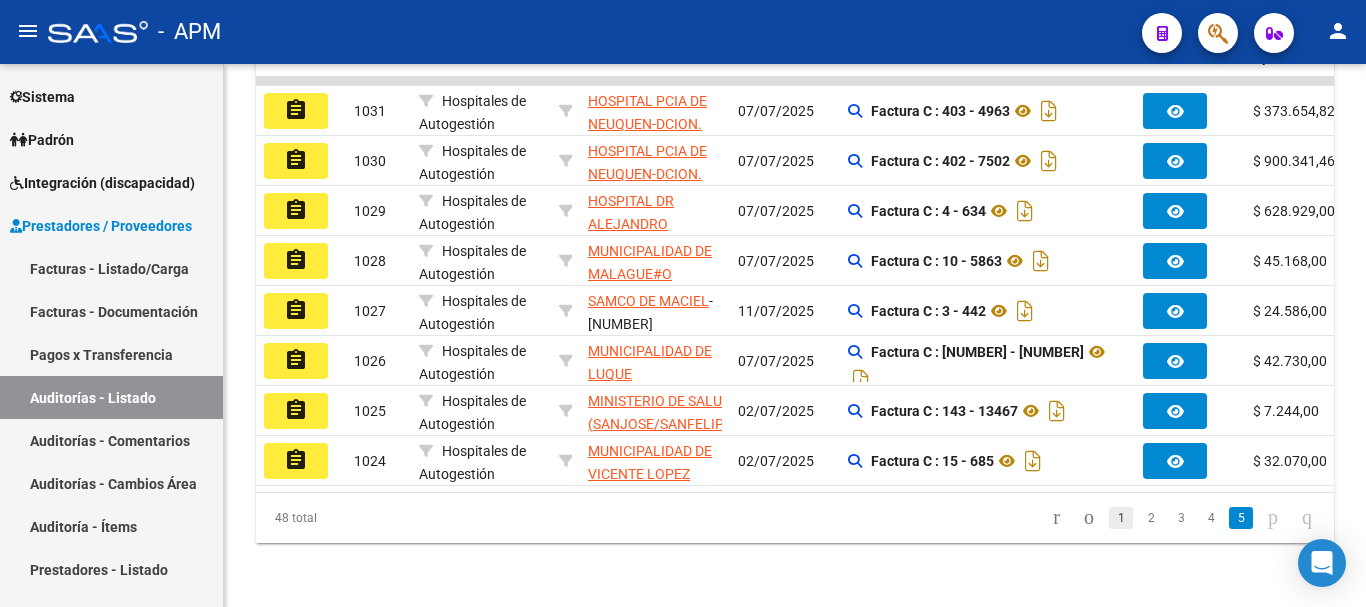 click on "1" 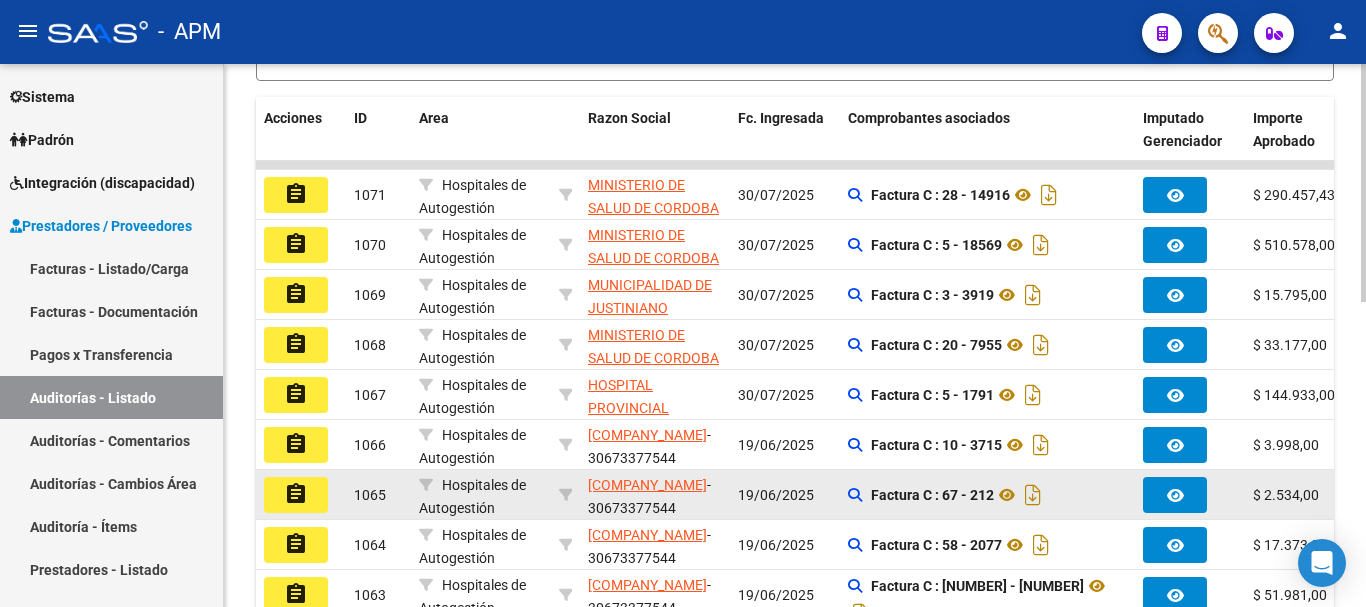 scroll, scrollTop: 395, scrollLeft: 0, axis: vertical 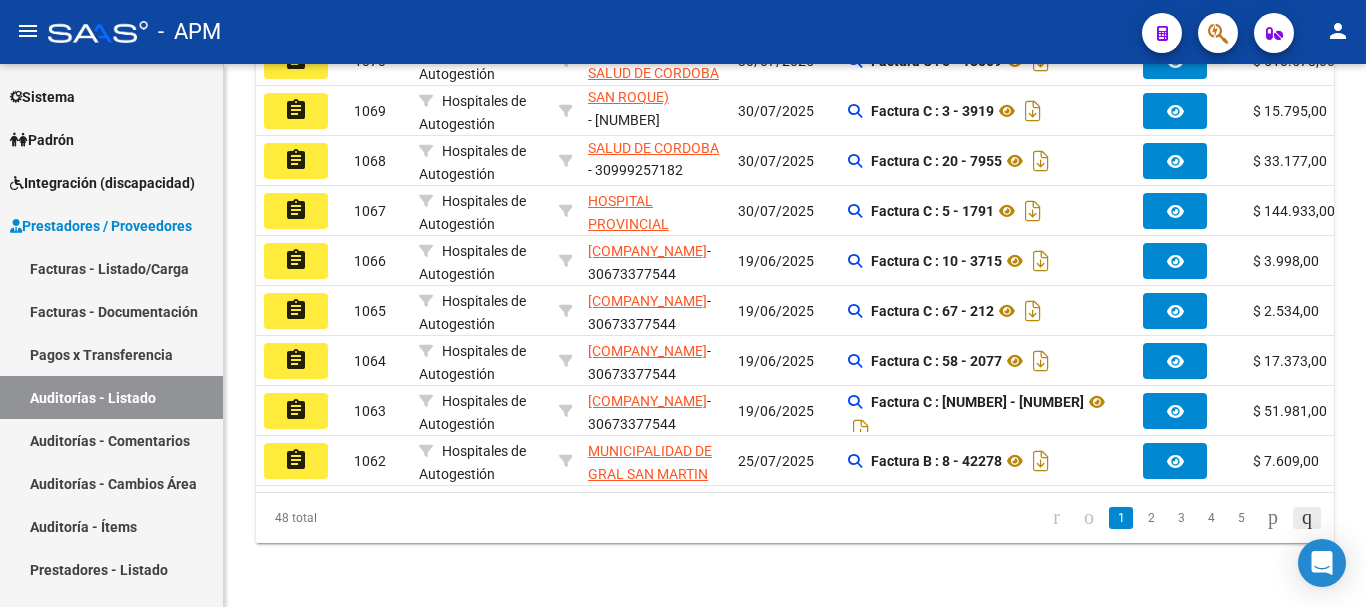 click 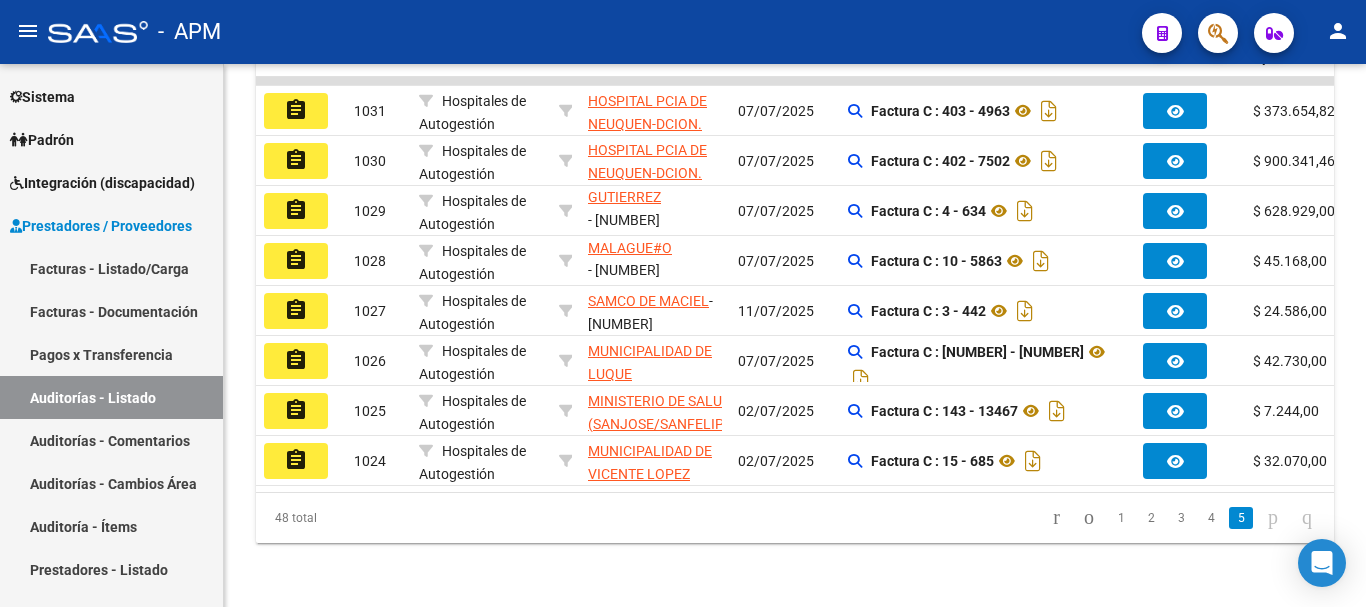 scroll, scrollTop: 49, scrollLeft: 0, axis: vertical 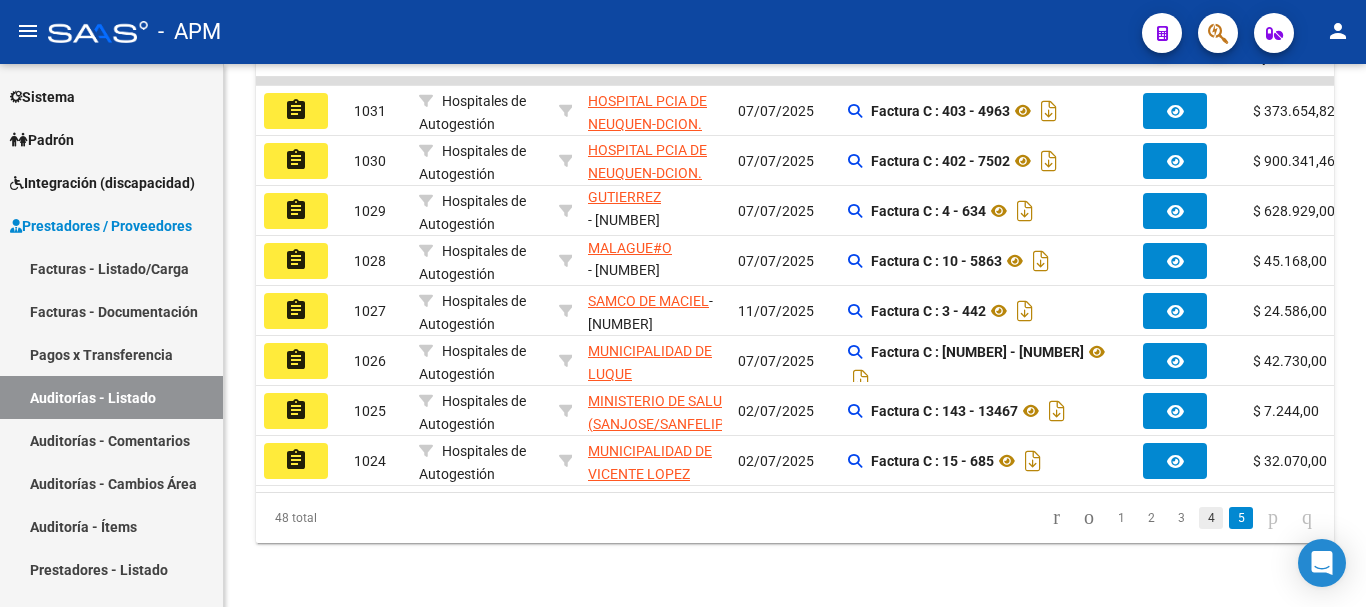 click on "4" 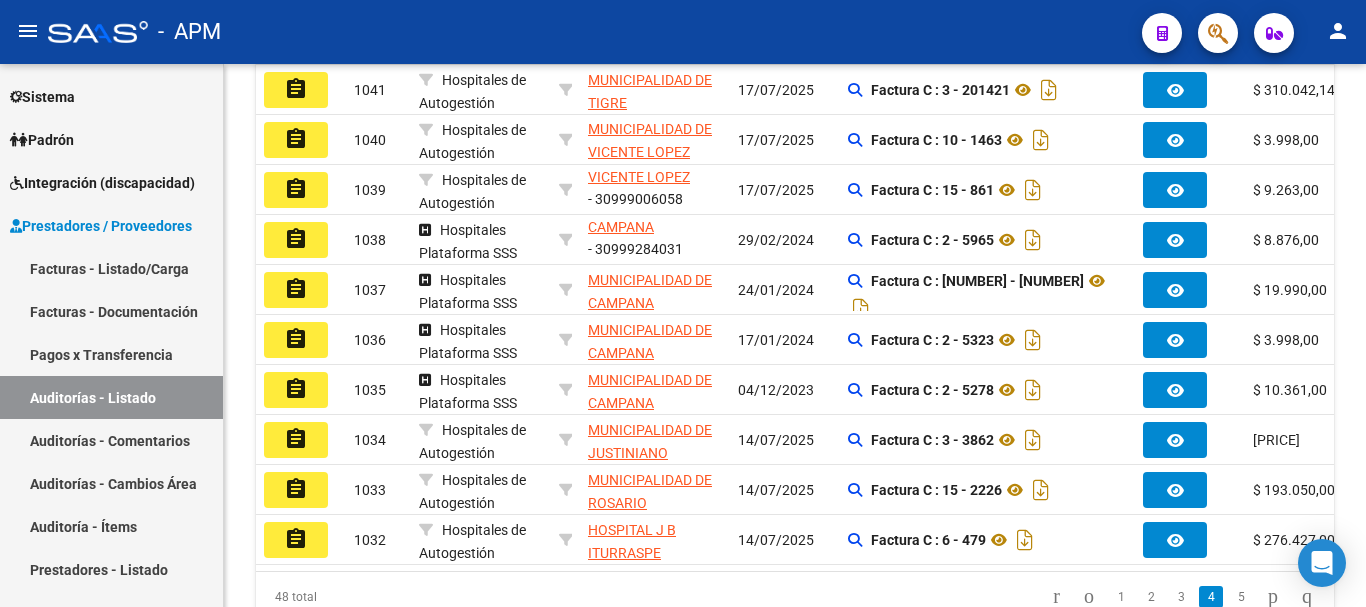 scroll, scrollTop: 26, scrollLeft: 0, axis: vertical 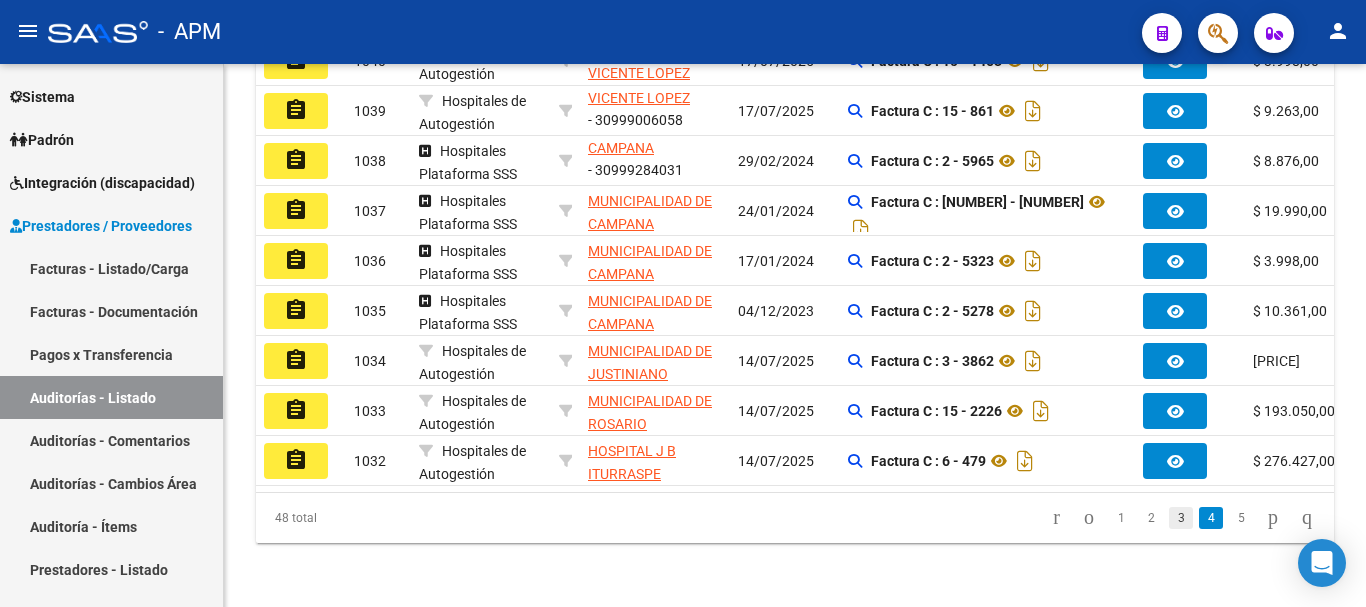 click on "3" 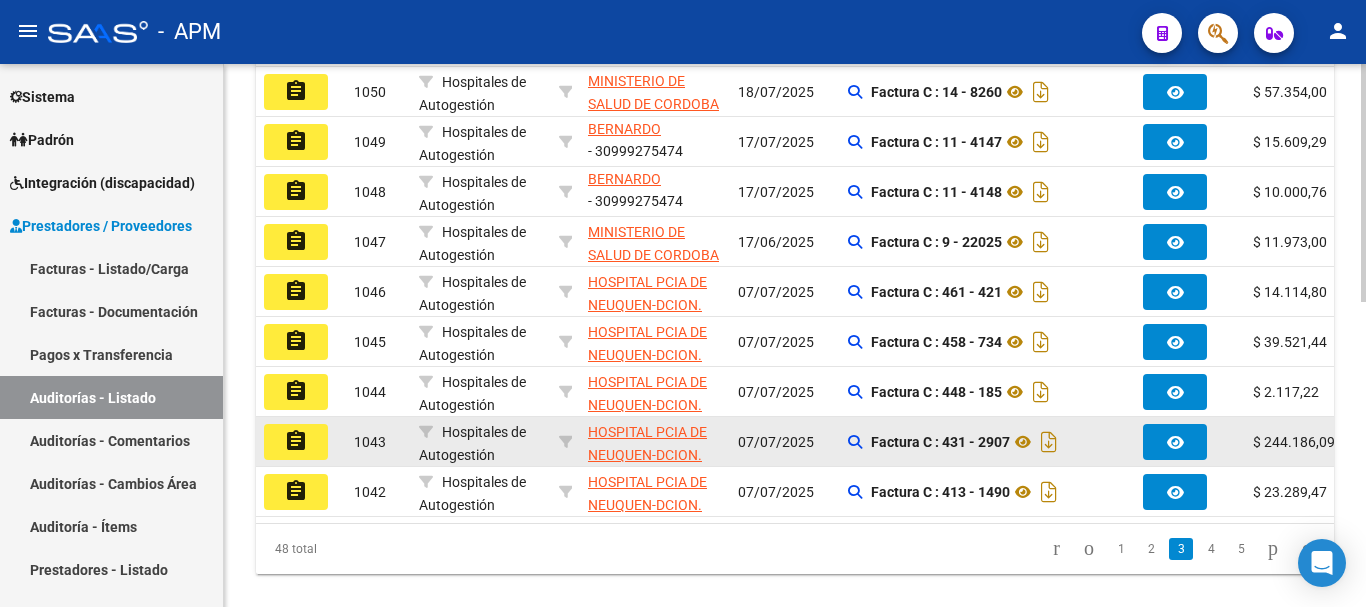 scroll, scrollTop: 695, scrollLeft: 0, axis: vertical 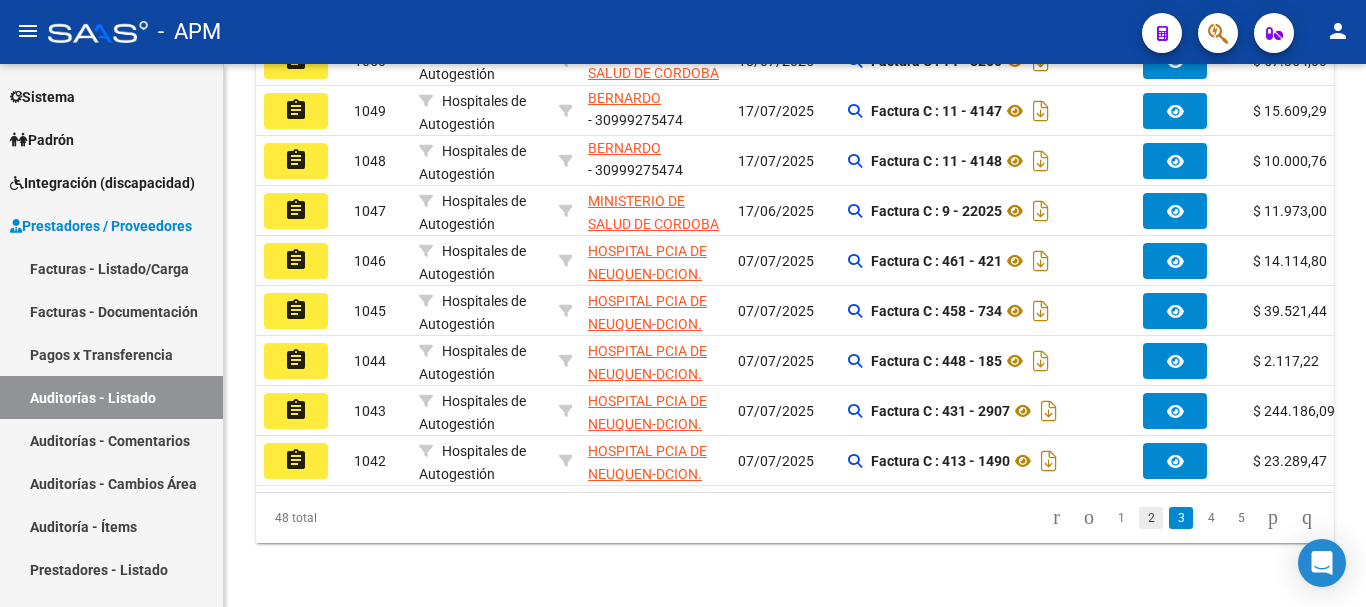 click on "2" 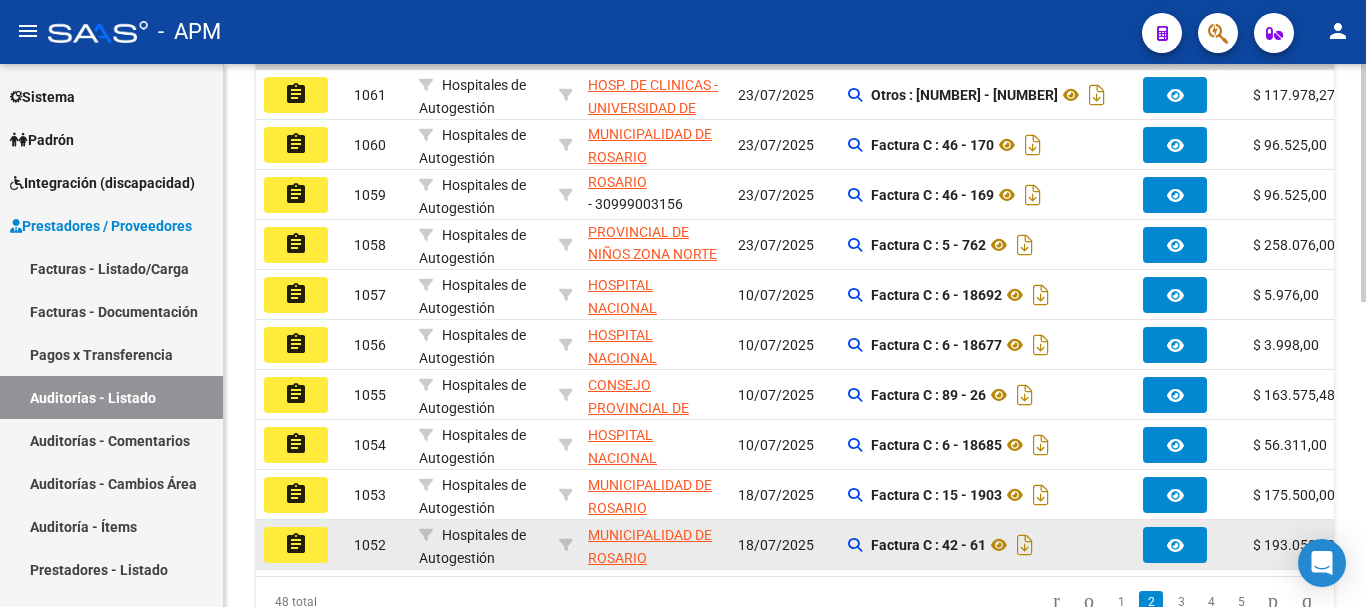 scroll, scrollTop: 495, scrollLeft: 0, axis: vertical 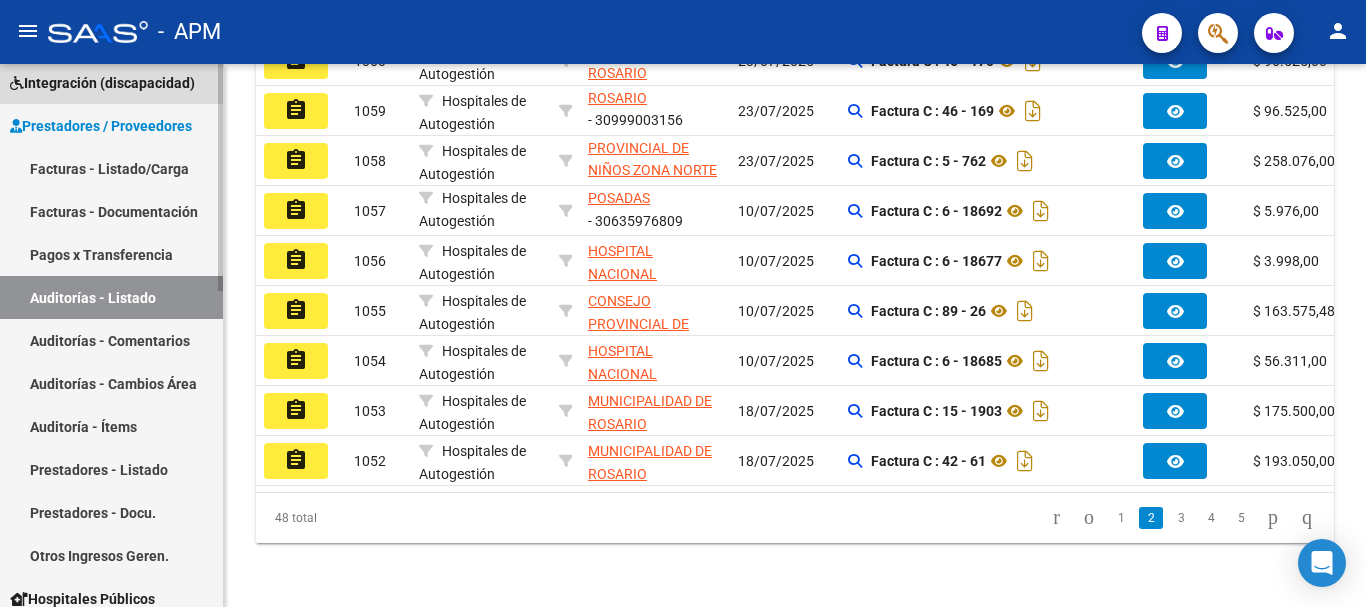 click on "Integración (discapacidad)" at bounding box center (111, 82) 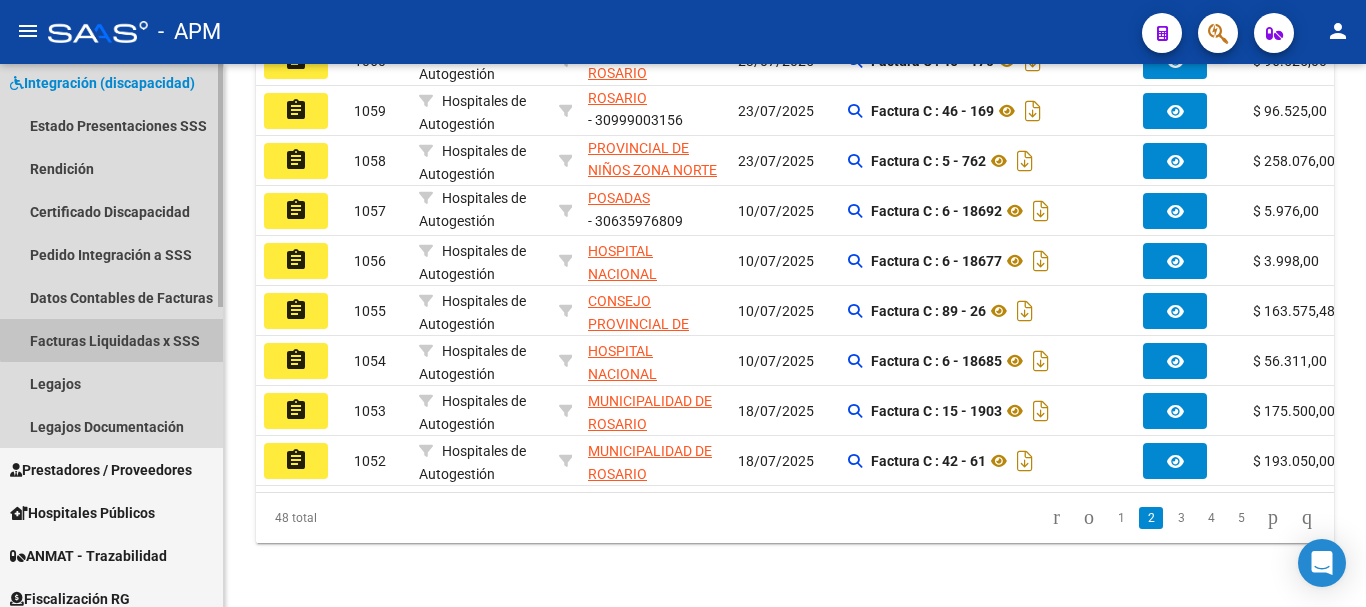 click on "Facturas Liquidadas x SSS" at bounding box center (111, 340) 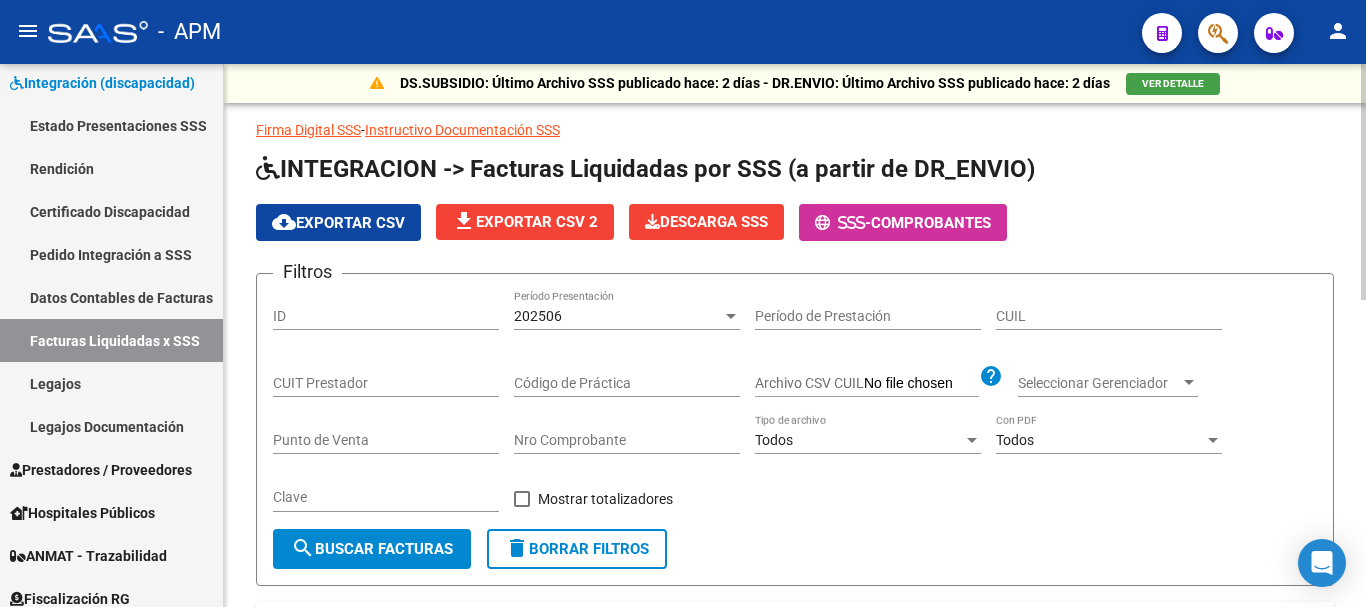scroll, scrollTop: 0, scrollLeft: 0, axis: both 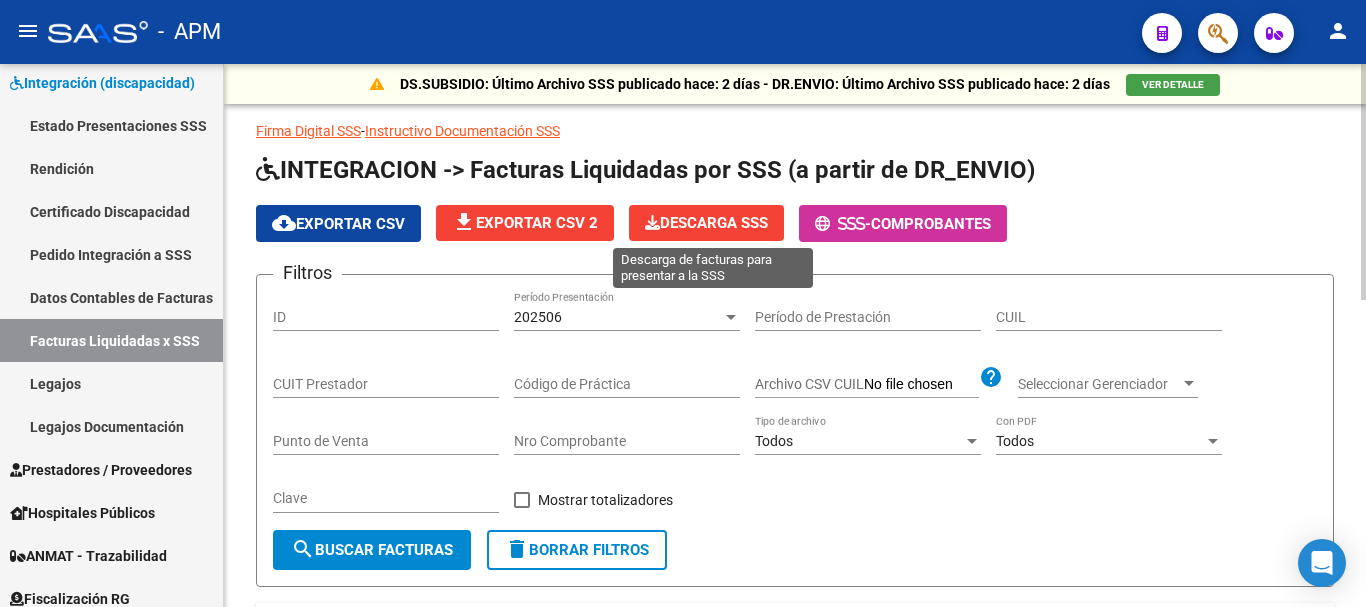 click on "Descarga SSS" 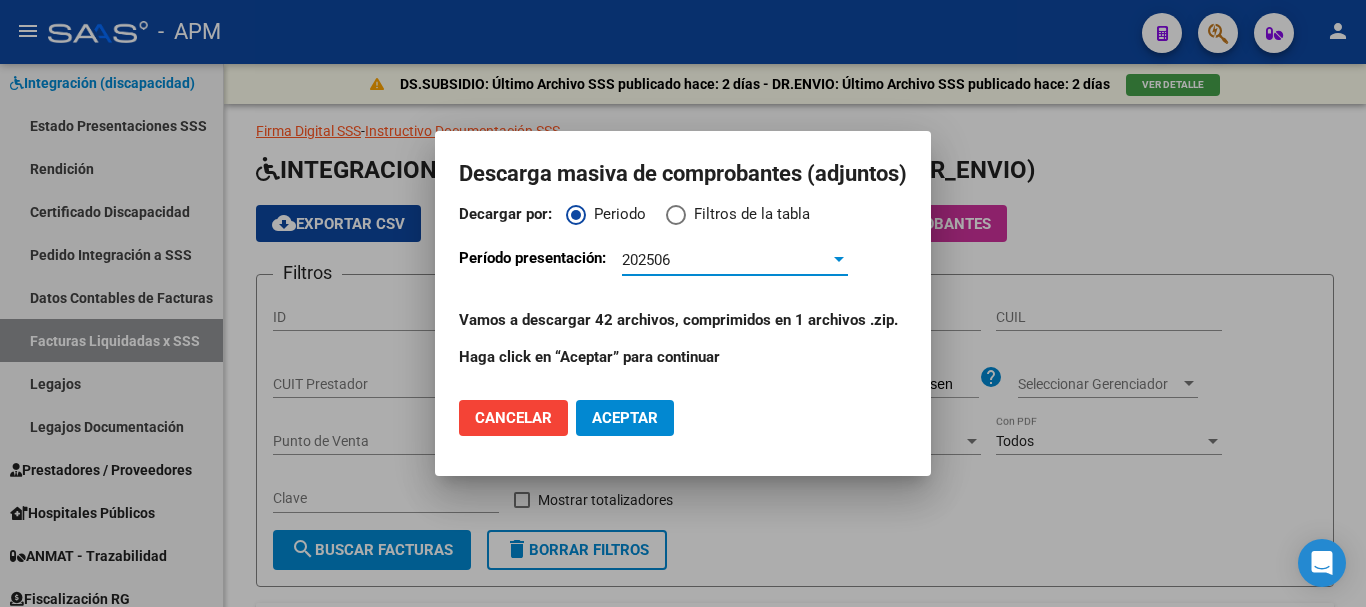 click on "Cancelar" 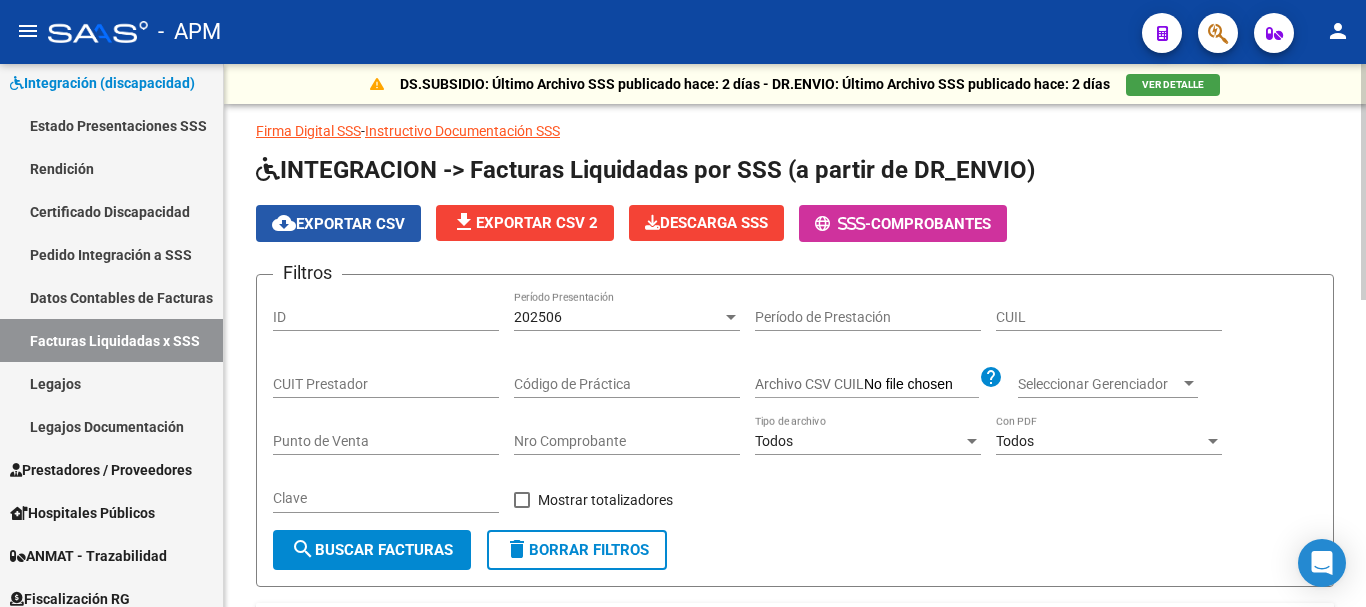 click on "cloud_download  Exportar CSV" 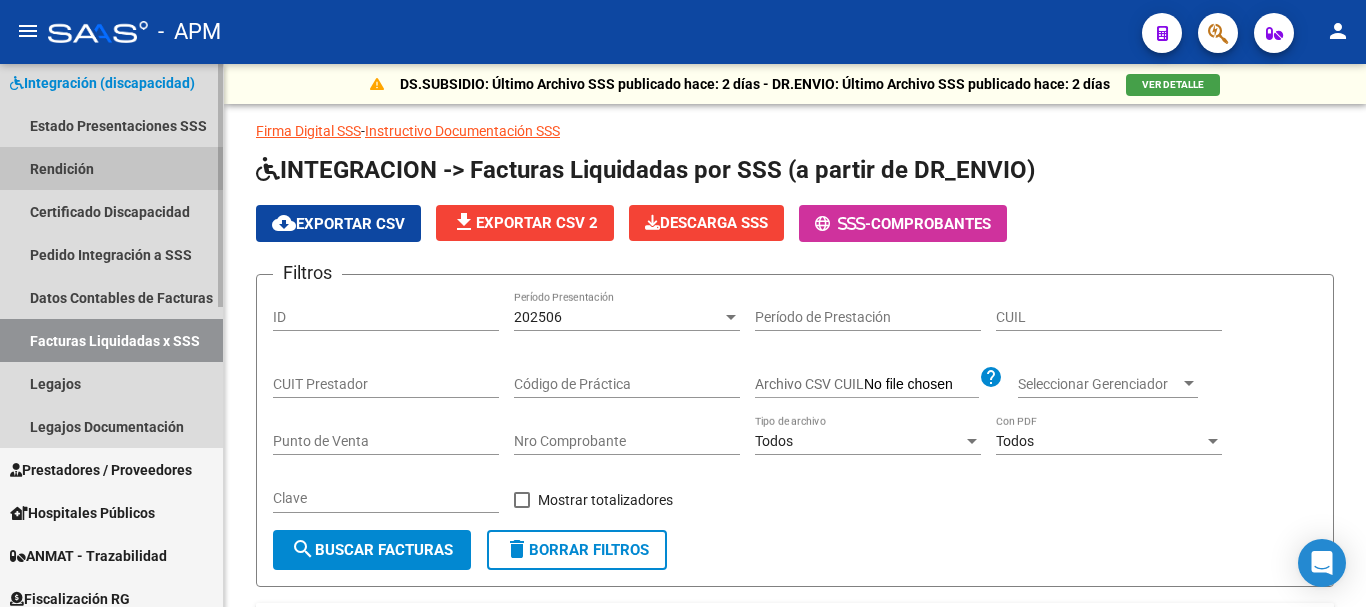 click on "Rendición" at bounding box center [111, 168] 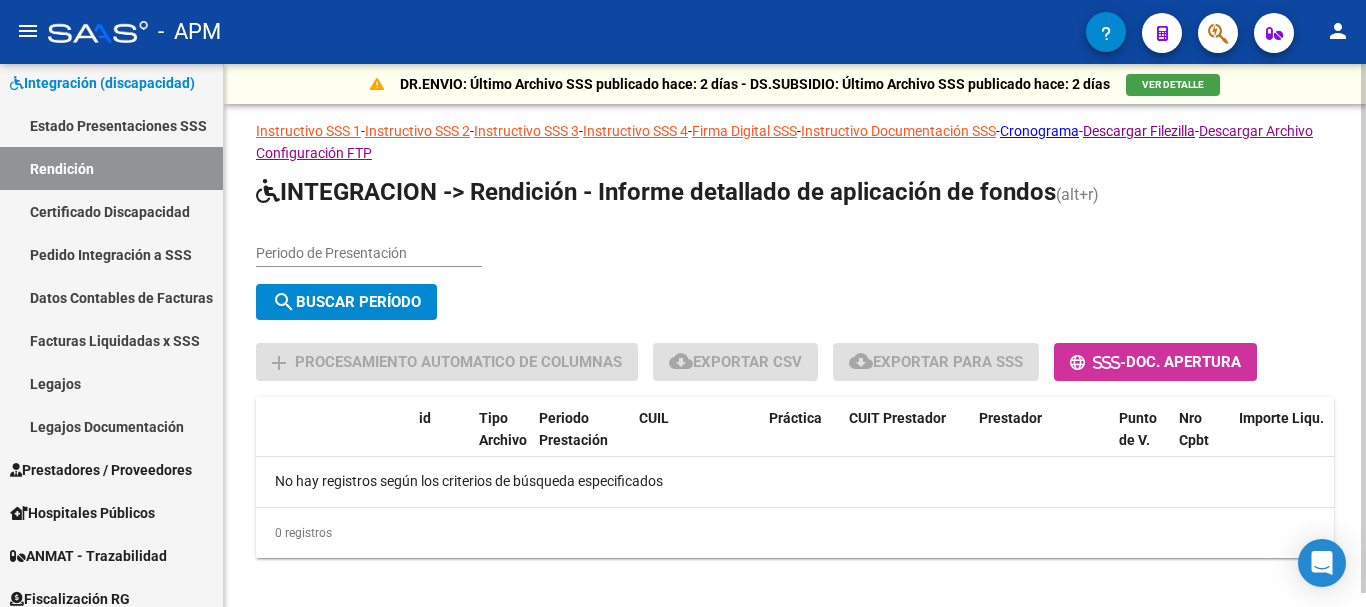 click on "Periodo de Presentación" at bounding box center [369, 253] 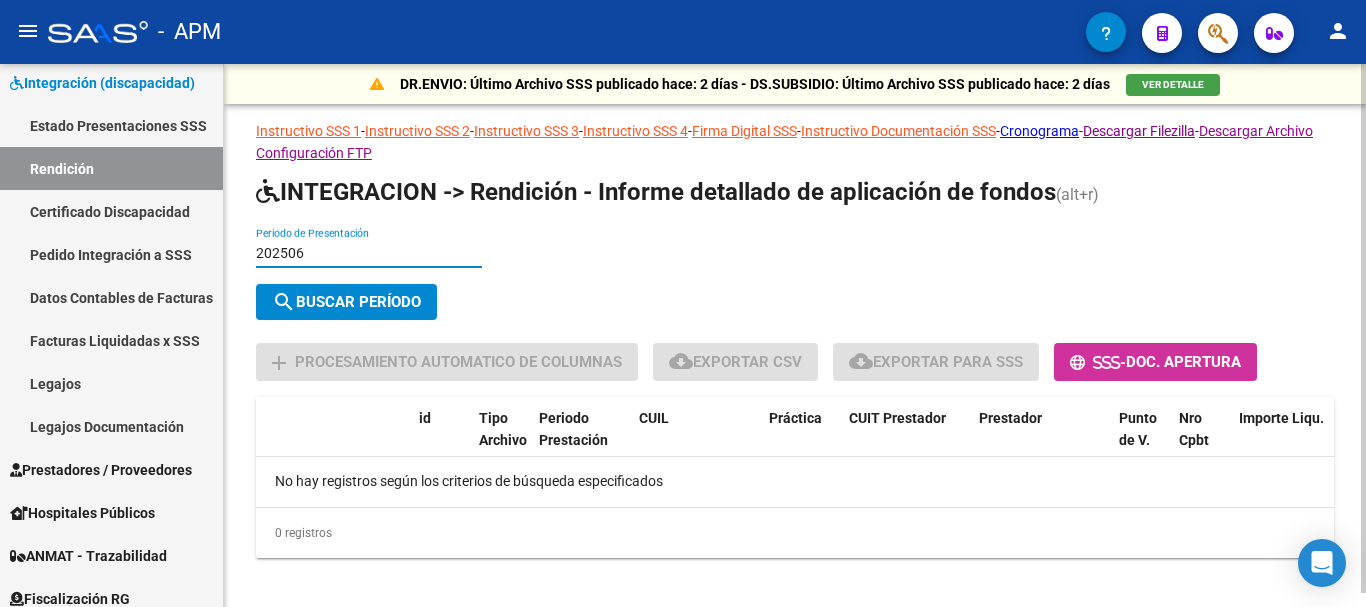 type on "202506" 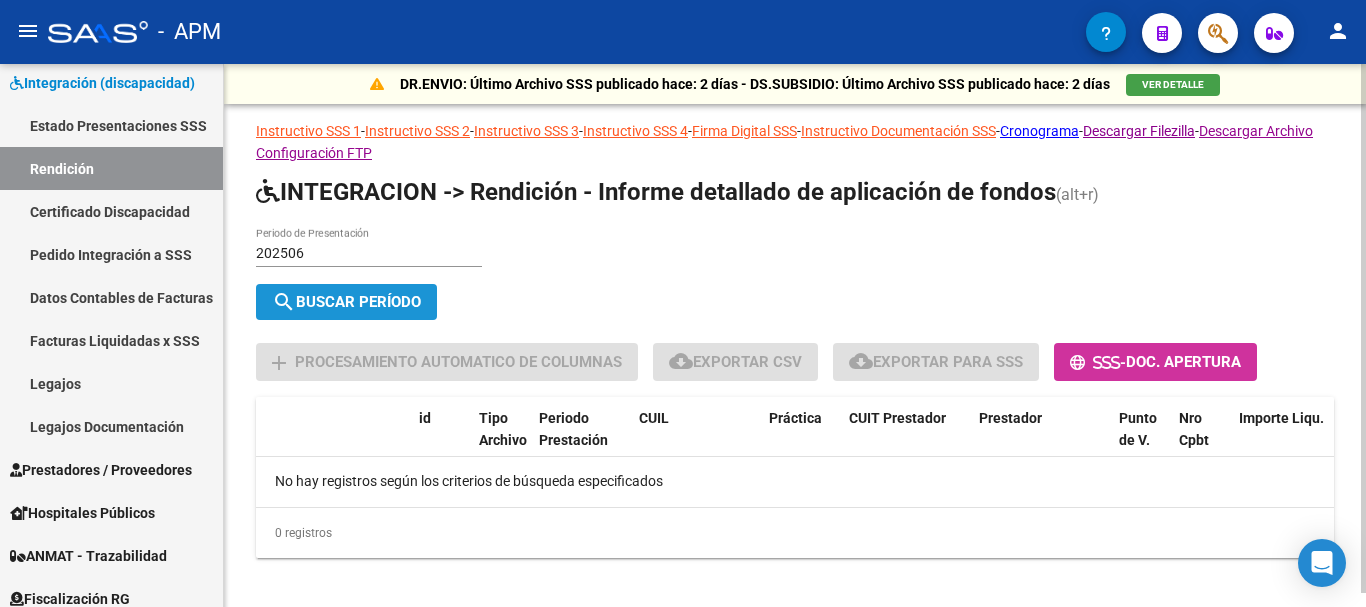 click on "search  Buscar Período" 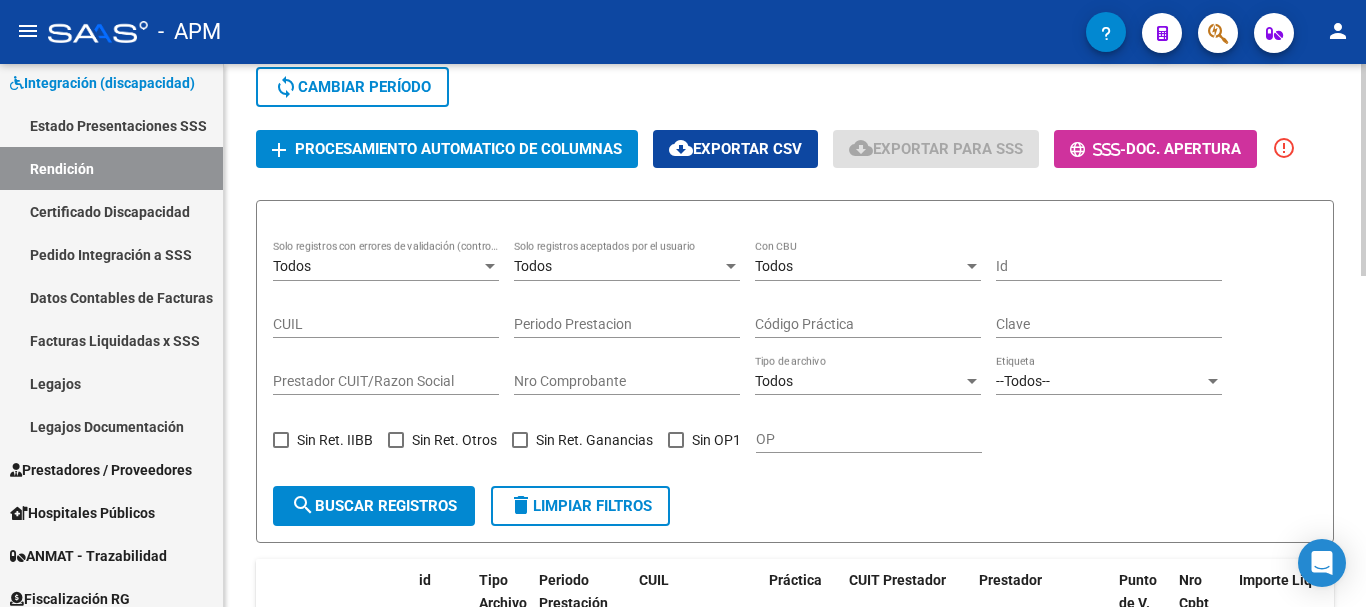 scroll, scrollTop: 249, scrollLeft: 0, axis: vertical 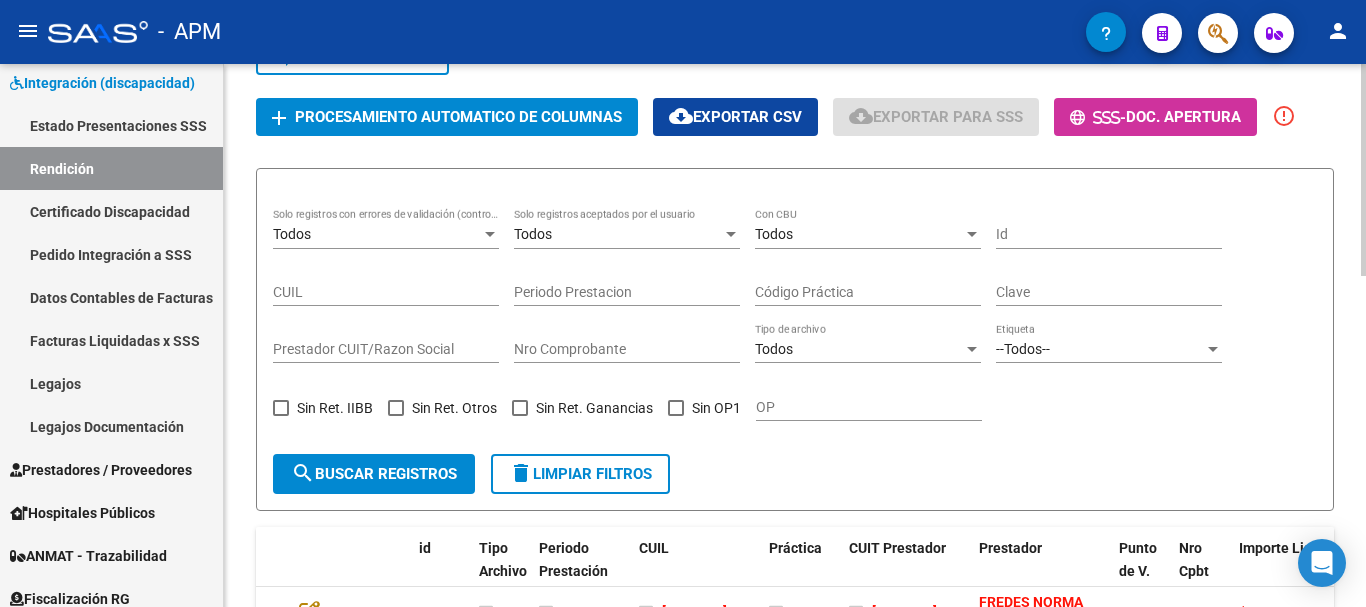 click on "Procesamiento automatico de columnas" 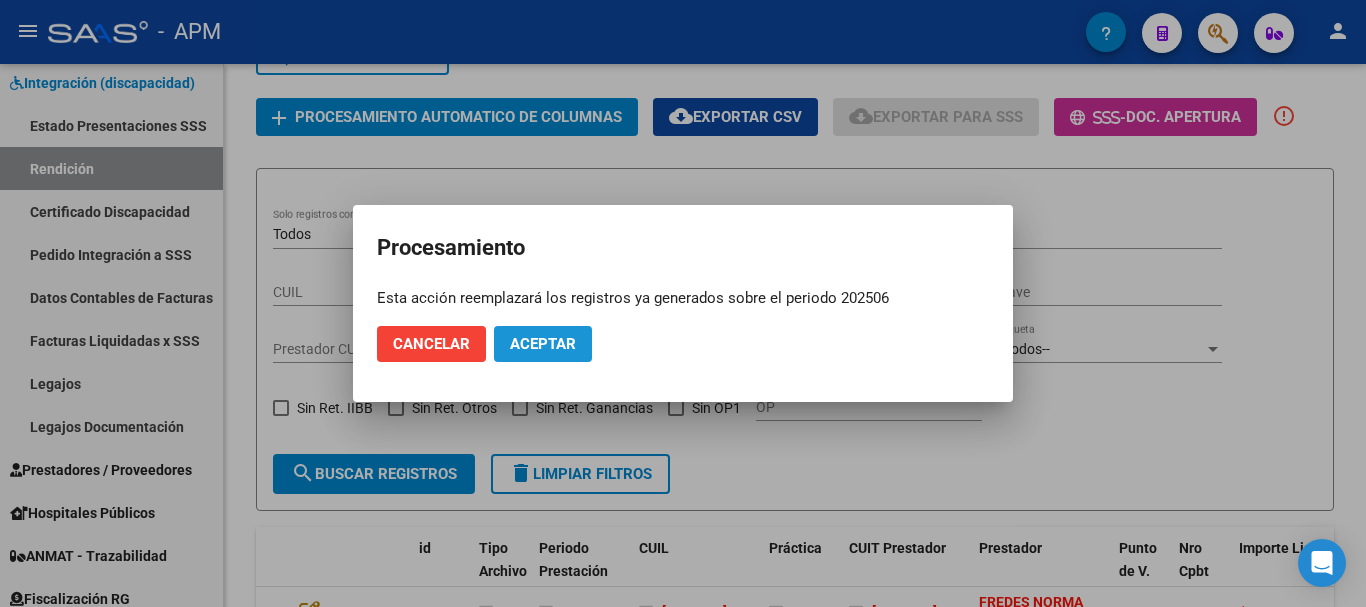 click on "Aceptar" at bounding box center (543, 344) 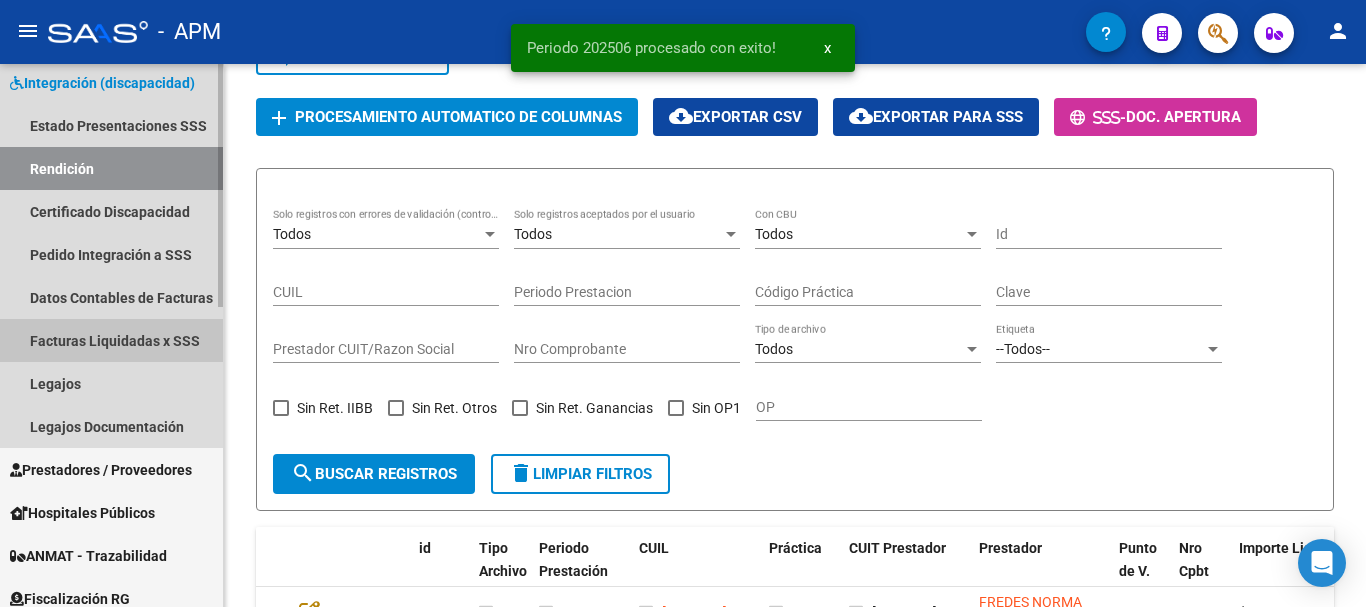 click on "Facturas Liquidadas x SSS" at bounding box center [111, 340] 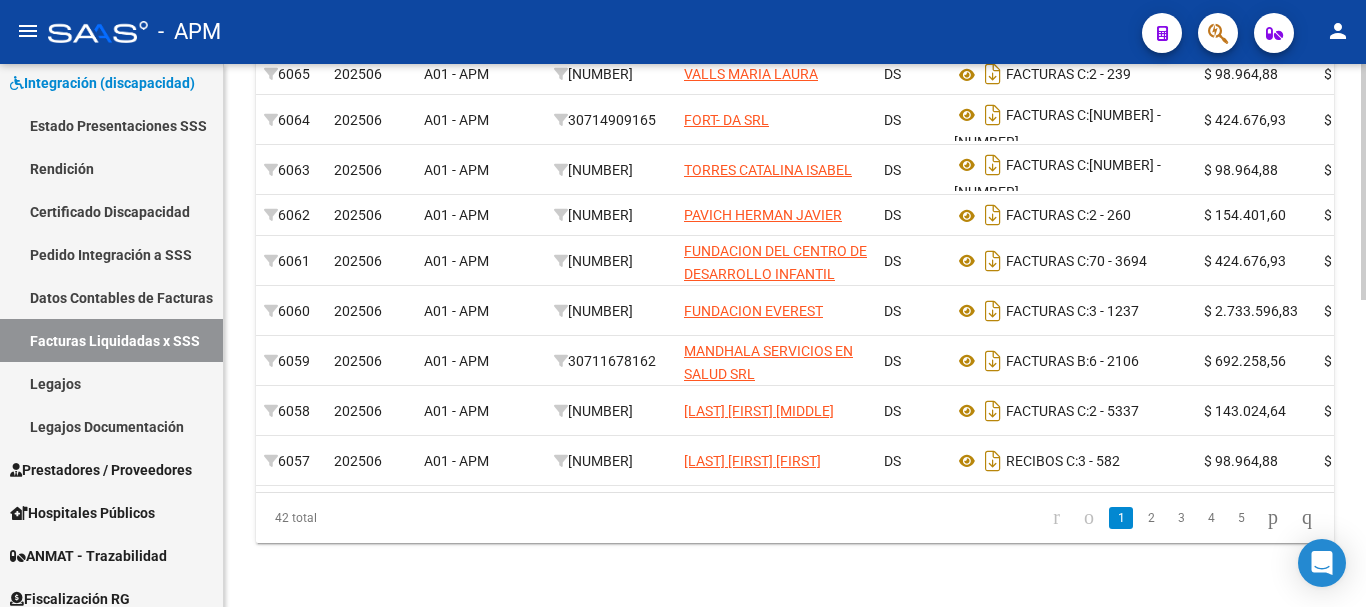 scroll, scrollTop: 106, scrollLeft: 0, axis: vertical 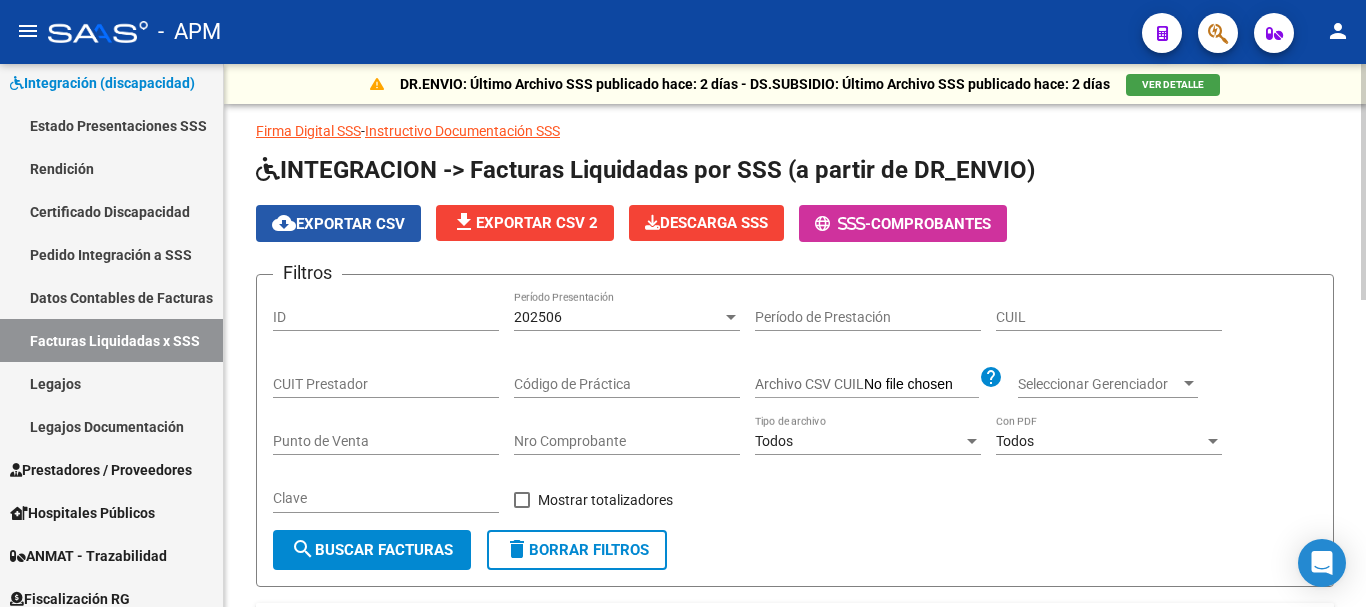 click on "cloud_download  Exportar CSV" 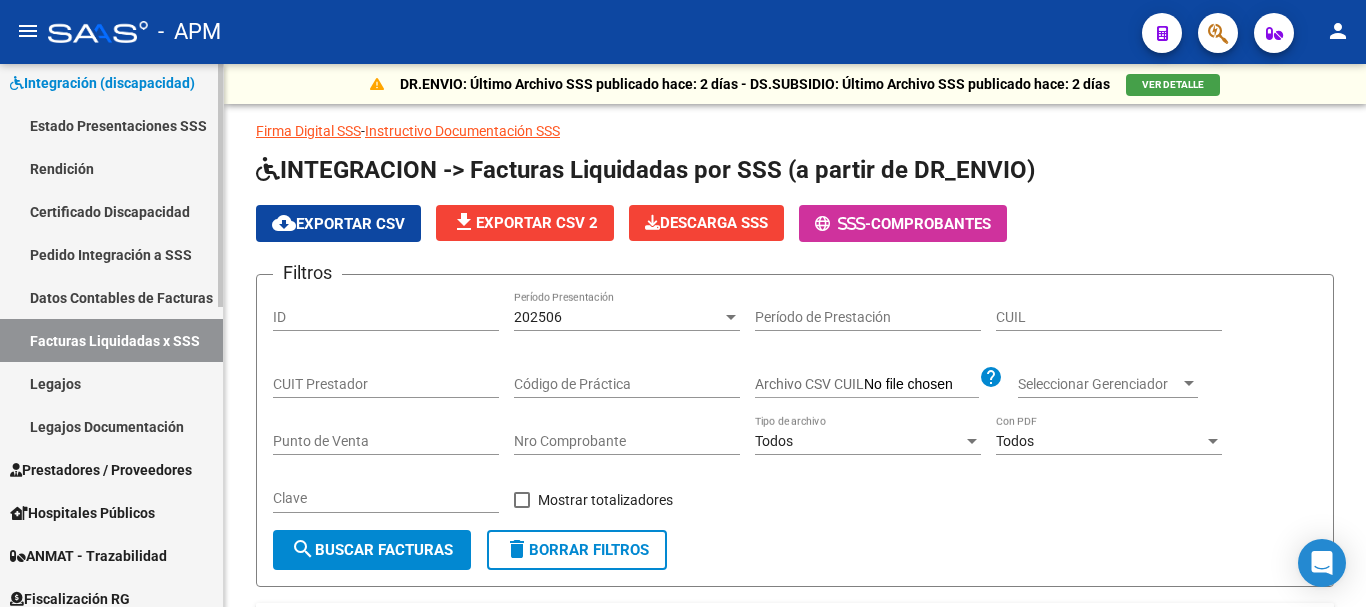 scroll, scrollTop: 0, scrollLeft: 0, axis: both 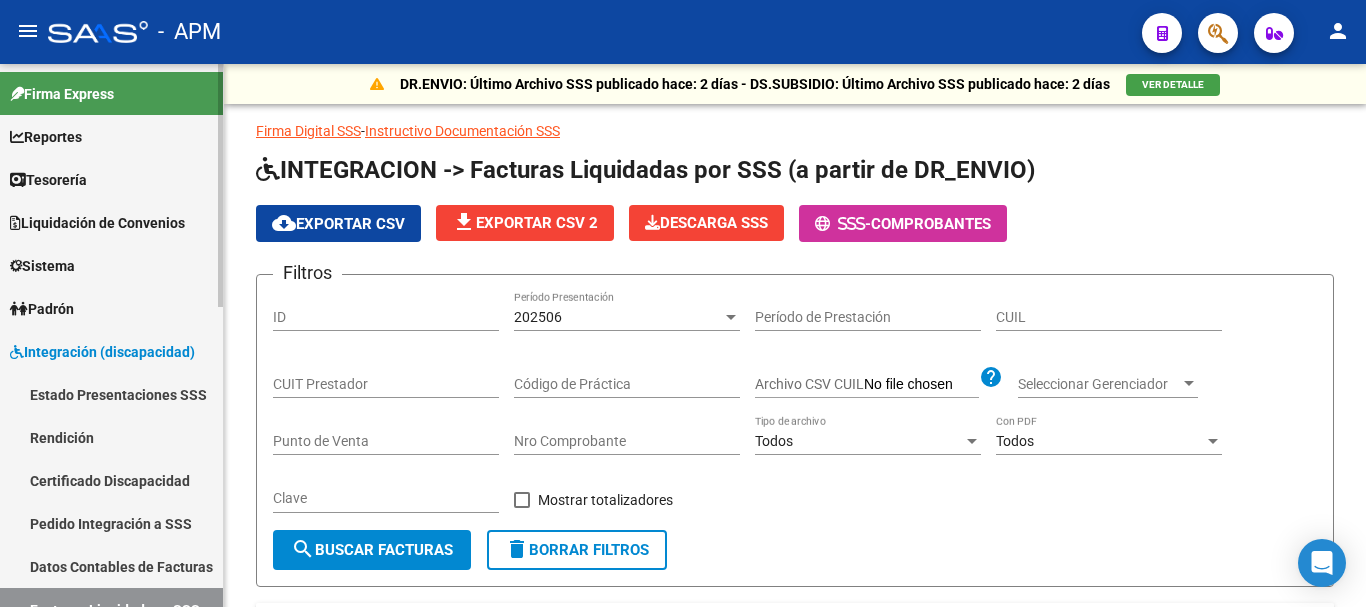 click on "Reportes" at bounding box center (111, 136) 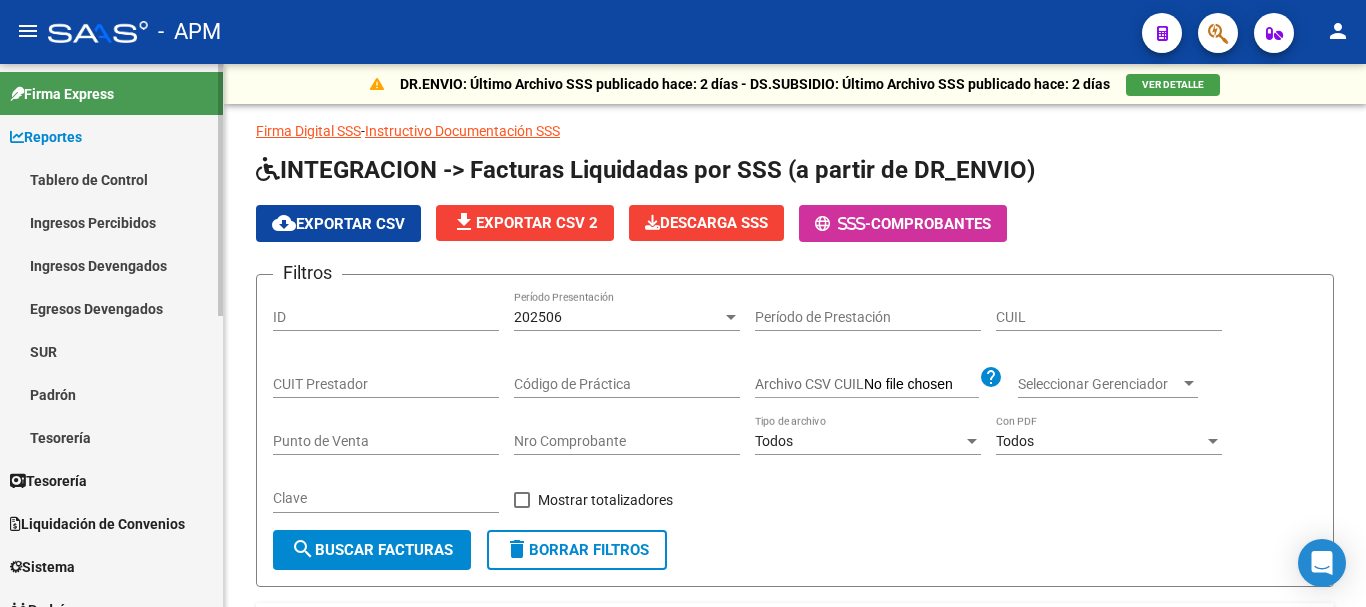 click on "Ingresos Percibidos" at bounding box center [111, 222] 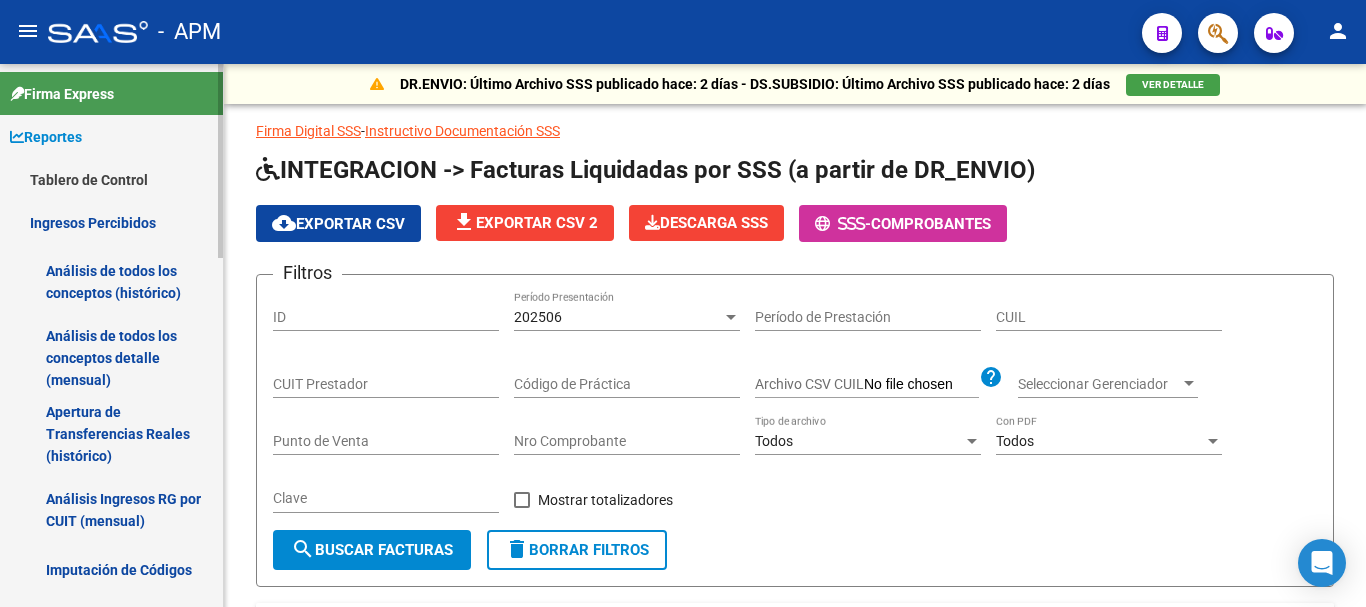 click on "Análisis de todos los conceptos detalle (mensual)" at bounding box center (111, 358) 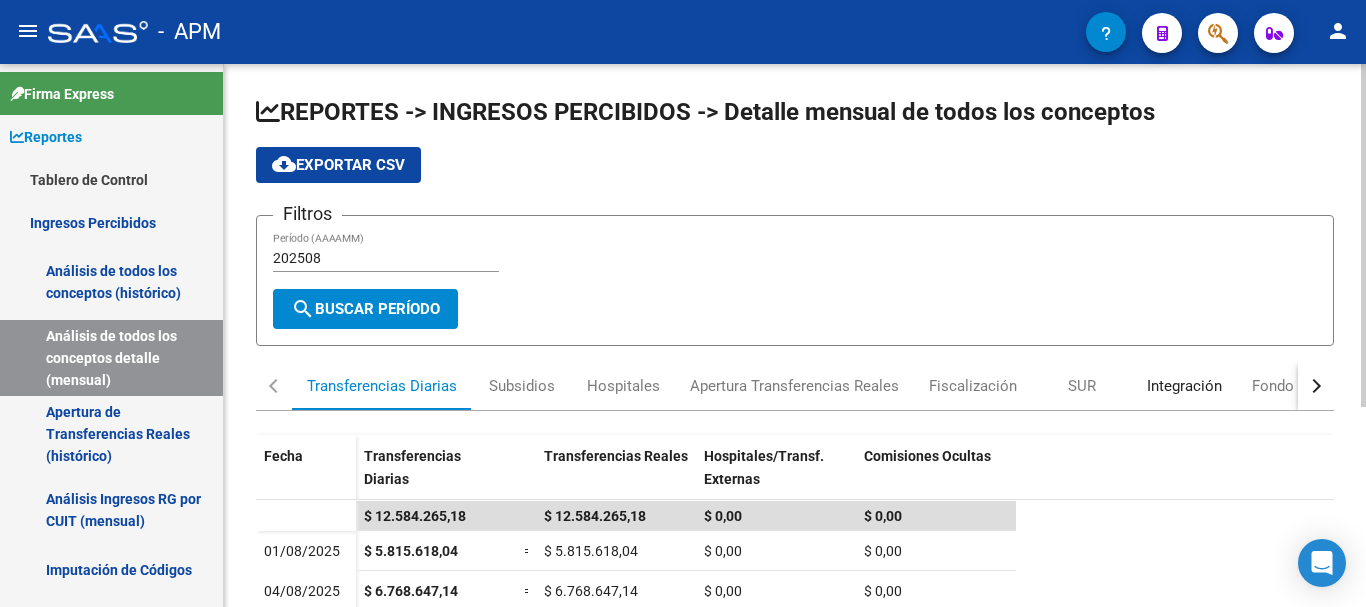 click on "Integración" at bounding box center [1184, 386] 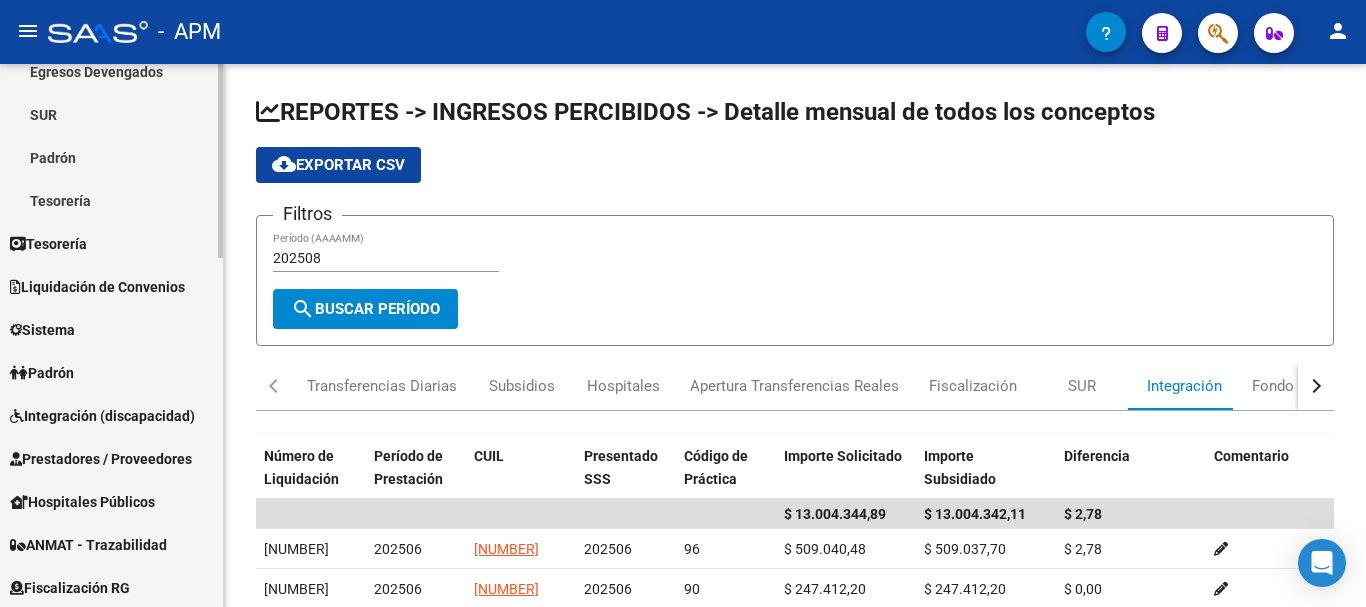 scroll, scrollTop: 700, scrollLeft: 0, axis: vertical 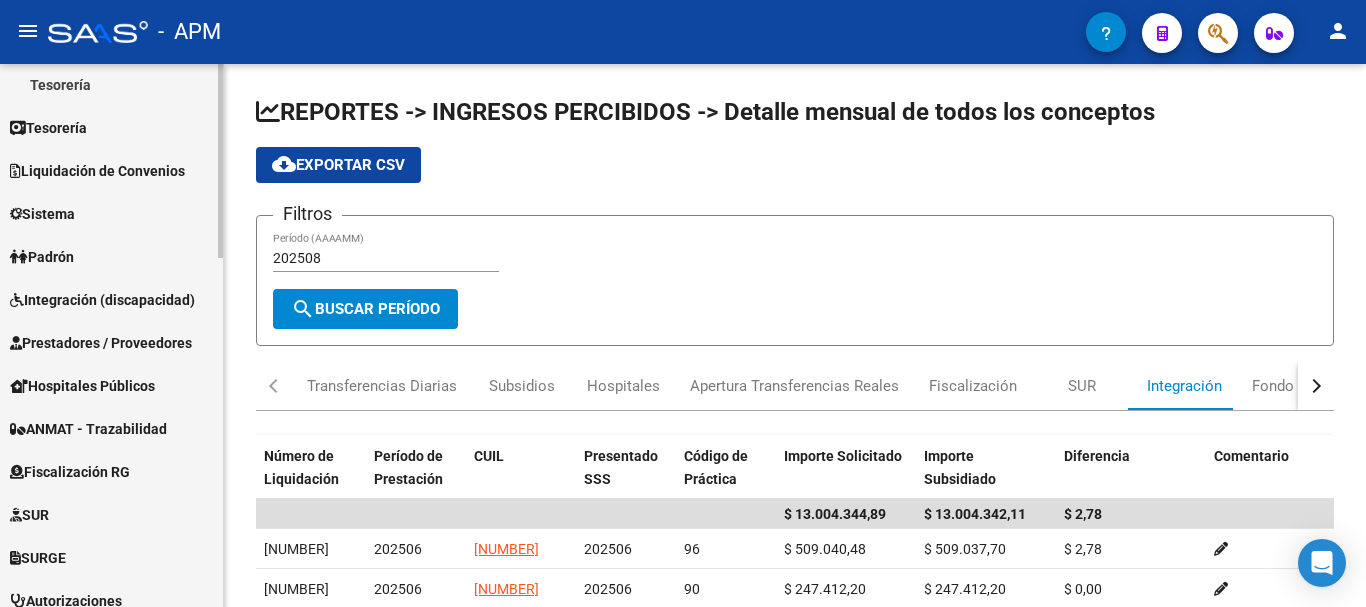 click on "Integración (discapacidad)" at bounding box center (102, 300) 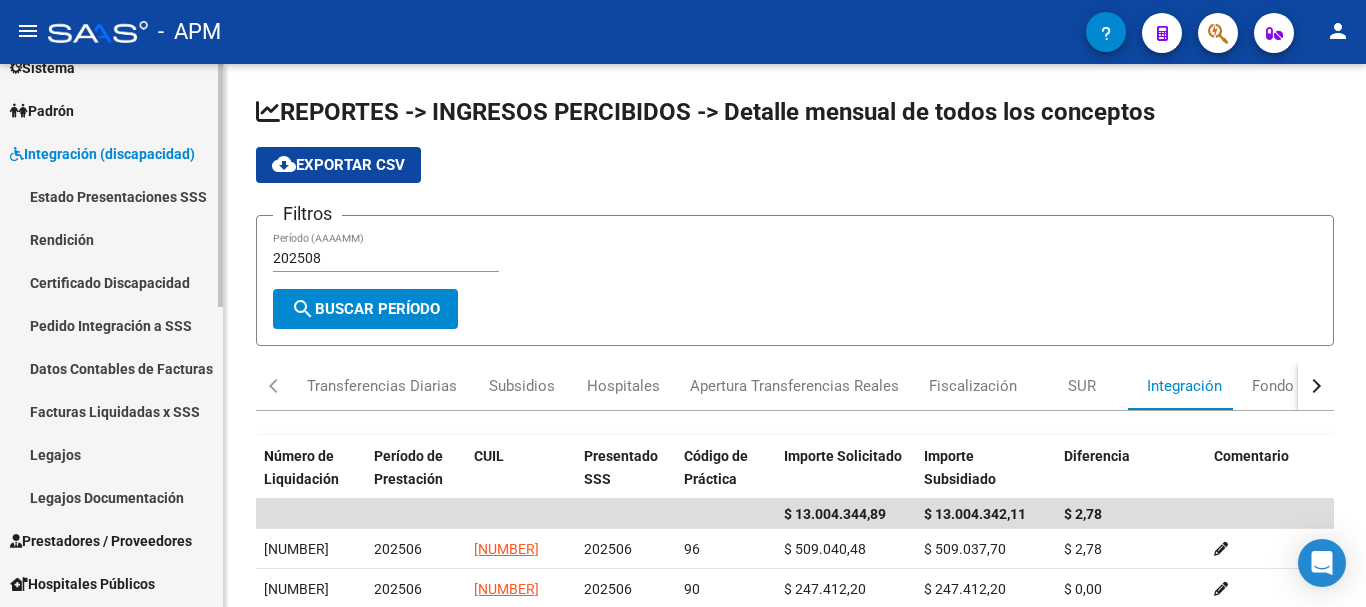 scroll, scrollTop: 169, scrollLeft: 0, axis: vertical 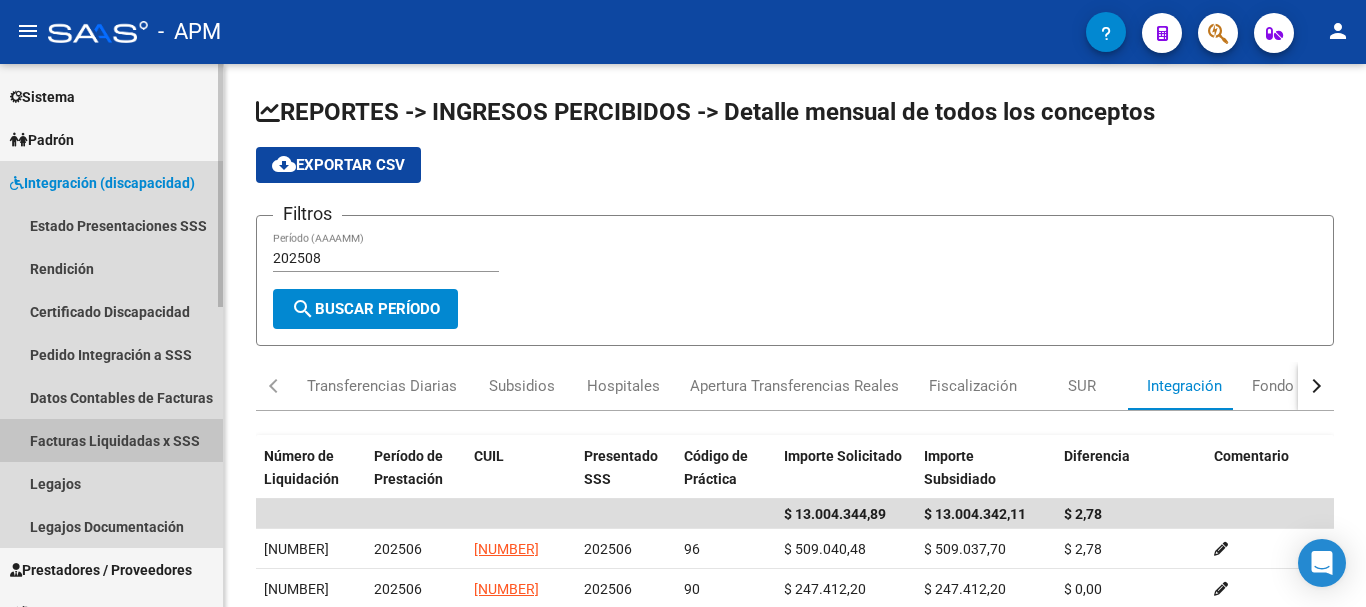 click on "Facturas Liquidadas x SSS" at bounding box center (111, 440) 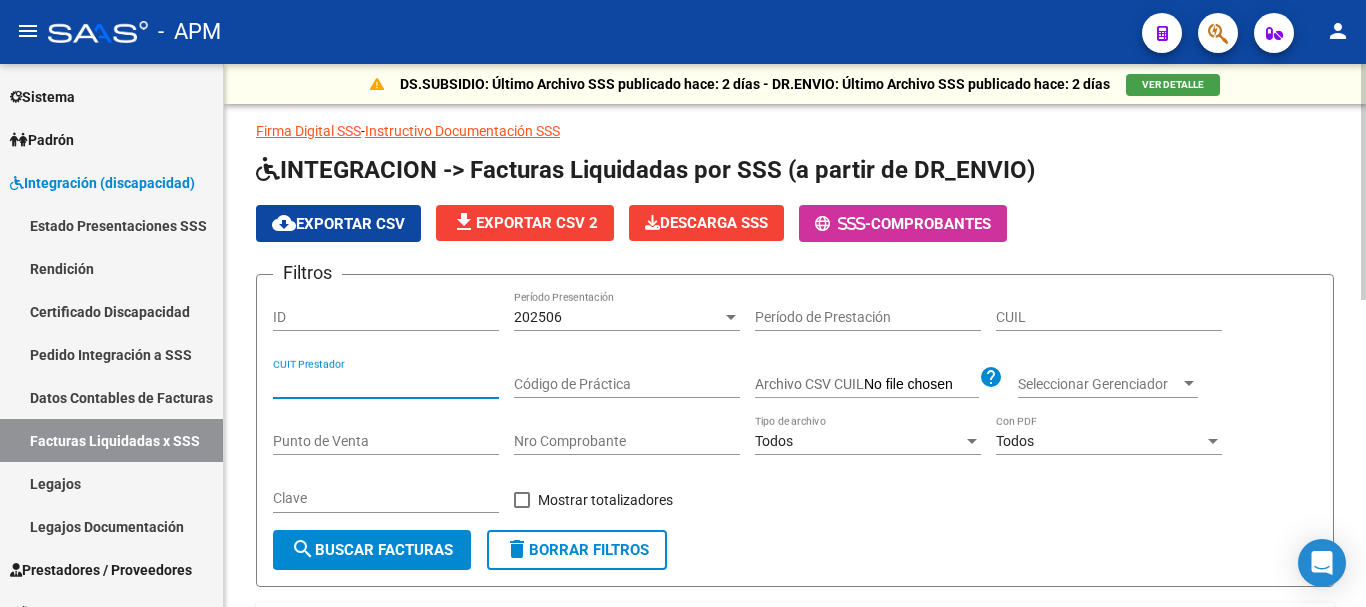 paste on "20-21415523-1" 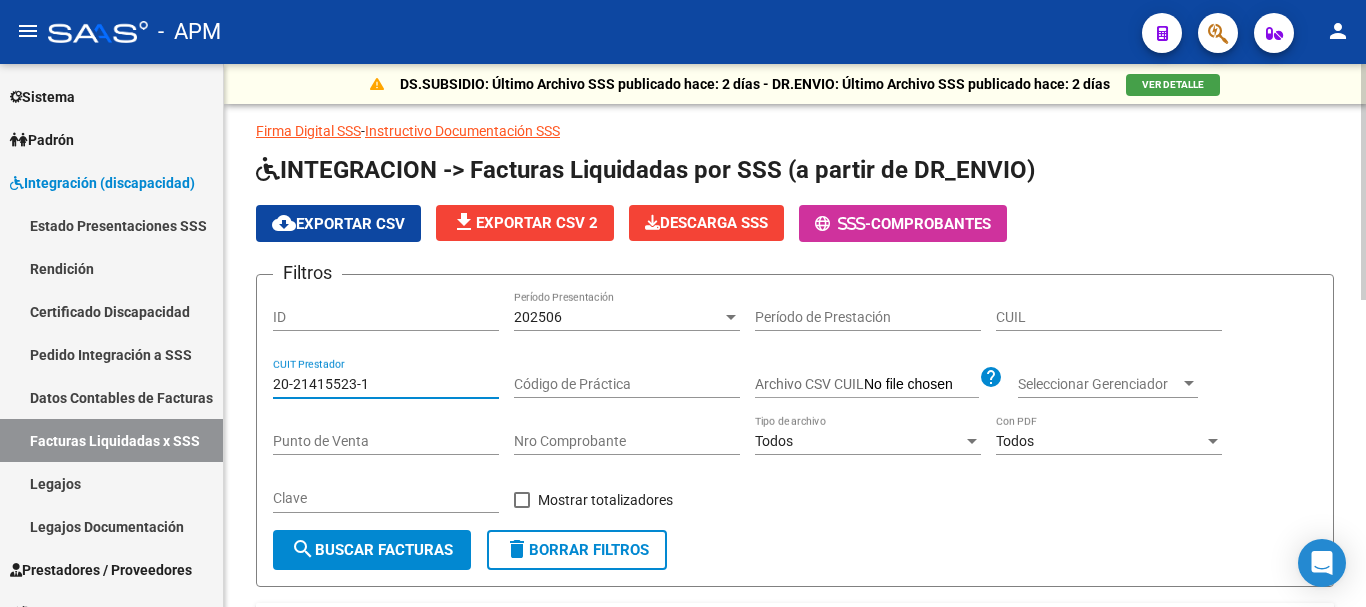 click on "search  Buscar Facturas" 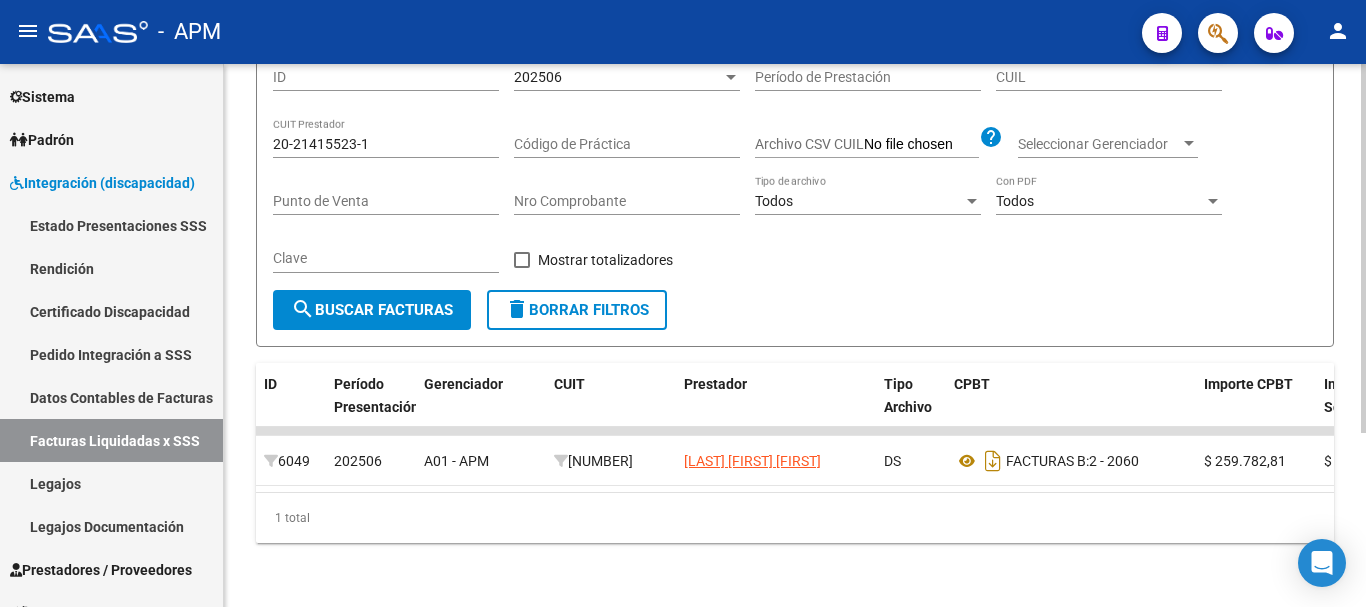 scroll, scrollTop: 256, scrollLeft: 0, axis: vertical 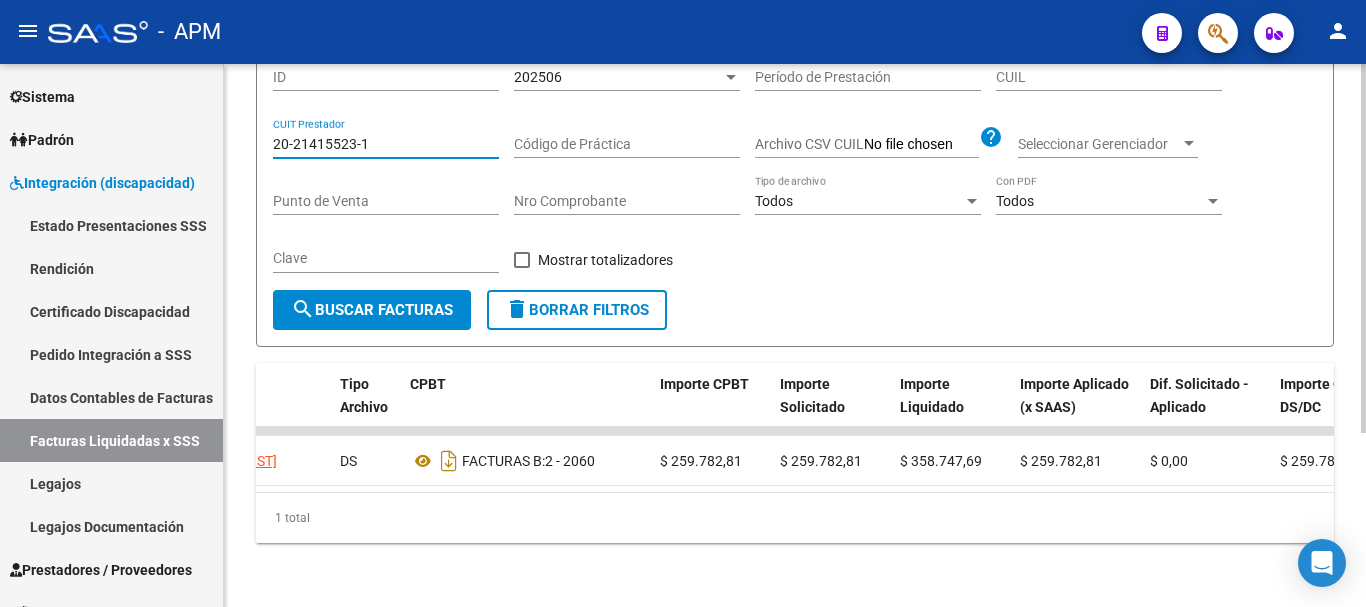 click on "20-21415523-1" at bounding box center (386, 144) 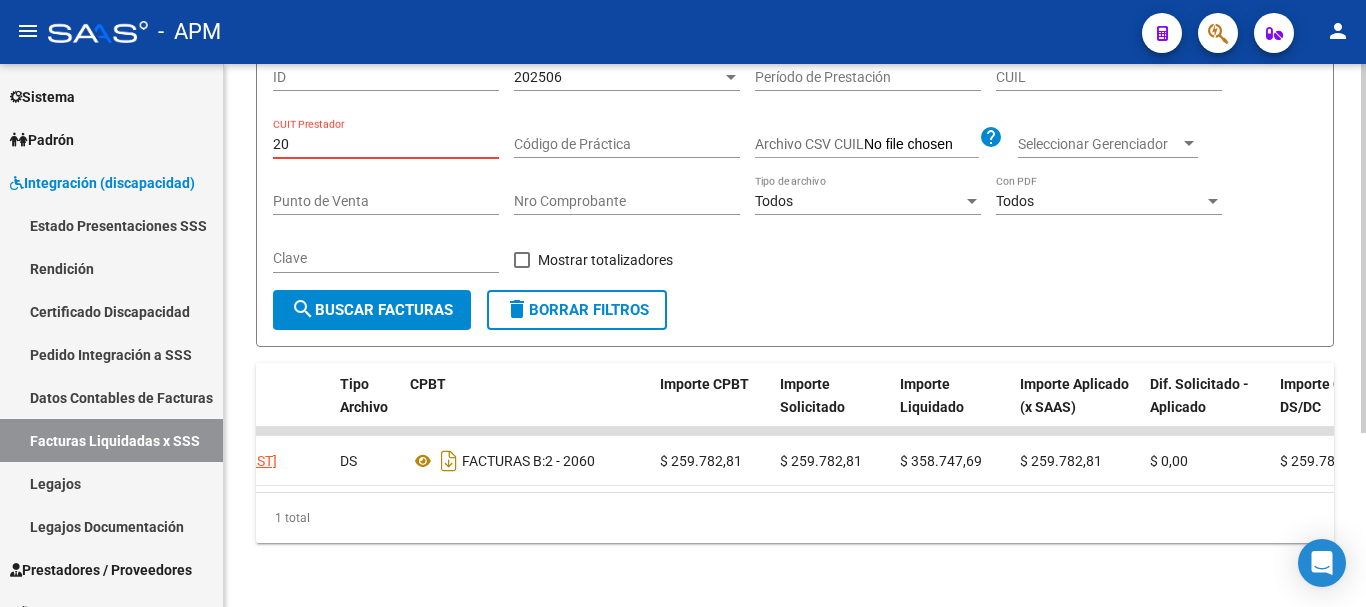 type on "2" 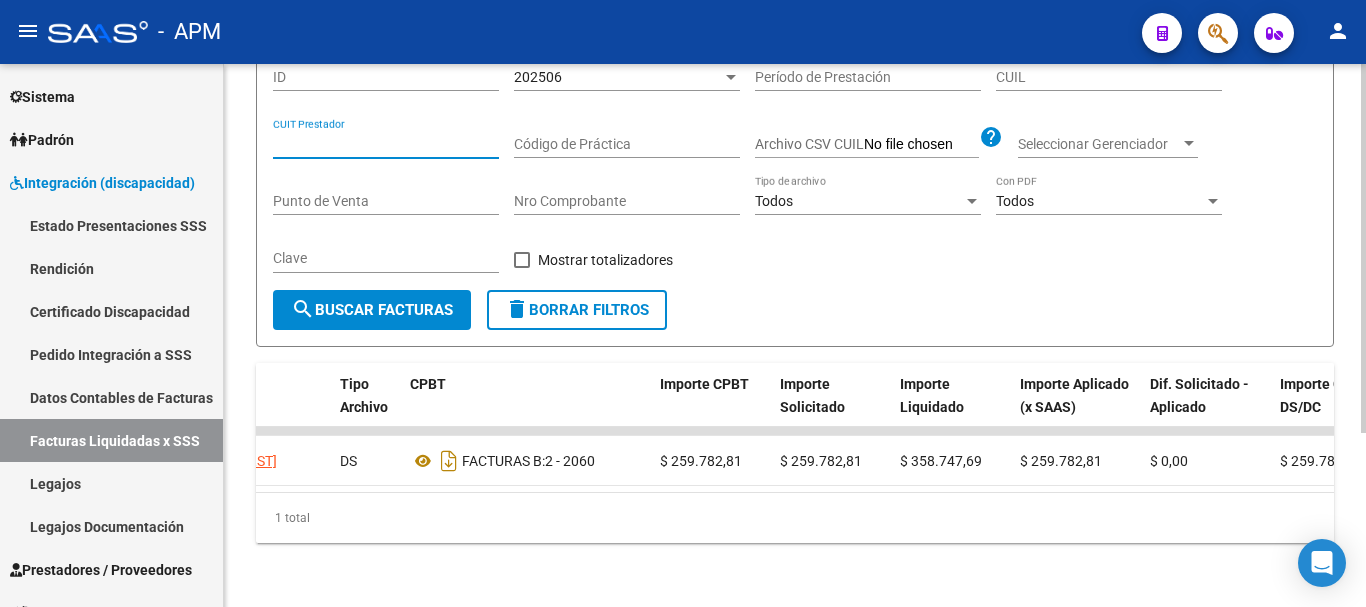 paste on "[NUMBER]" 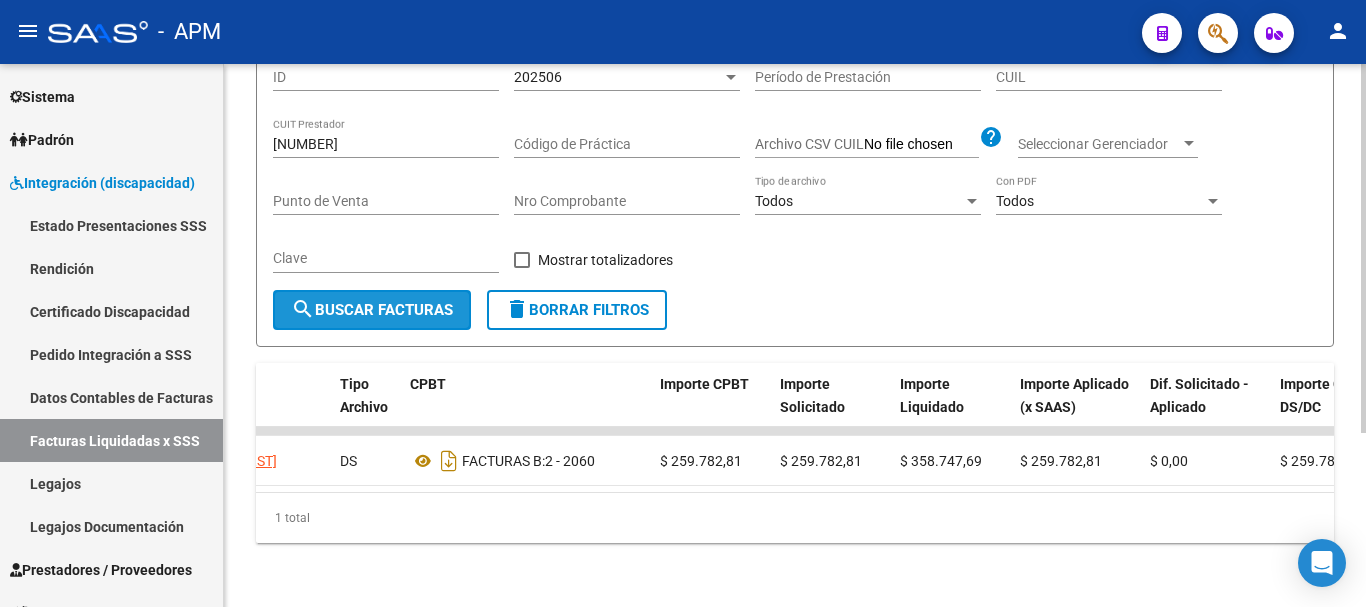 click on "search  Buscar Facturas" 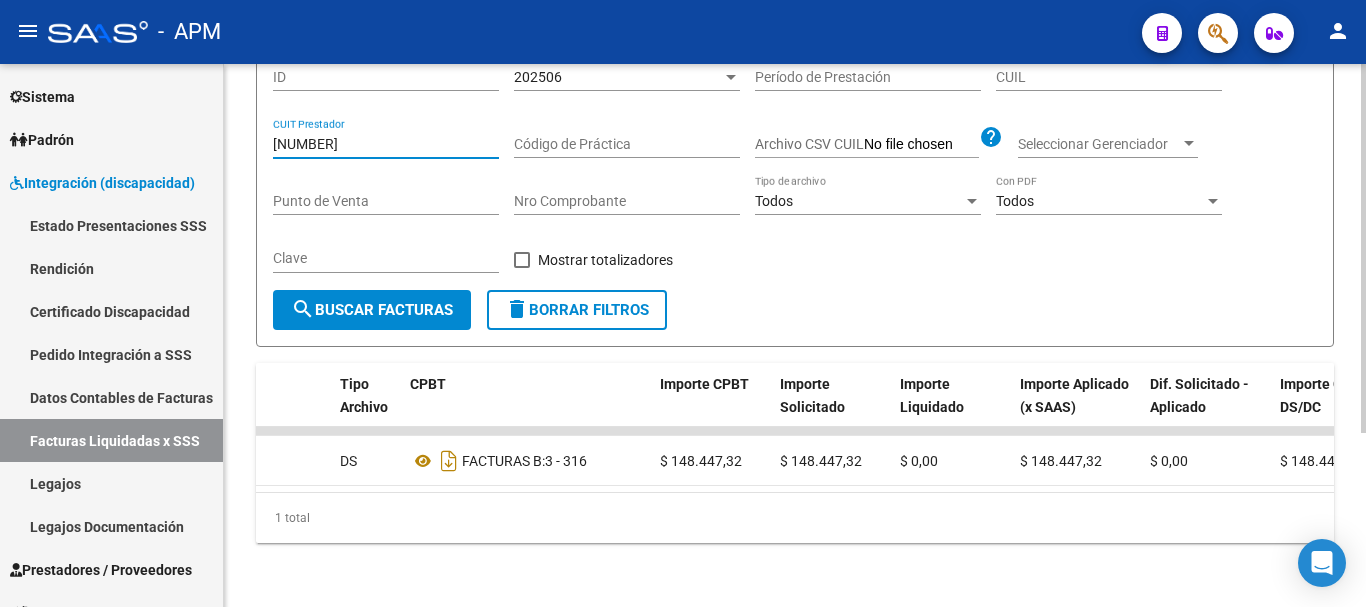 click on "[NUMBER]" at bounding box center (386, 144) 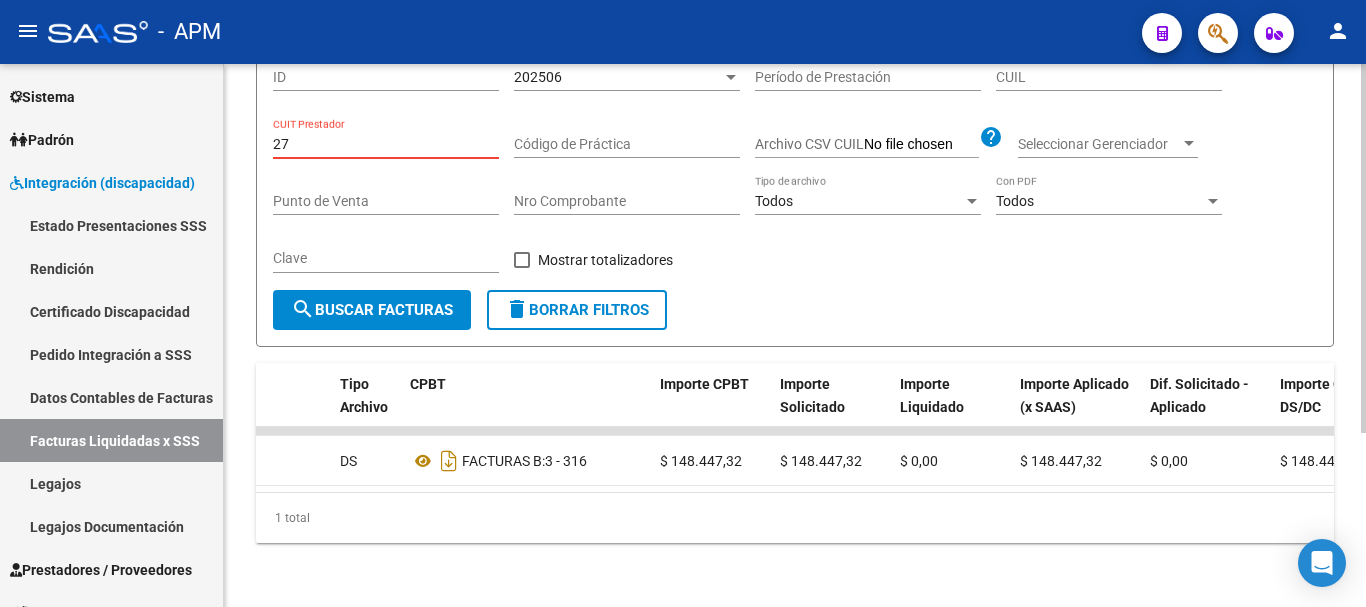 type on "2" 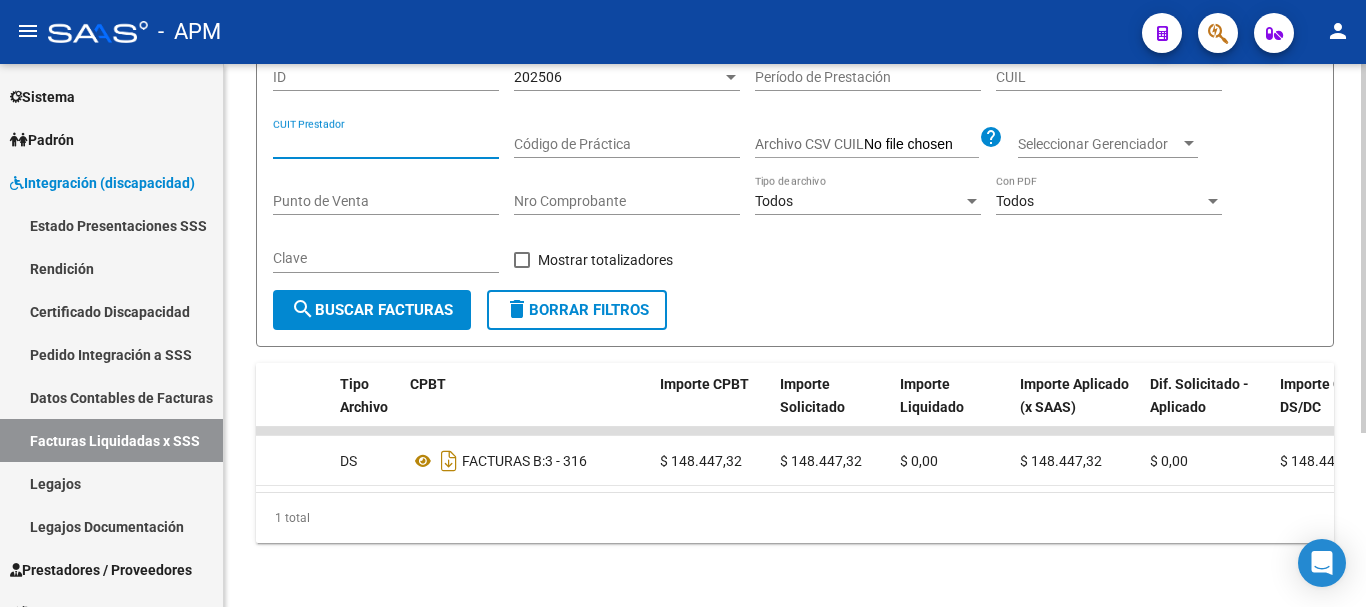paste on "[NUMBER]" 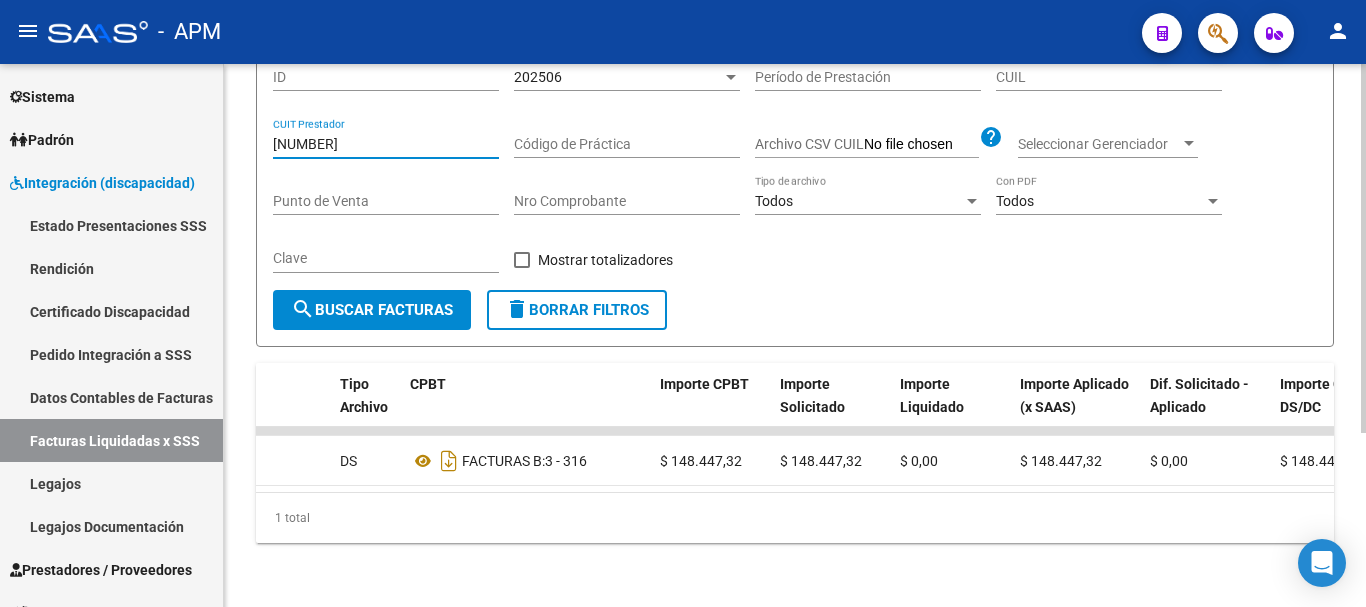 type on "[NUMBER]" 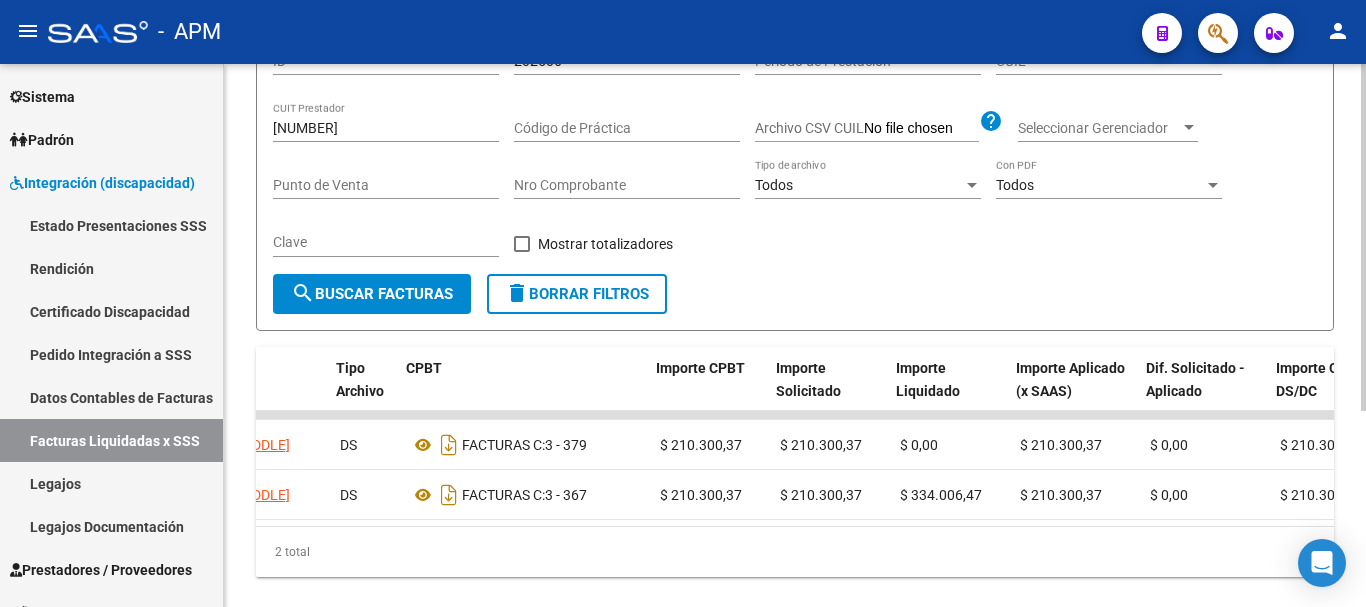 scroll, scrollTop: 0, scrollLeft: 669, axis: horizontal 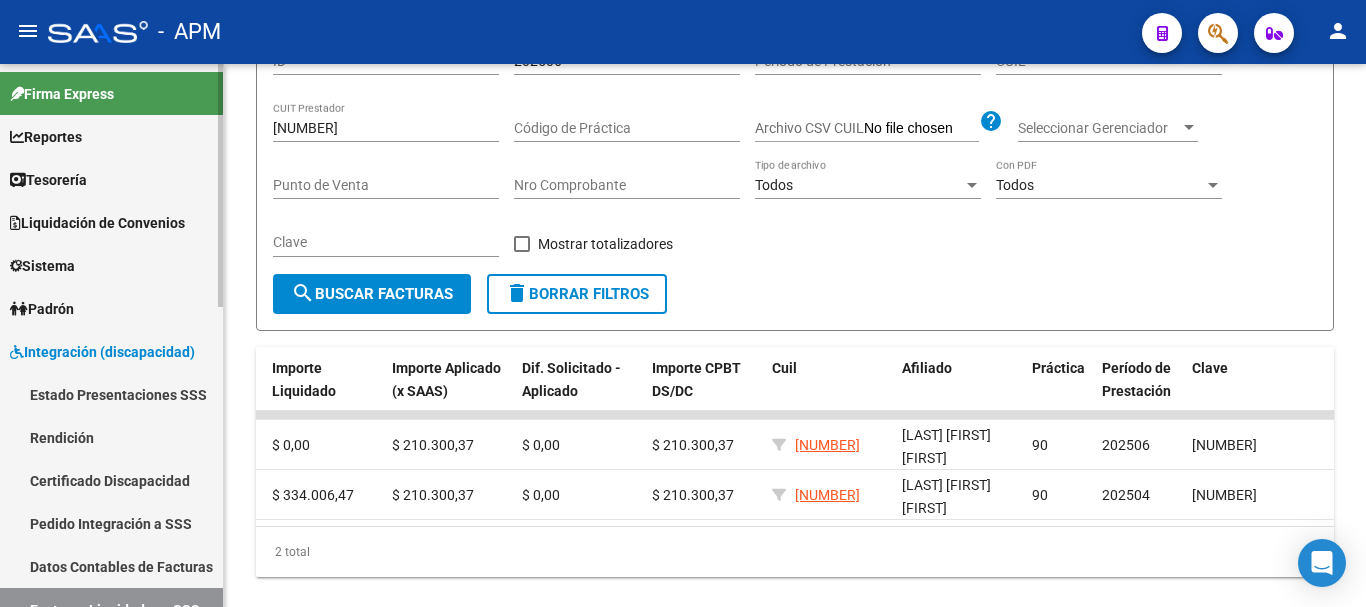 click on "Reportes" at bounding box center (111, 136) 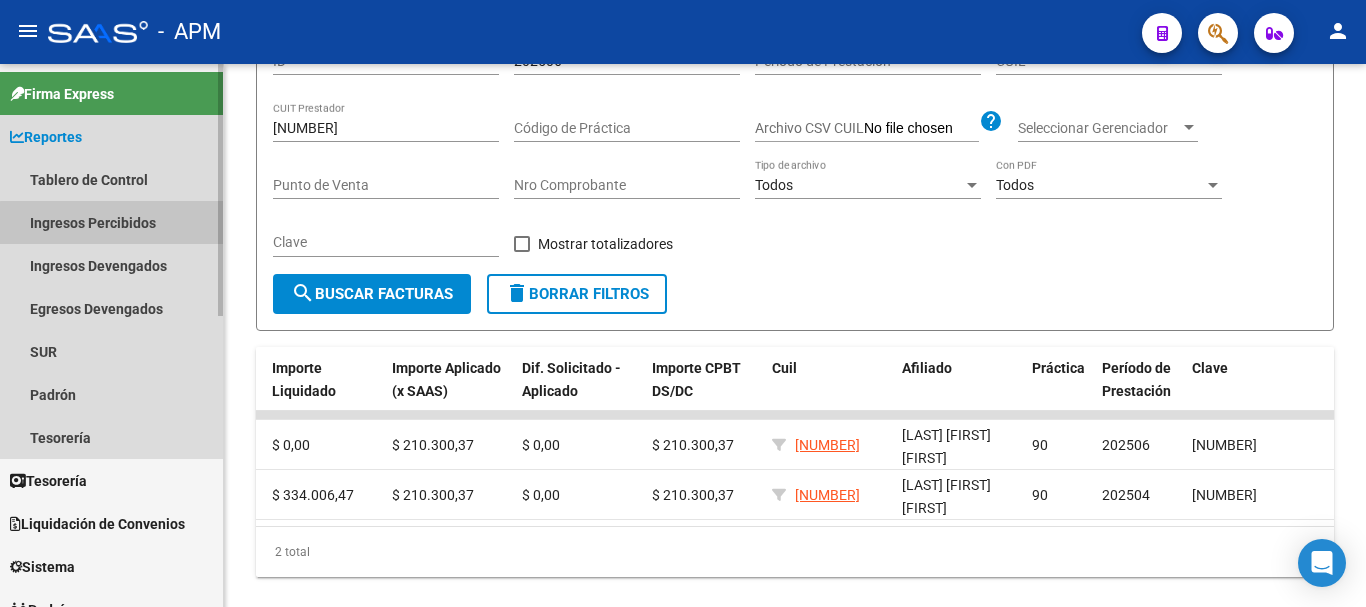 click on "Ingresos Percibidos" at bounding box center [111, 222] 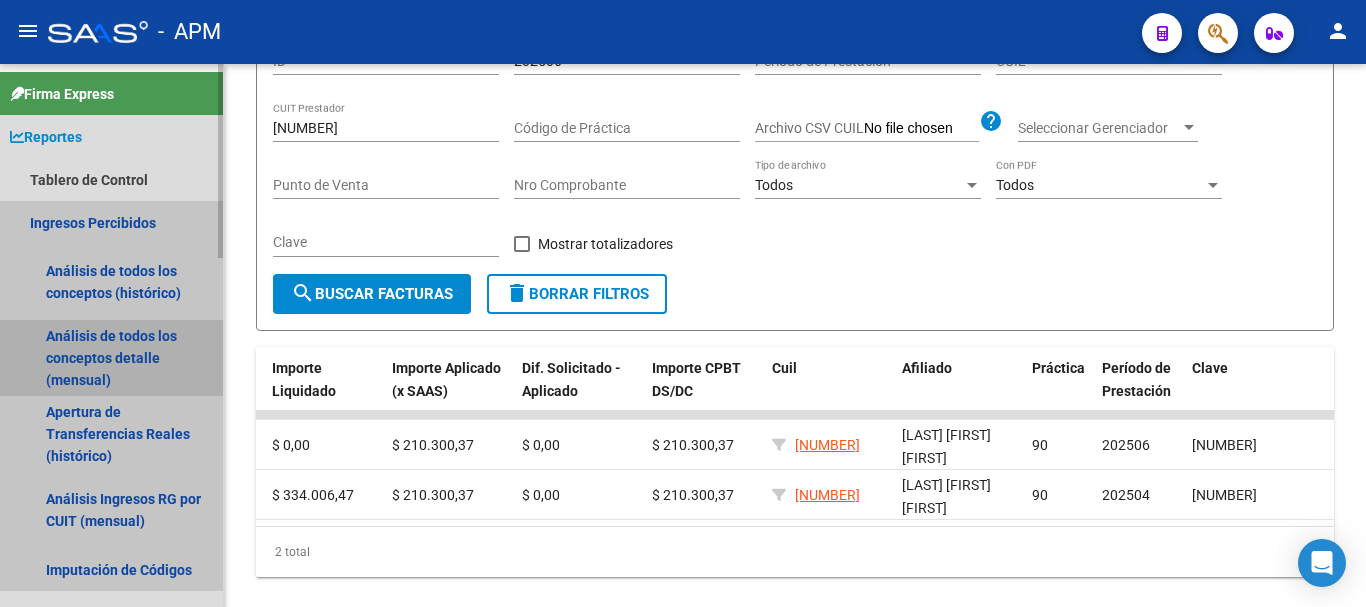 drag, startPoint x: 102, startPoint y: 344, endPoint x: 155, endPoint y: 316, distance: 59.94164 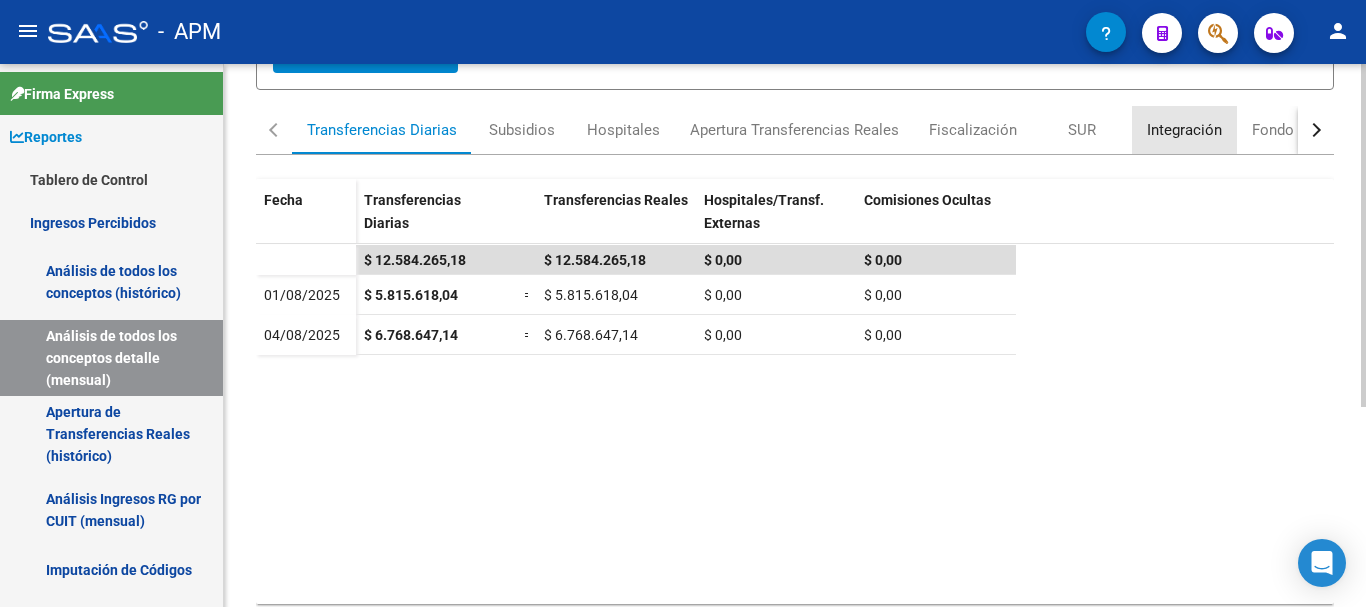 click on "Integración" at bounding box center [1184, 130] 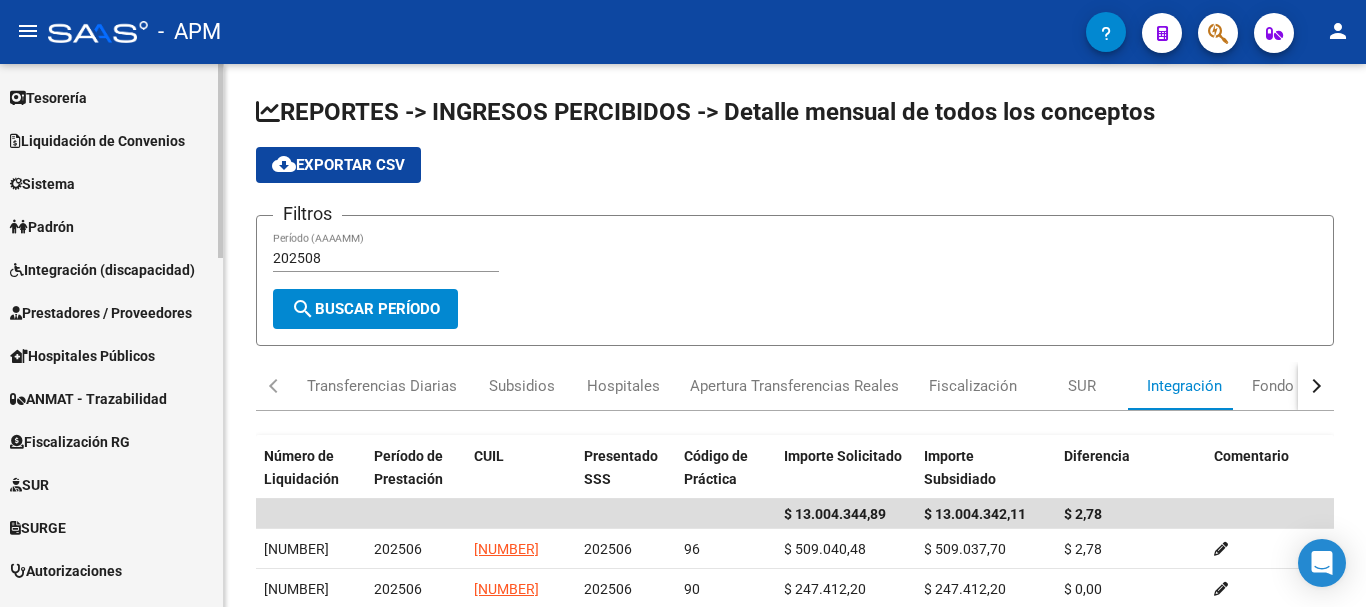 scroll, scrollTop: 800, scrollLeft: 0, axis: vertical 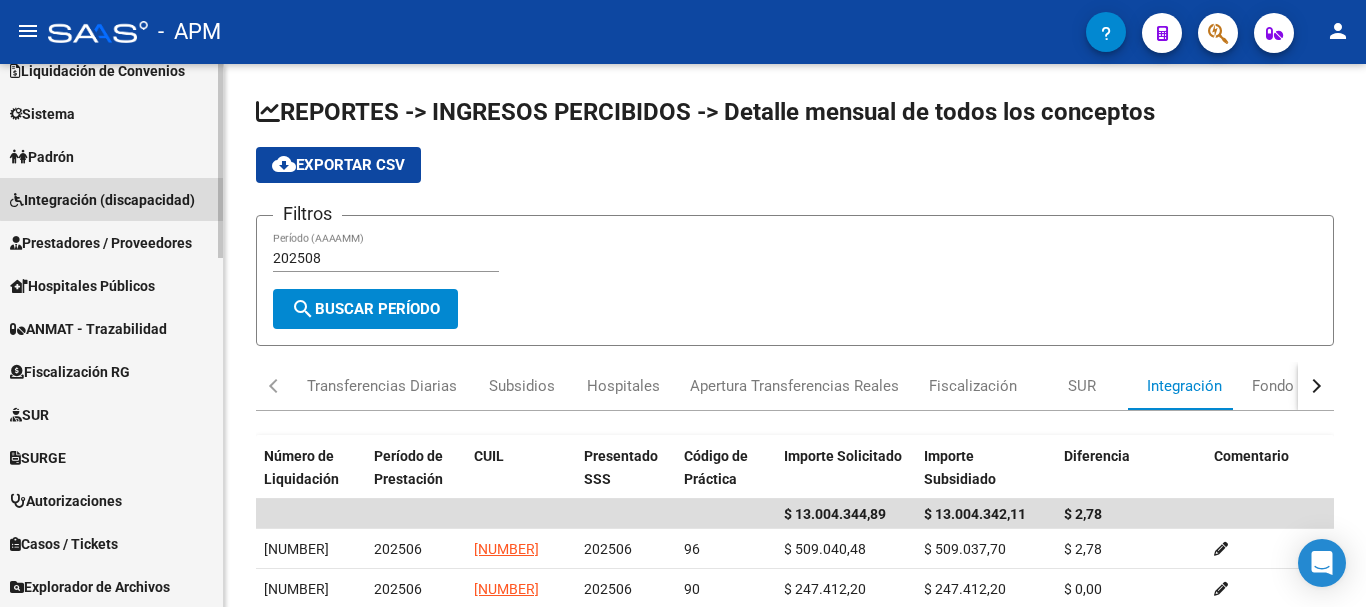 click on "Integración (discapacidad)" at bounding box center (102, 200) 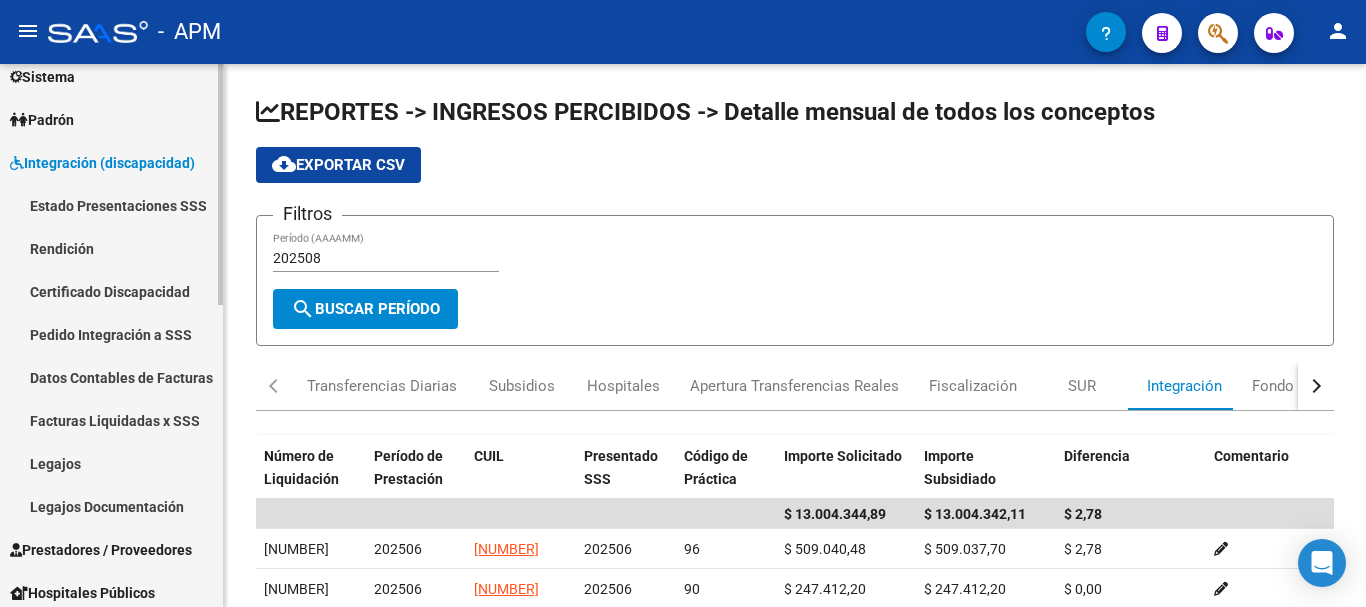 scroll, scrollTop: 152, scrollLeft: 0, axis: vertical 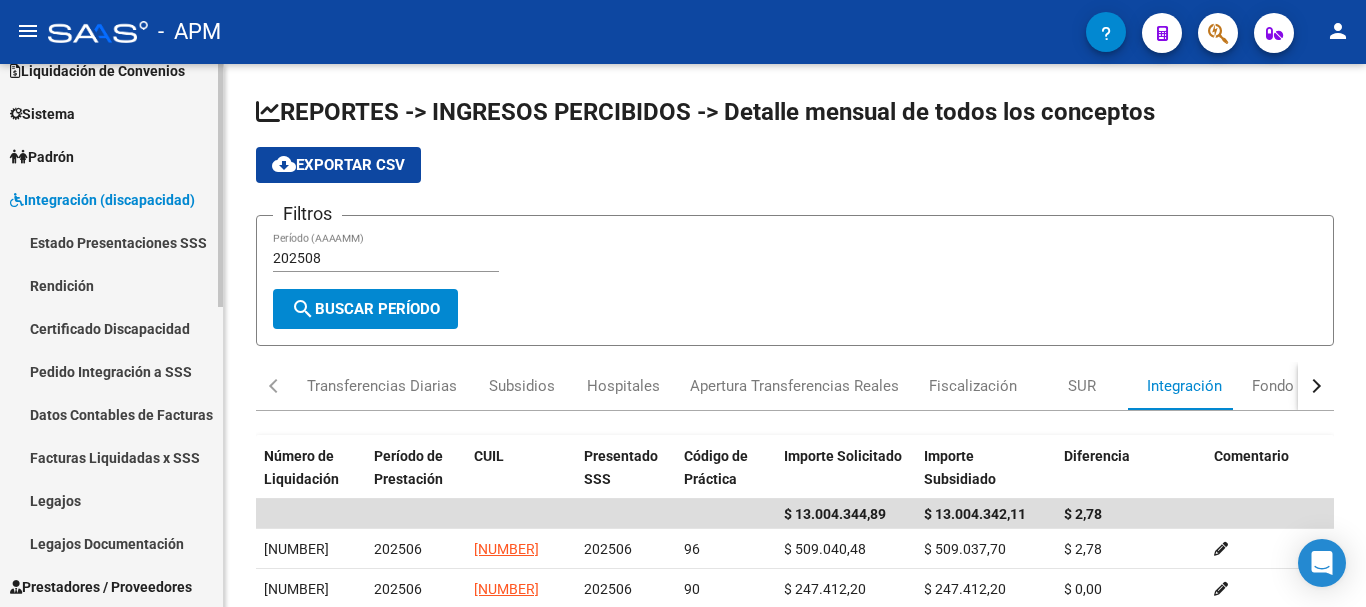 click on "Facturas Liquidadas x SSS" at bounding box center (111, 457) 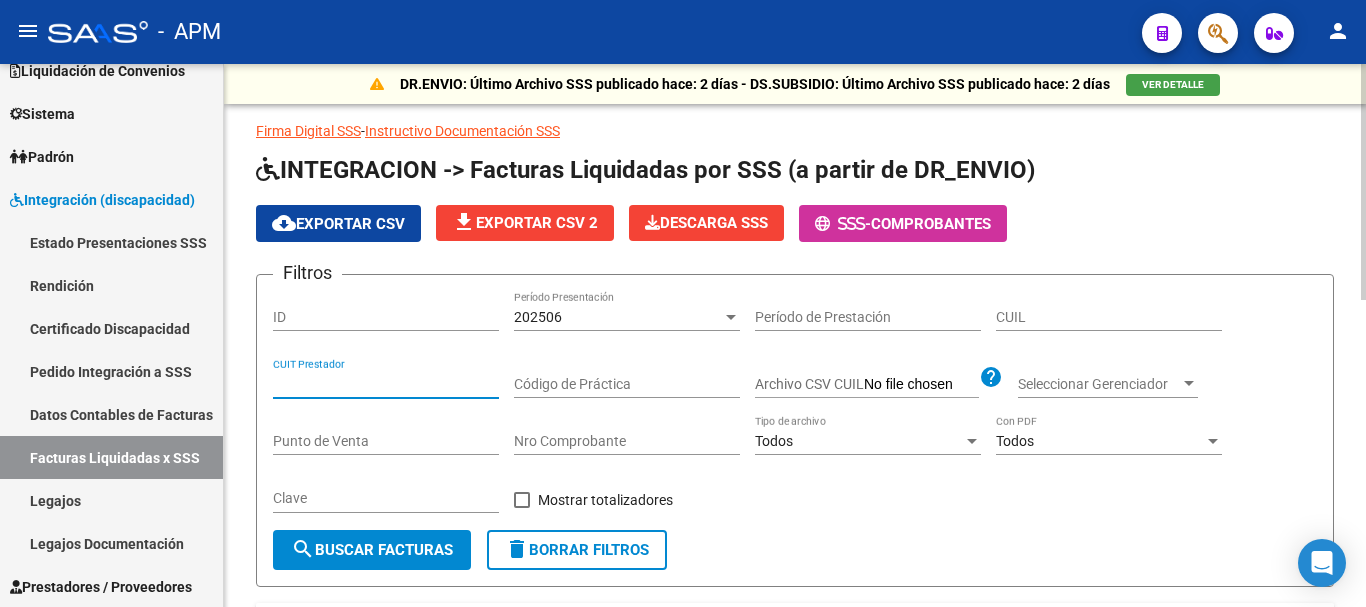 paste on "[NUMBER] - [NUMBER]" 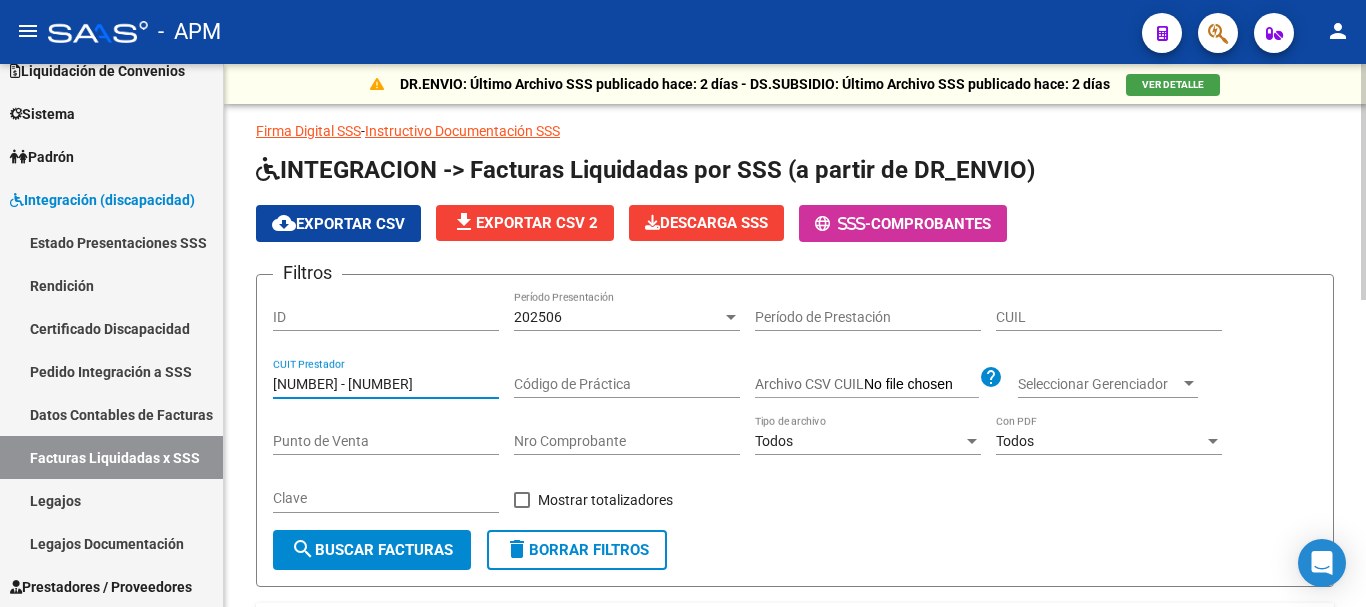 click on "search  Buscar Facturas" 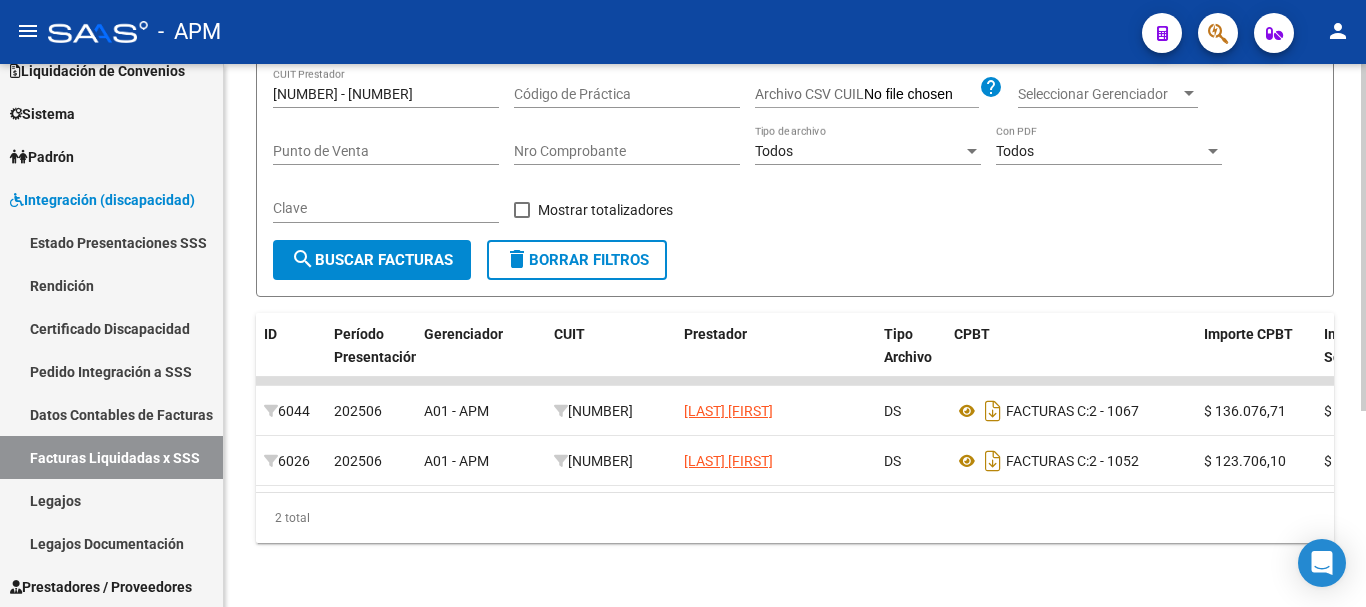 scroll, scrollTop: 306, scrollLeft: 0, axis: vertical 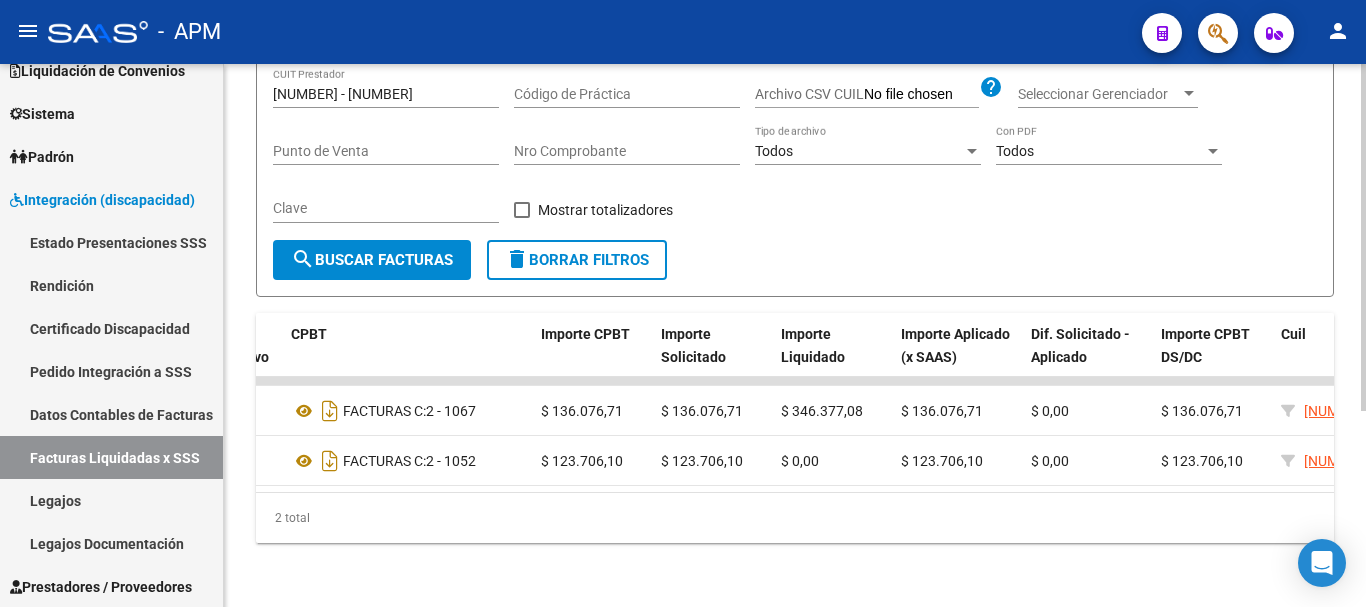 click on "[NUMBER] - [NUMBER]" at bounding box center [386, 94] 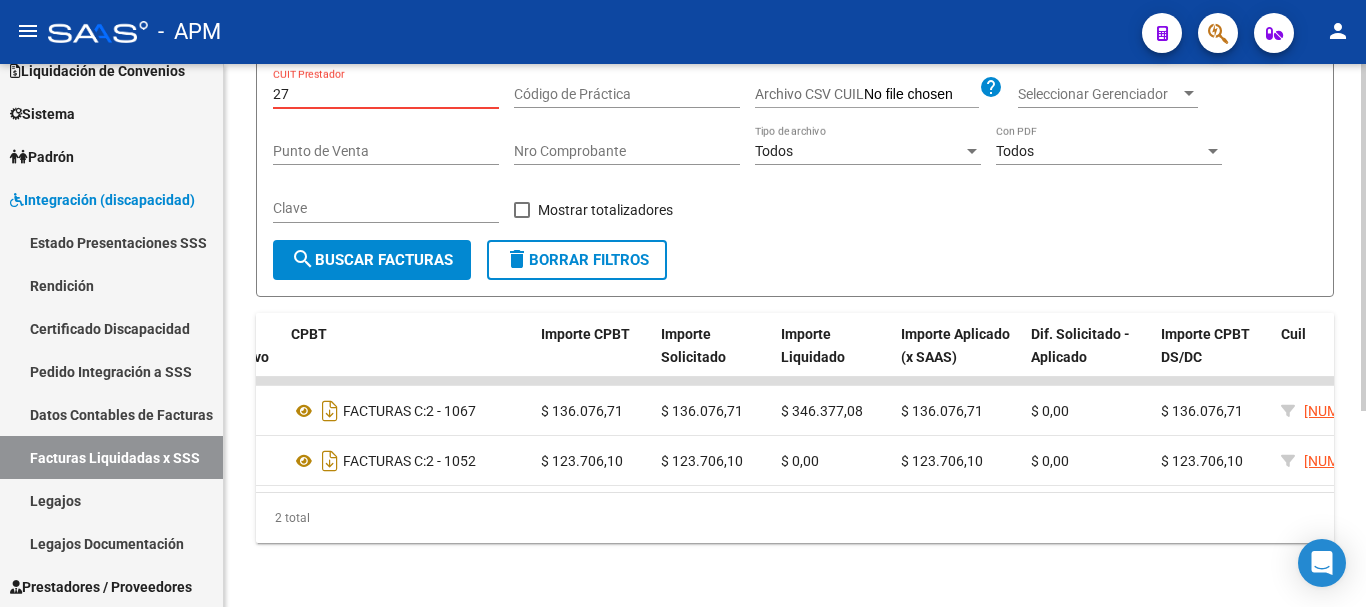 type on "2" 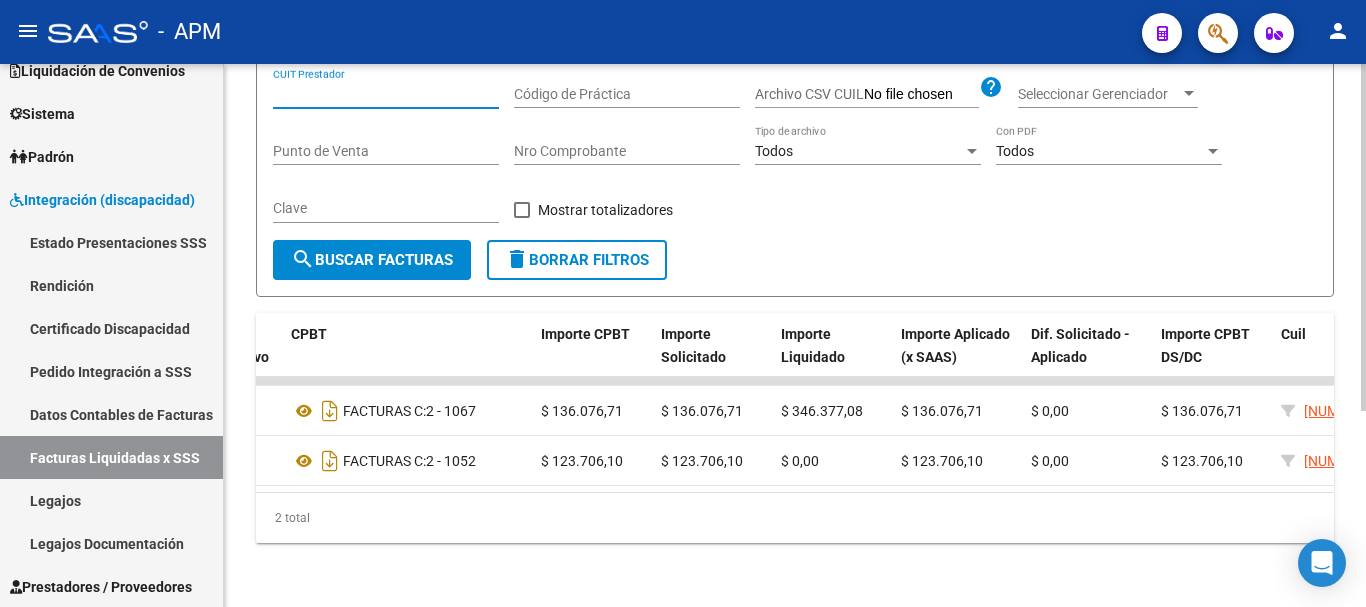 paste on "[NUMBER]" 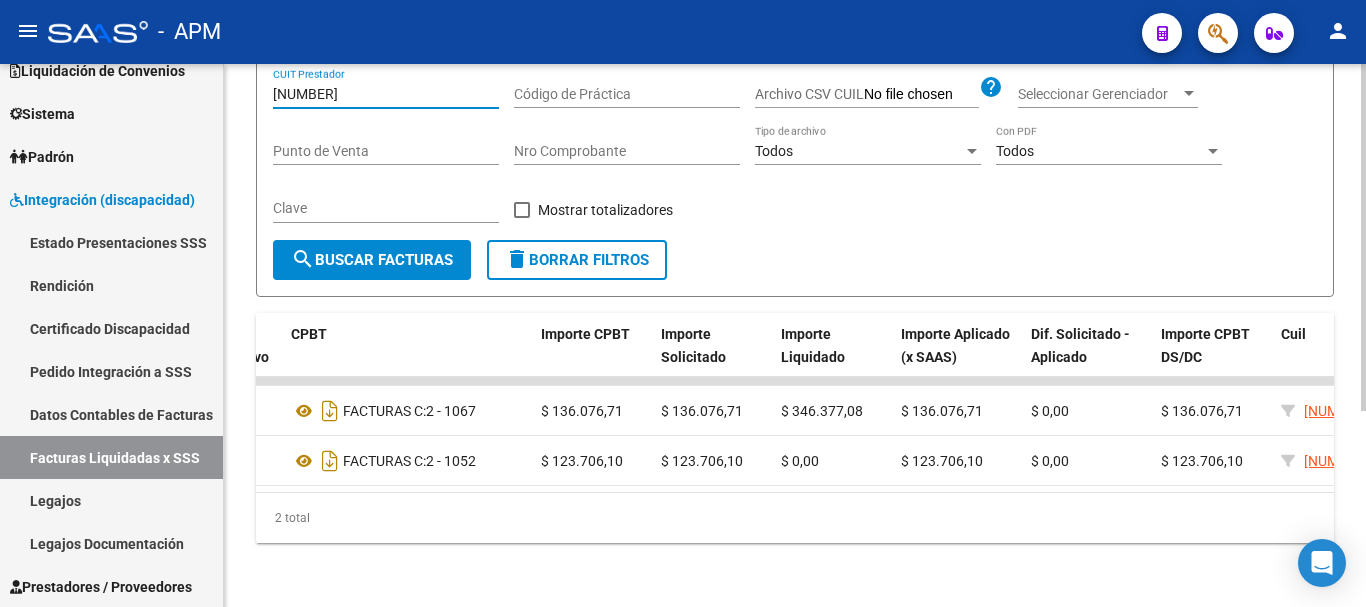 click on "search  Buscar Facturas" 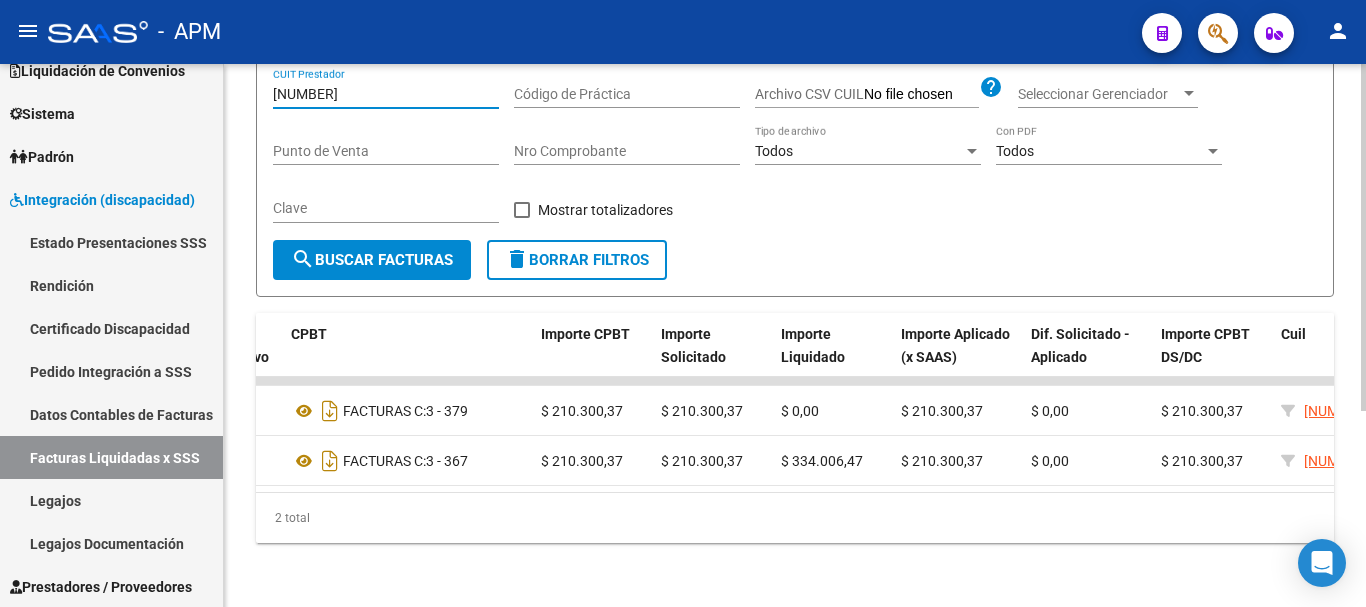 click on "[NUMBER]" at bounding box center [386, 94] 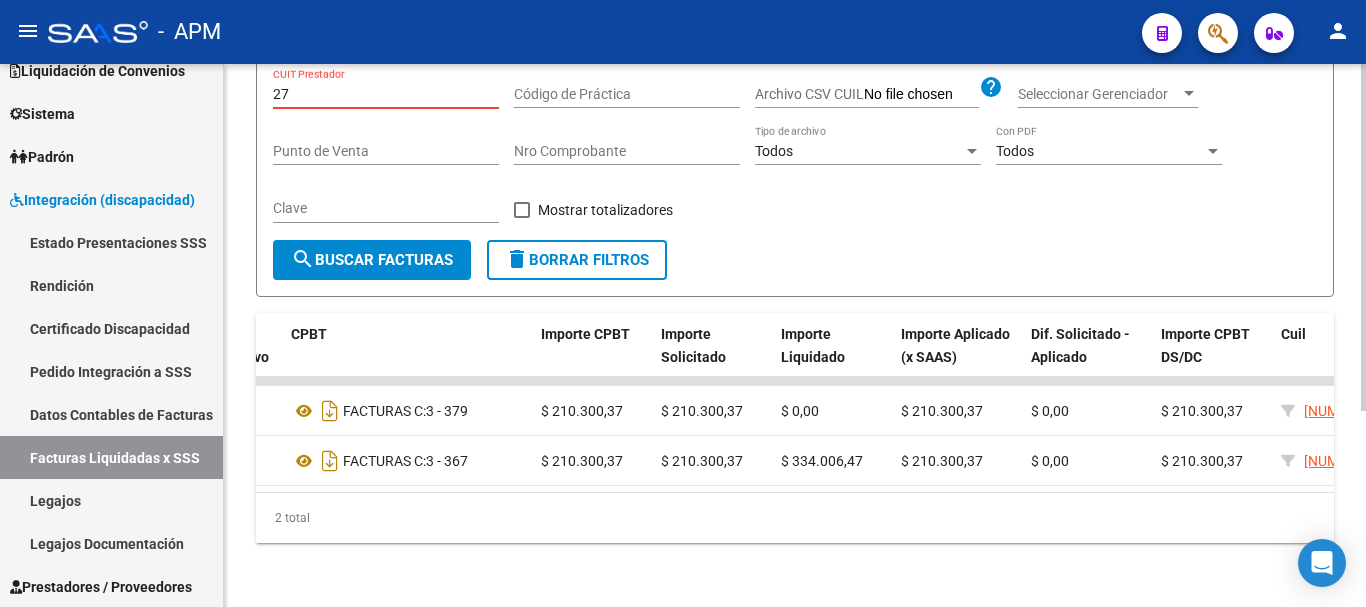type on "2" 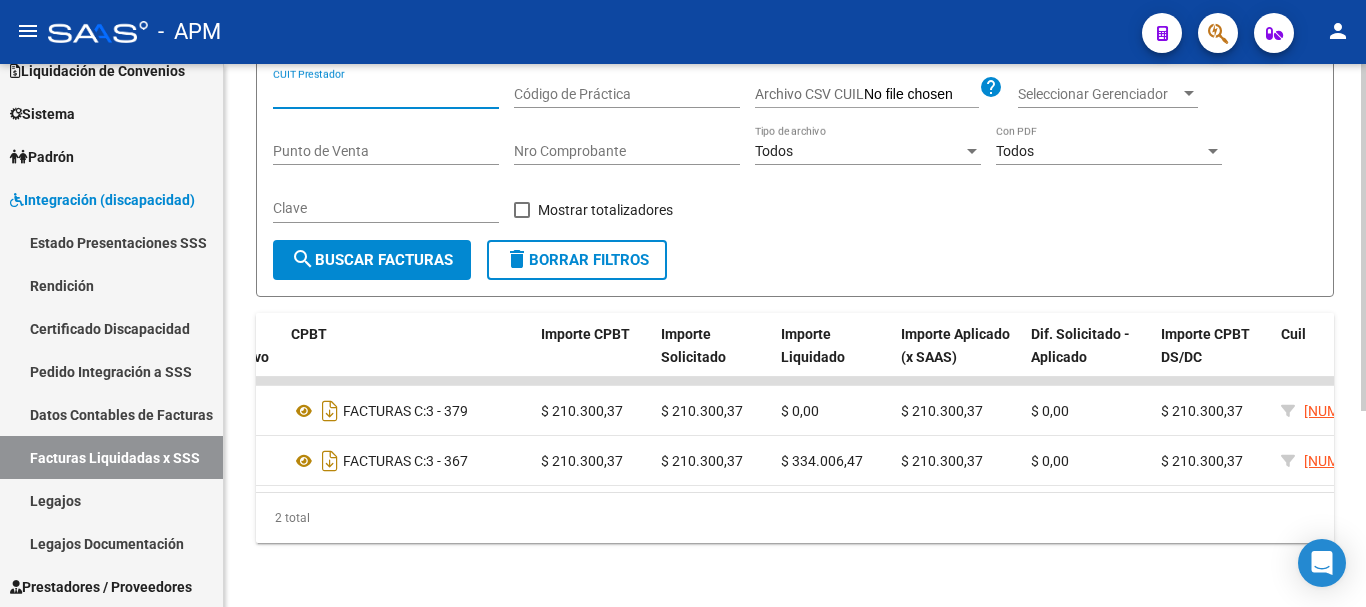 paste on "[NUMBER] - [NUMBER]" 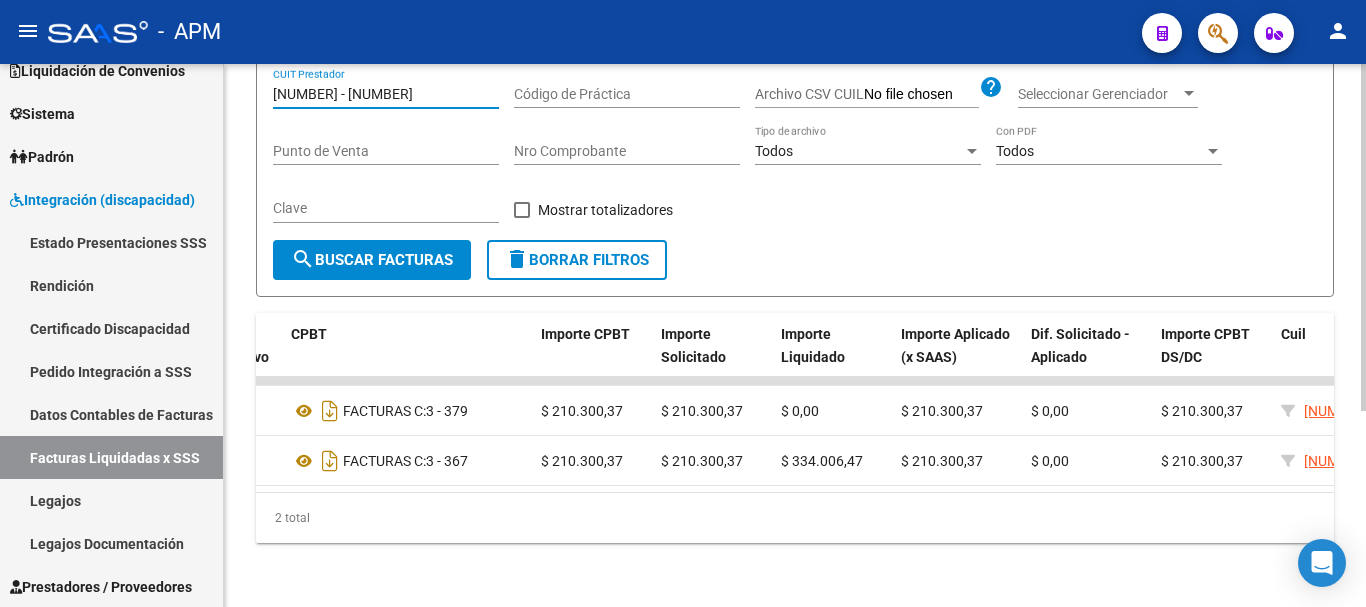 type on "[NUMBER] - [NUMBER]" 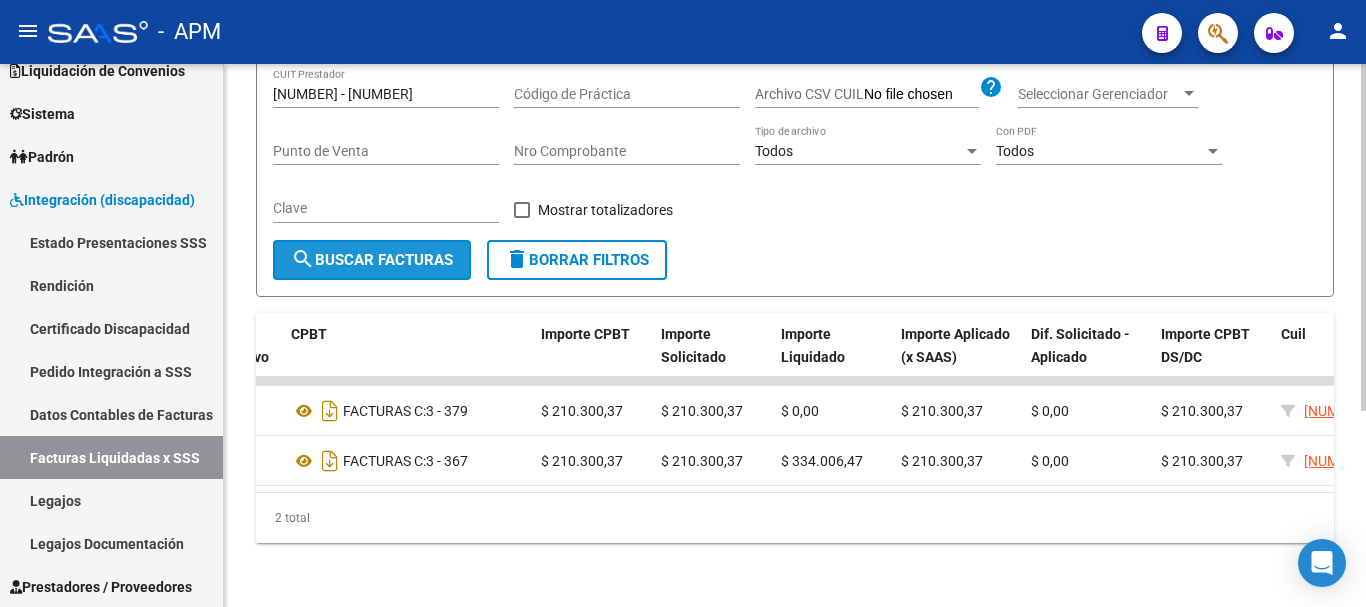 click on "search  Buscar Facturas" 